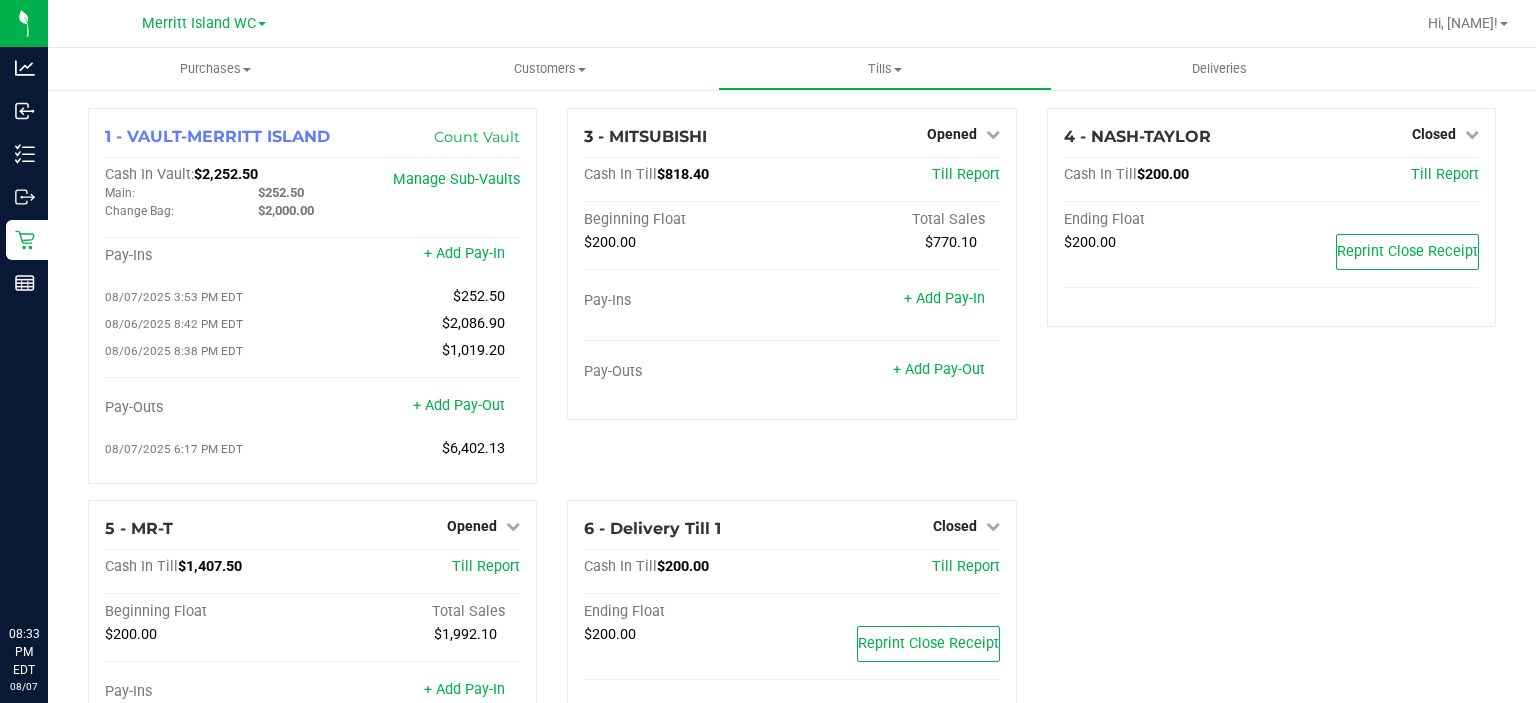 scroll, scrollTop: 0, scrollLeft: 0, axis: both 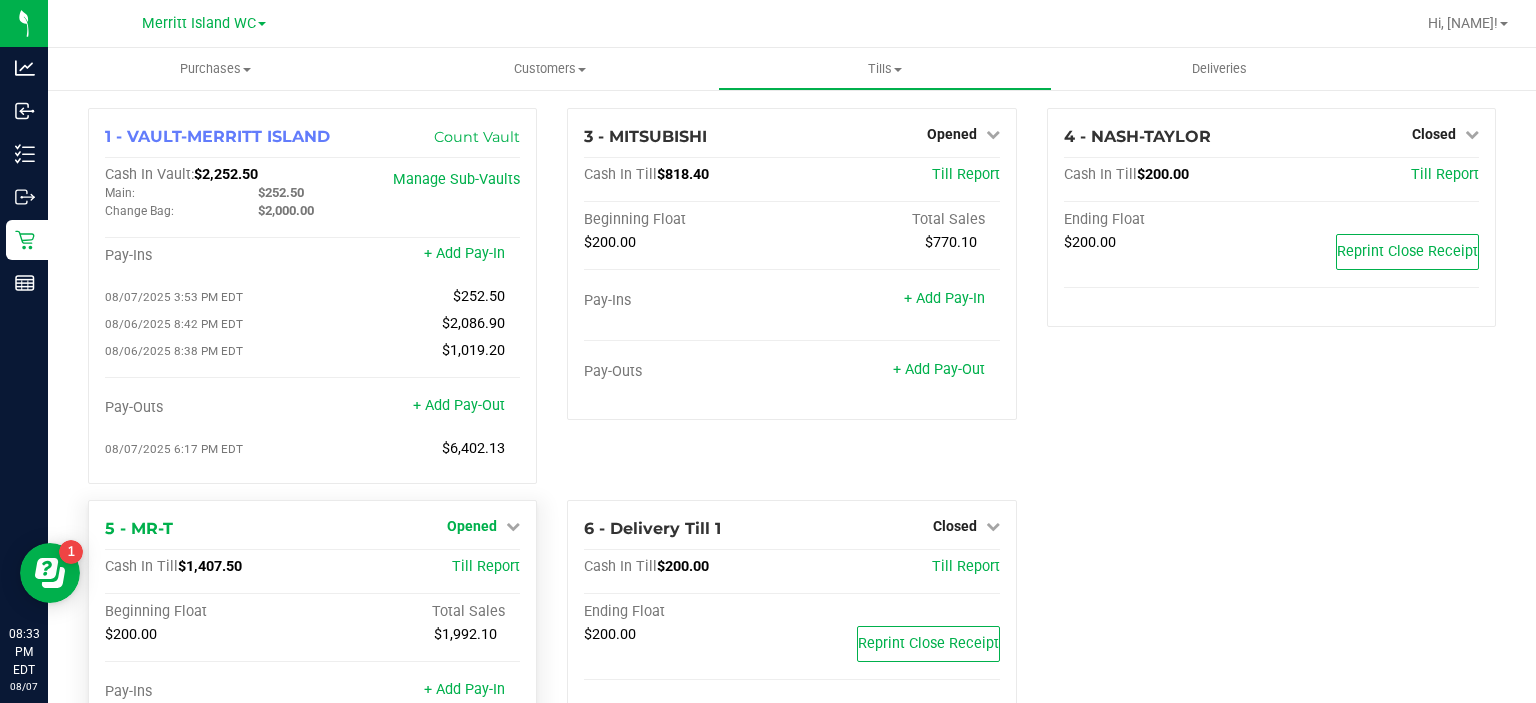 click on "Opened" at bounding box center [483, 526] 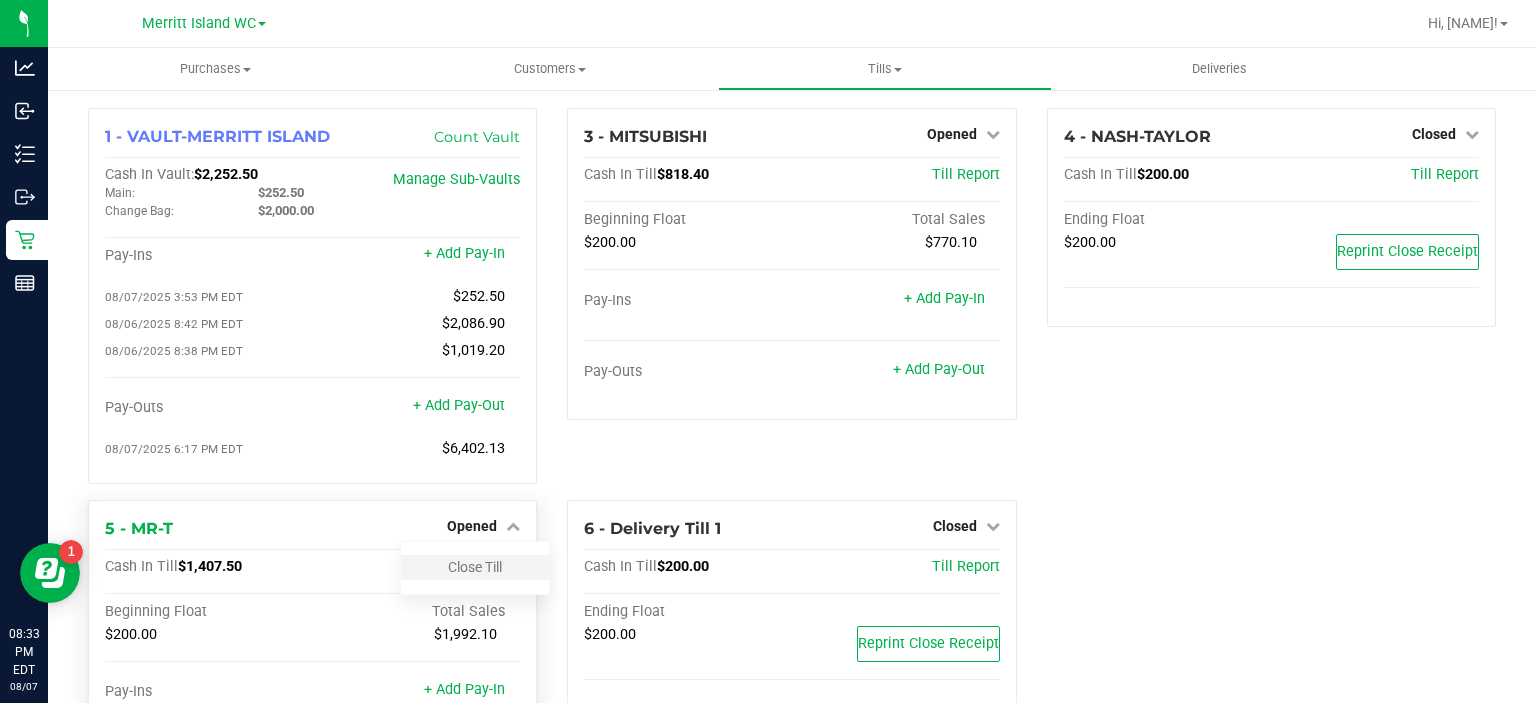 click on "Close Till" at bounding box center (475, 567) 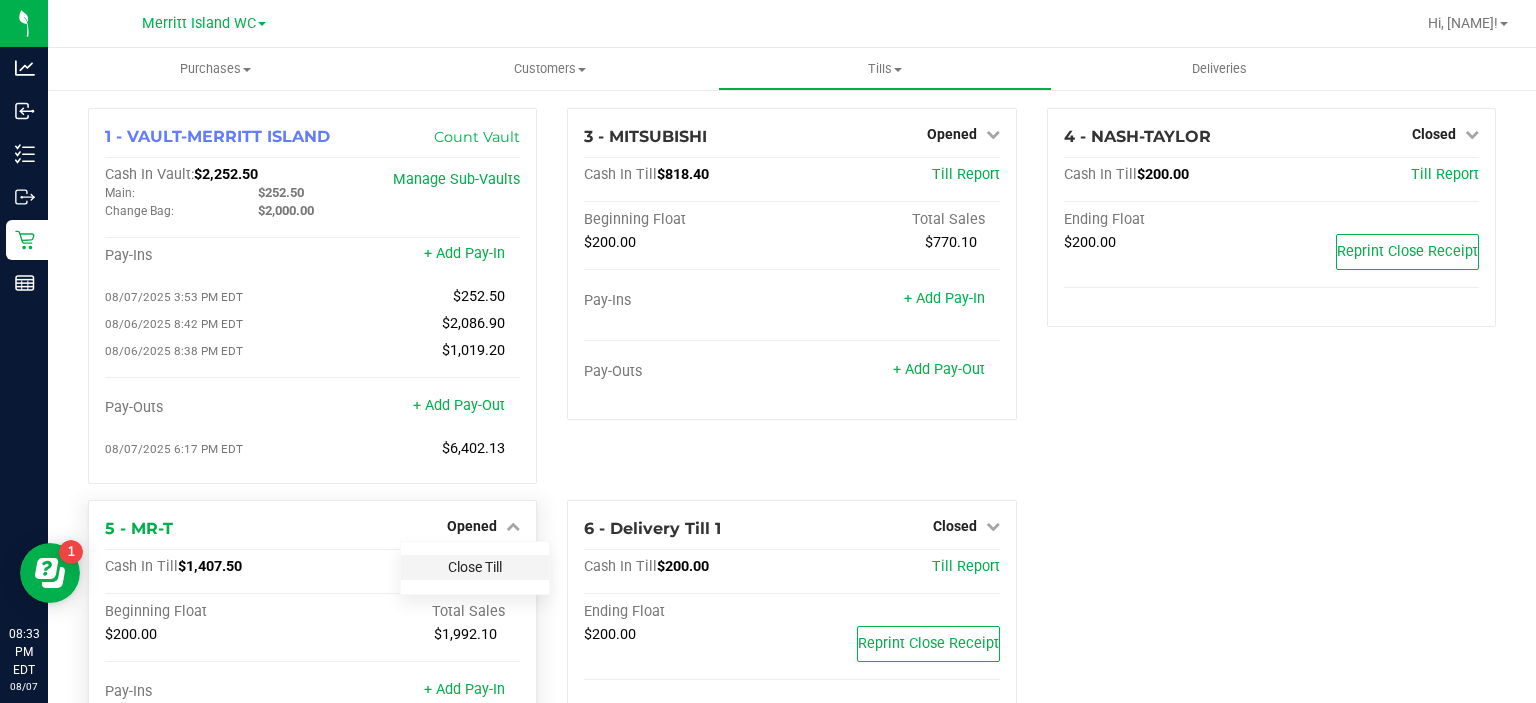 click on "Close Till" at bounding box center (475, 567) 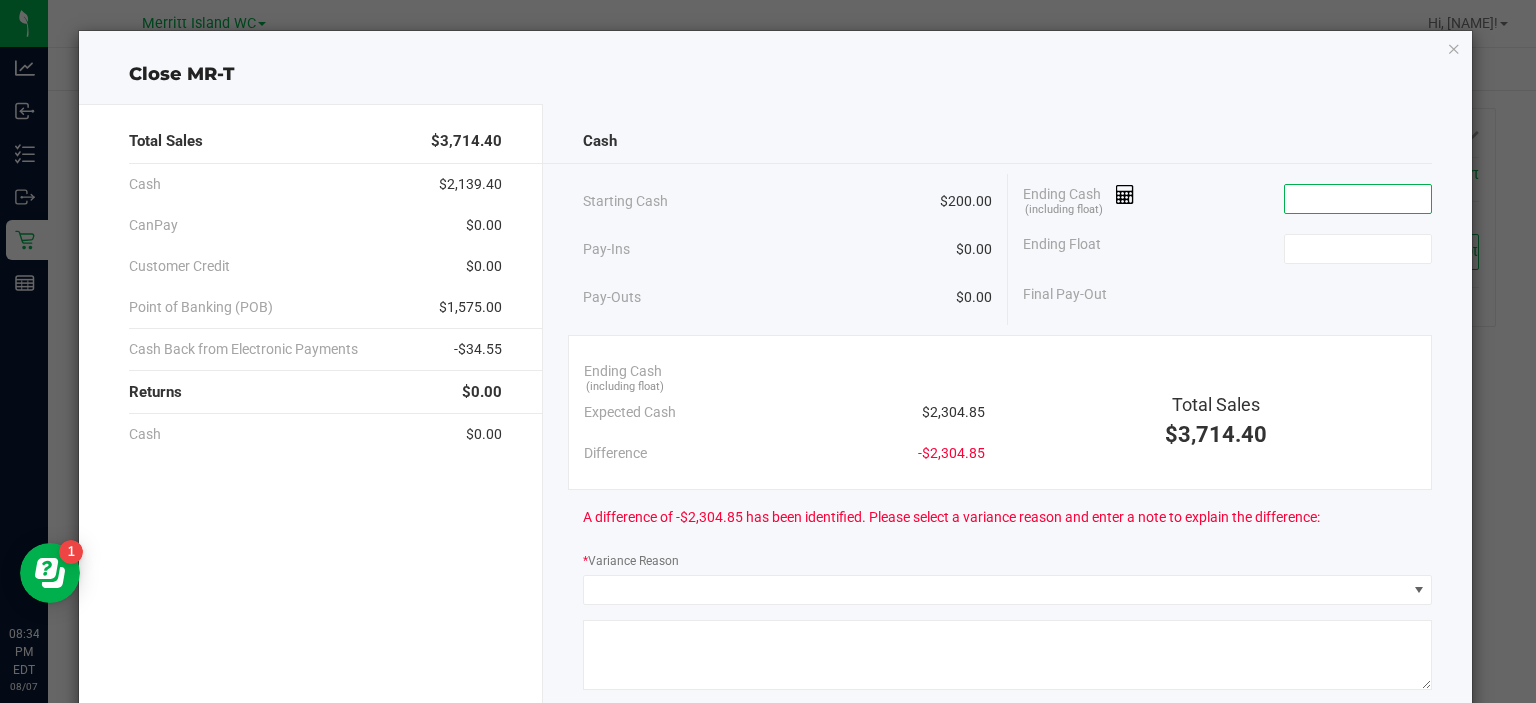 click at bounding box center [1358, 199] 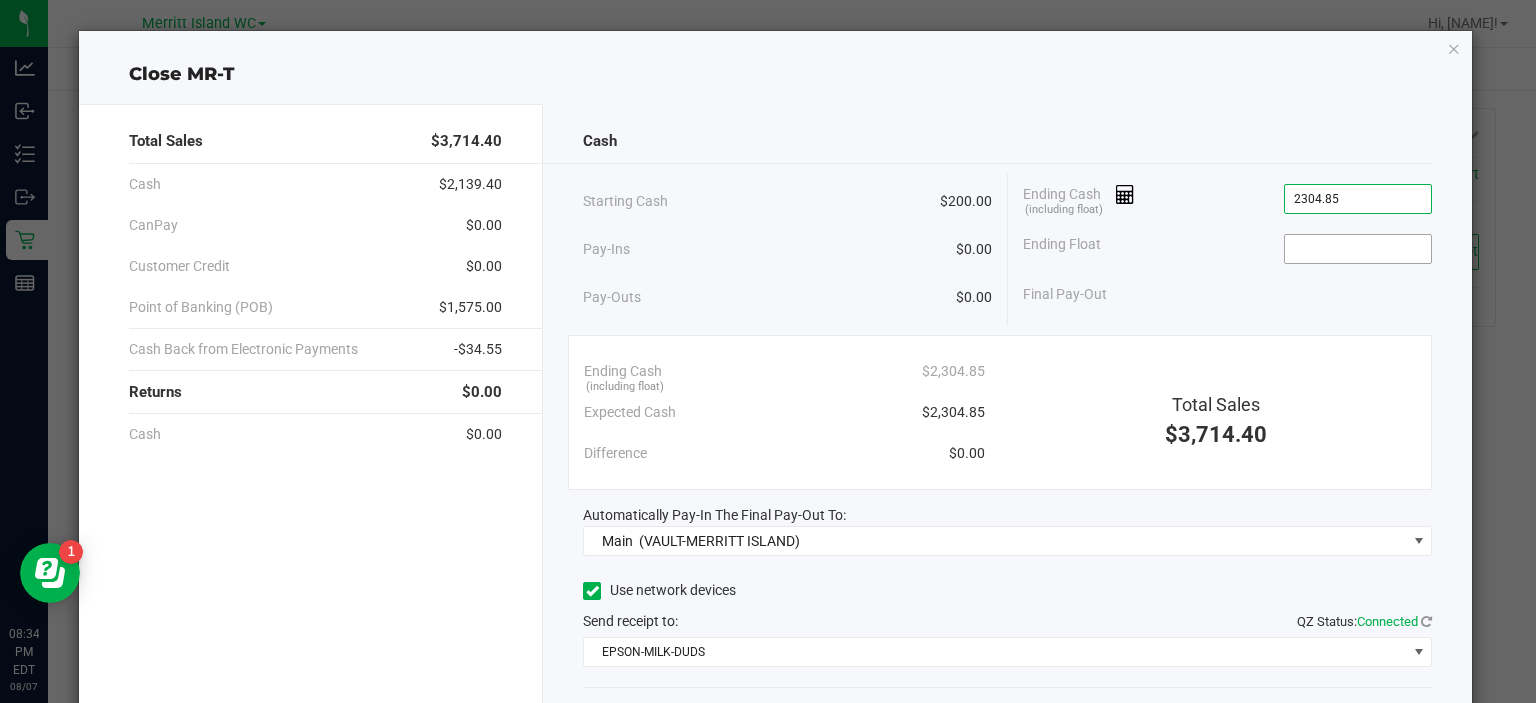 type on "$2,304.85" 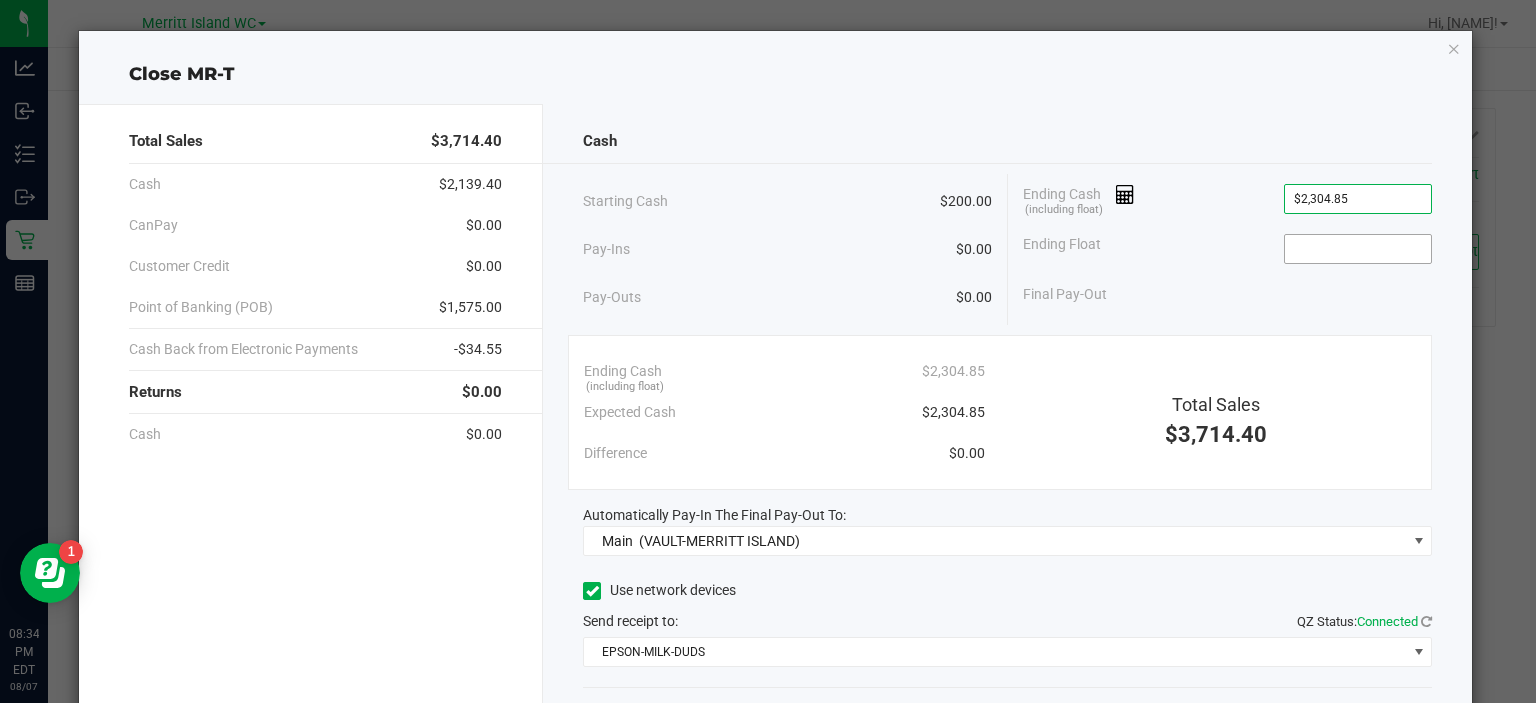 click at bounding box center [1358, 249] 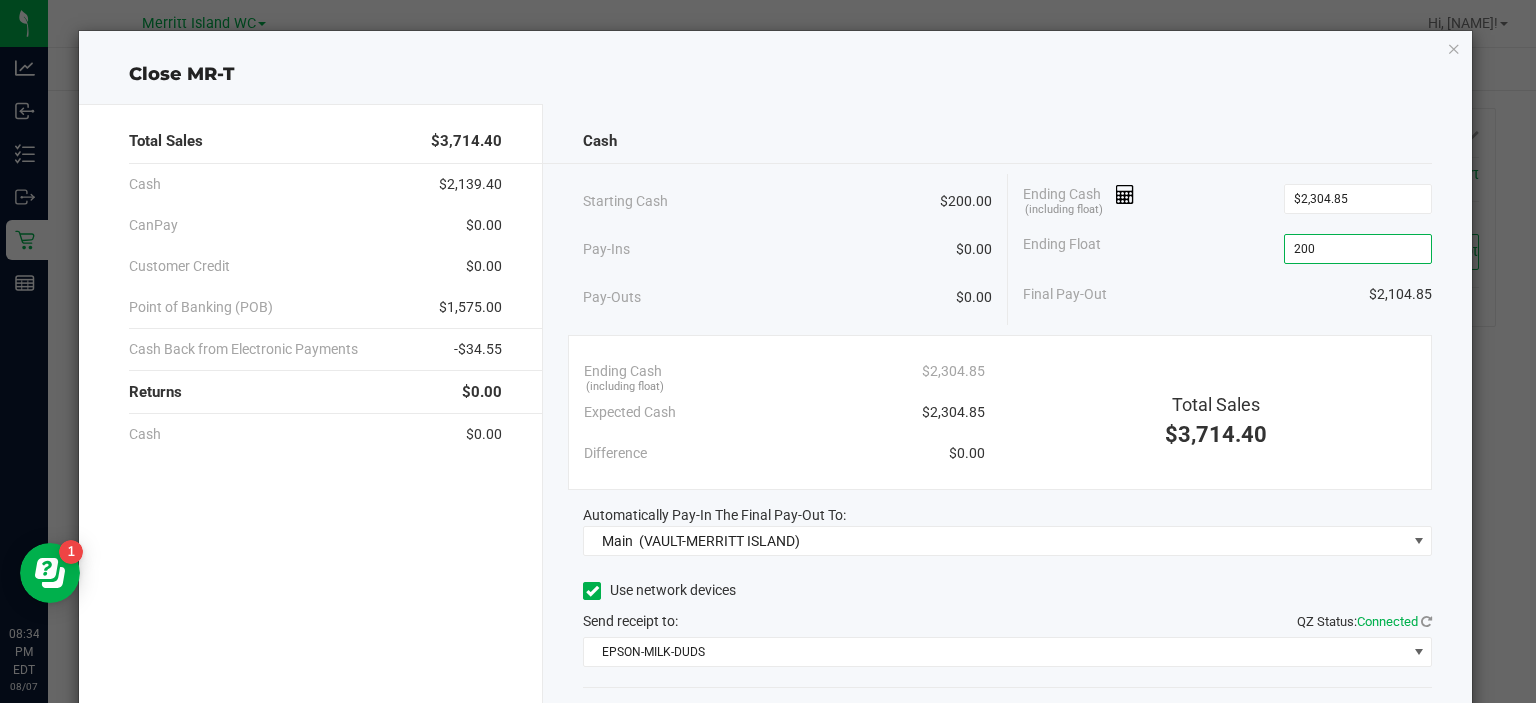 type on "$200.00" 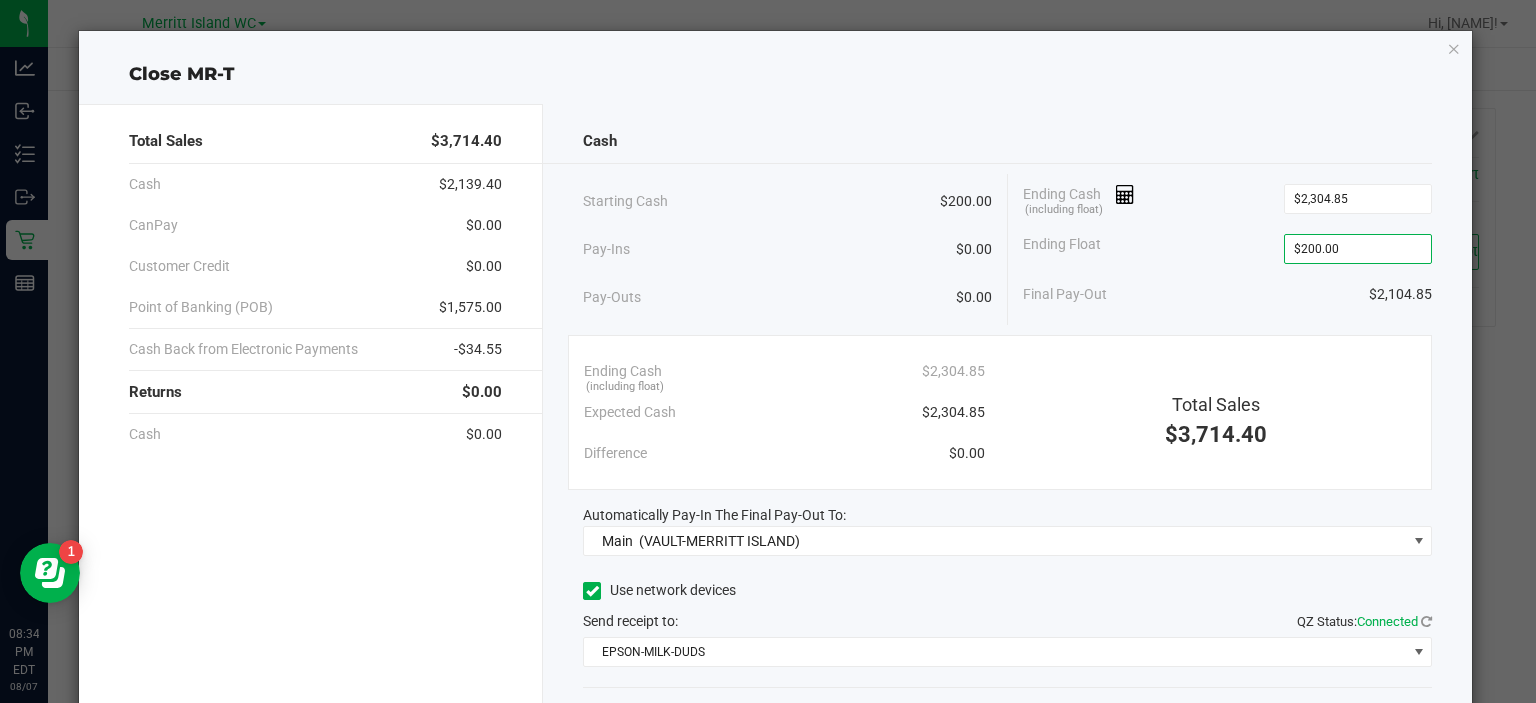 click on "Ending Float  $200.00" 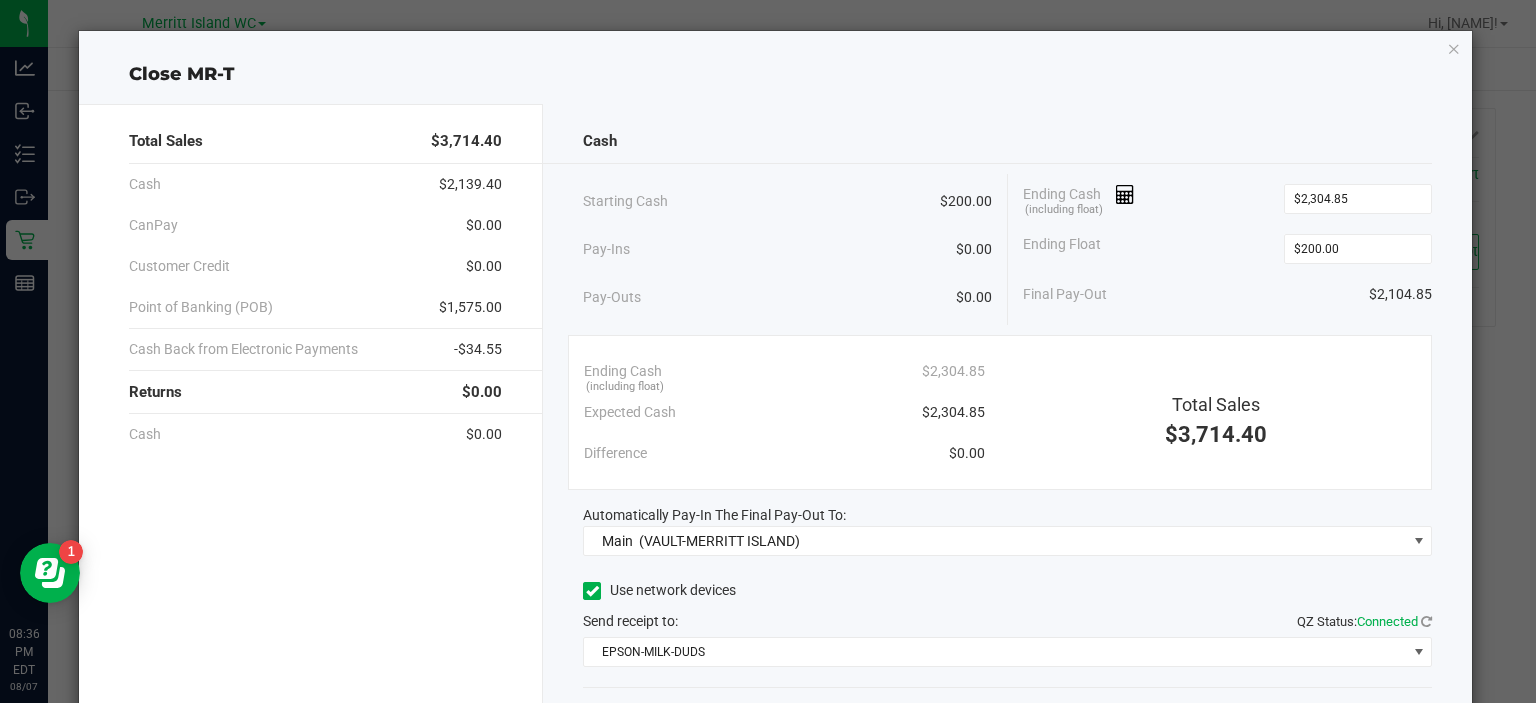 click on "Ending Float  $200.00" 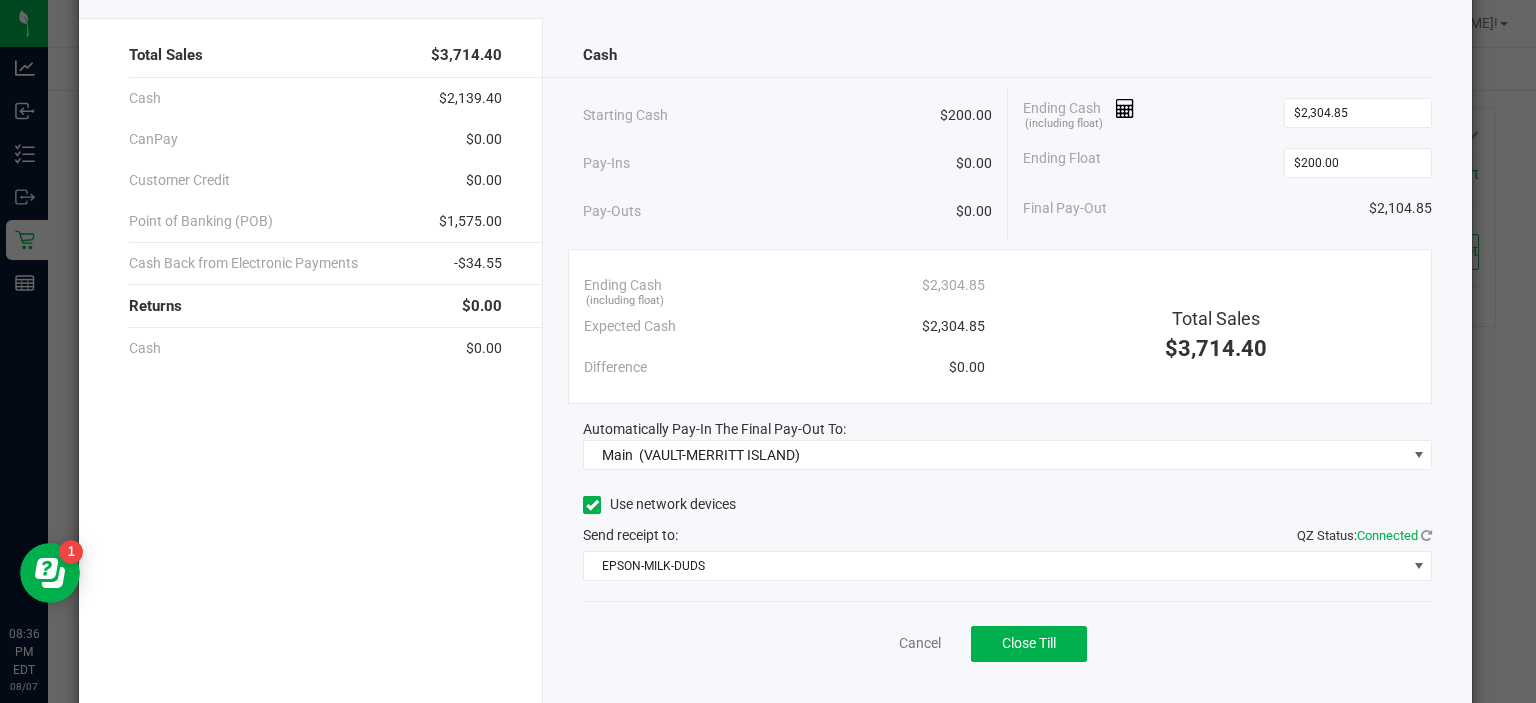 scroll, scrollTop: 100, scrollLeft: 0, axis: vertical 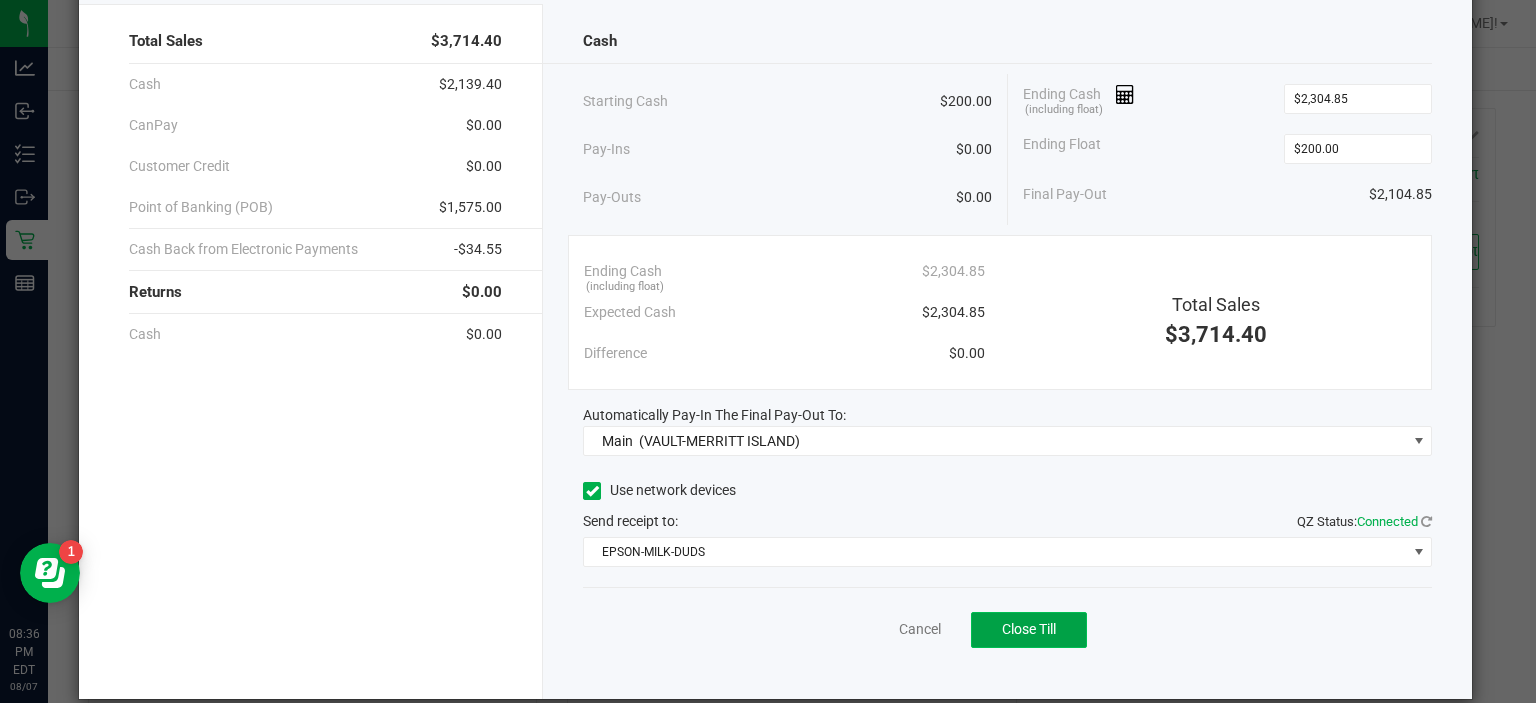 click on "Close Till" 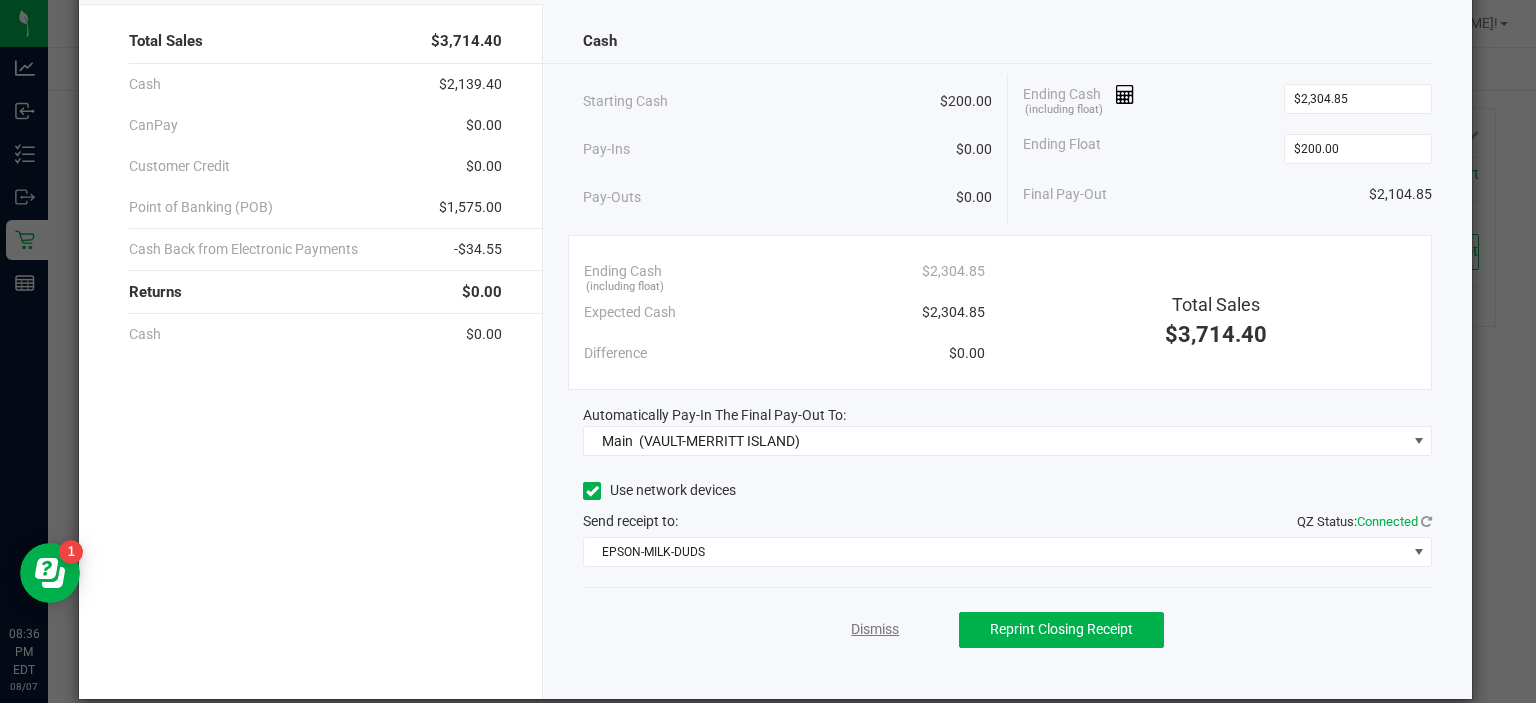 click on "Dismiss" 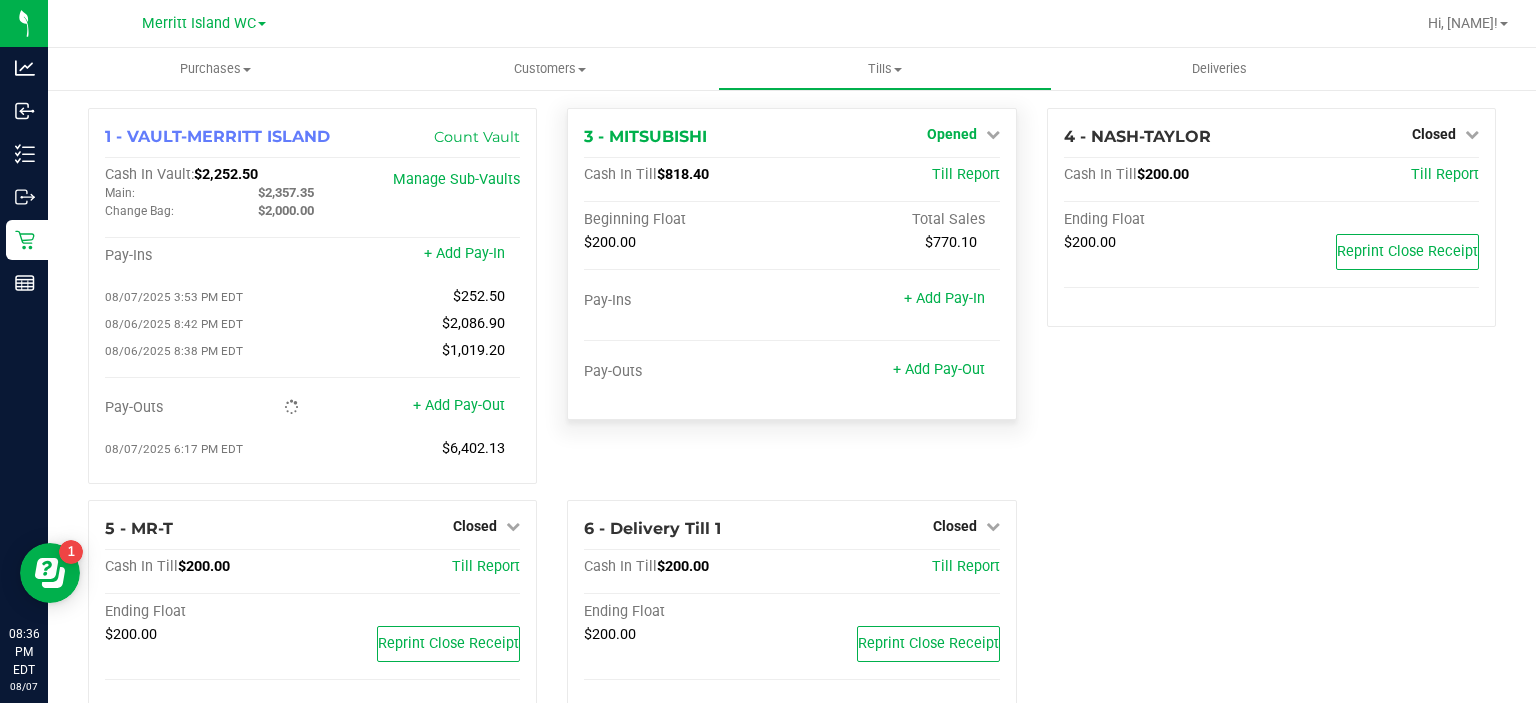 click on "Opened" at bounding box center (952, 134) 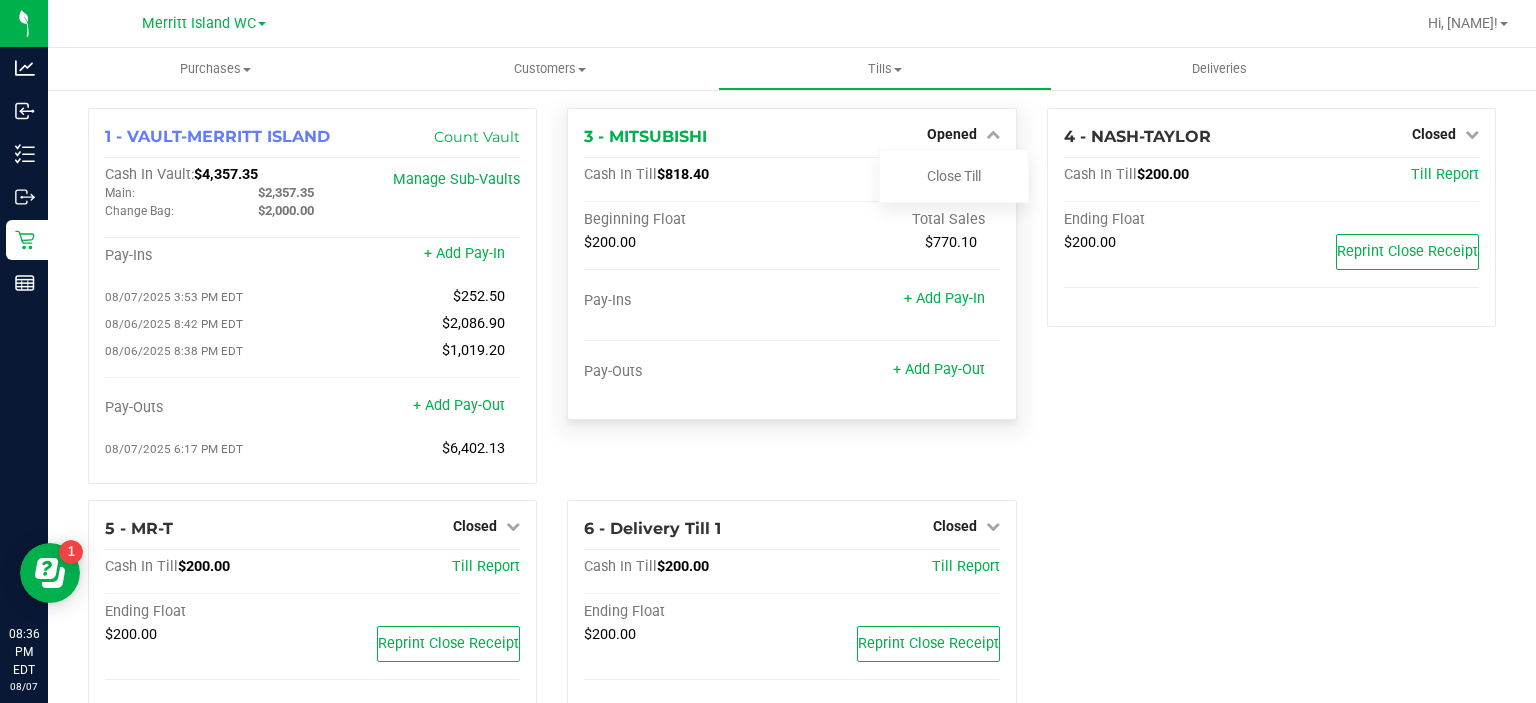 click on "Close Till" at bounding box center (954, 176) 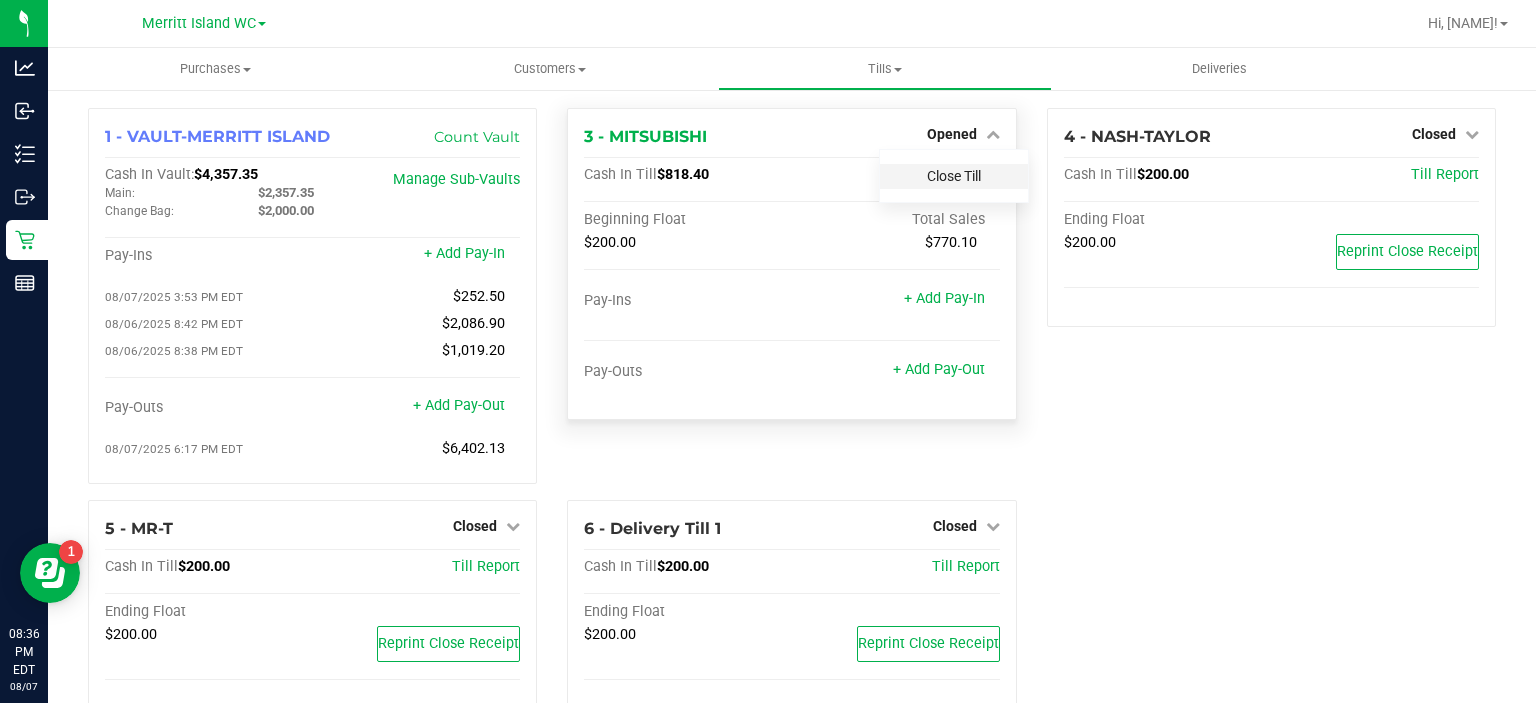 click on "Close Till" at bounding box center (954, 176) 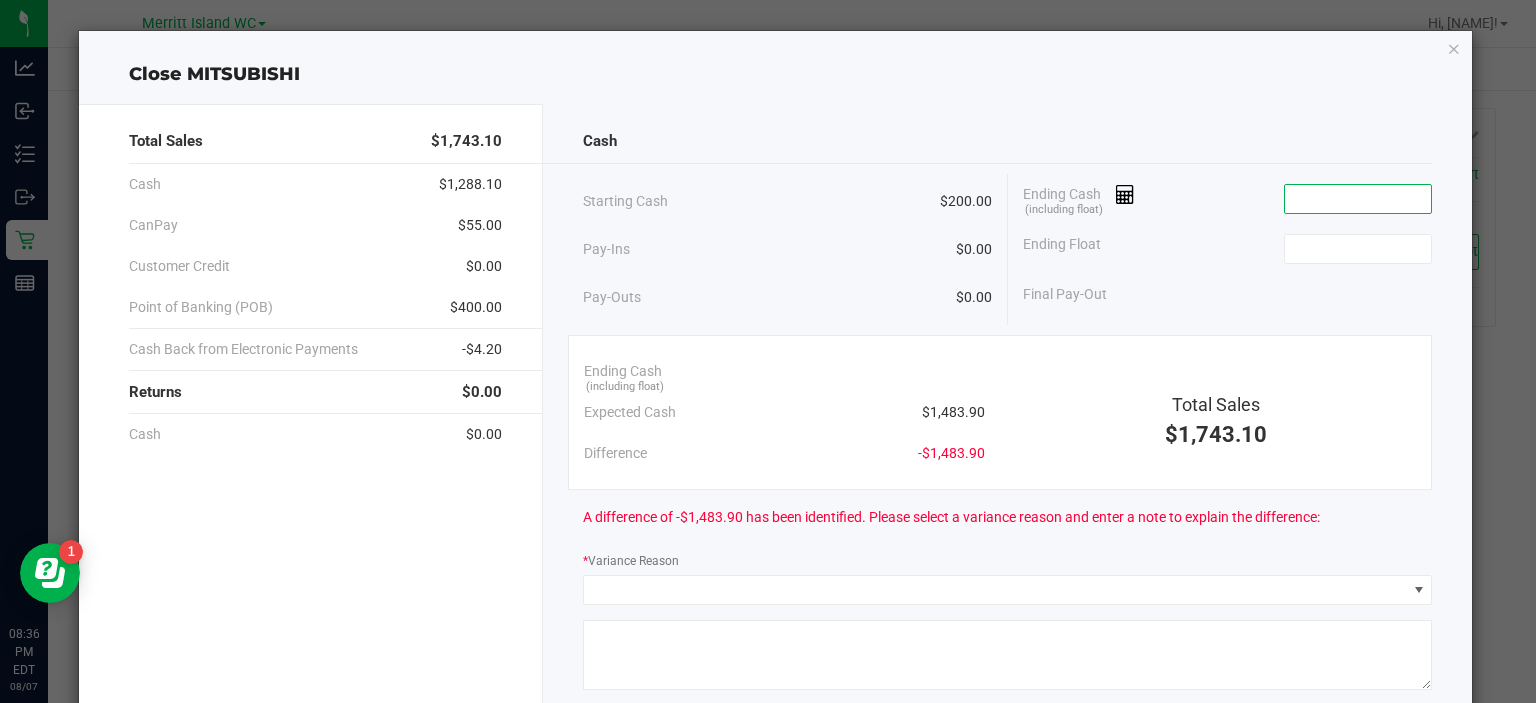 click at bounding box center [1358, 199] 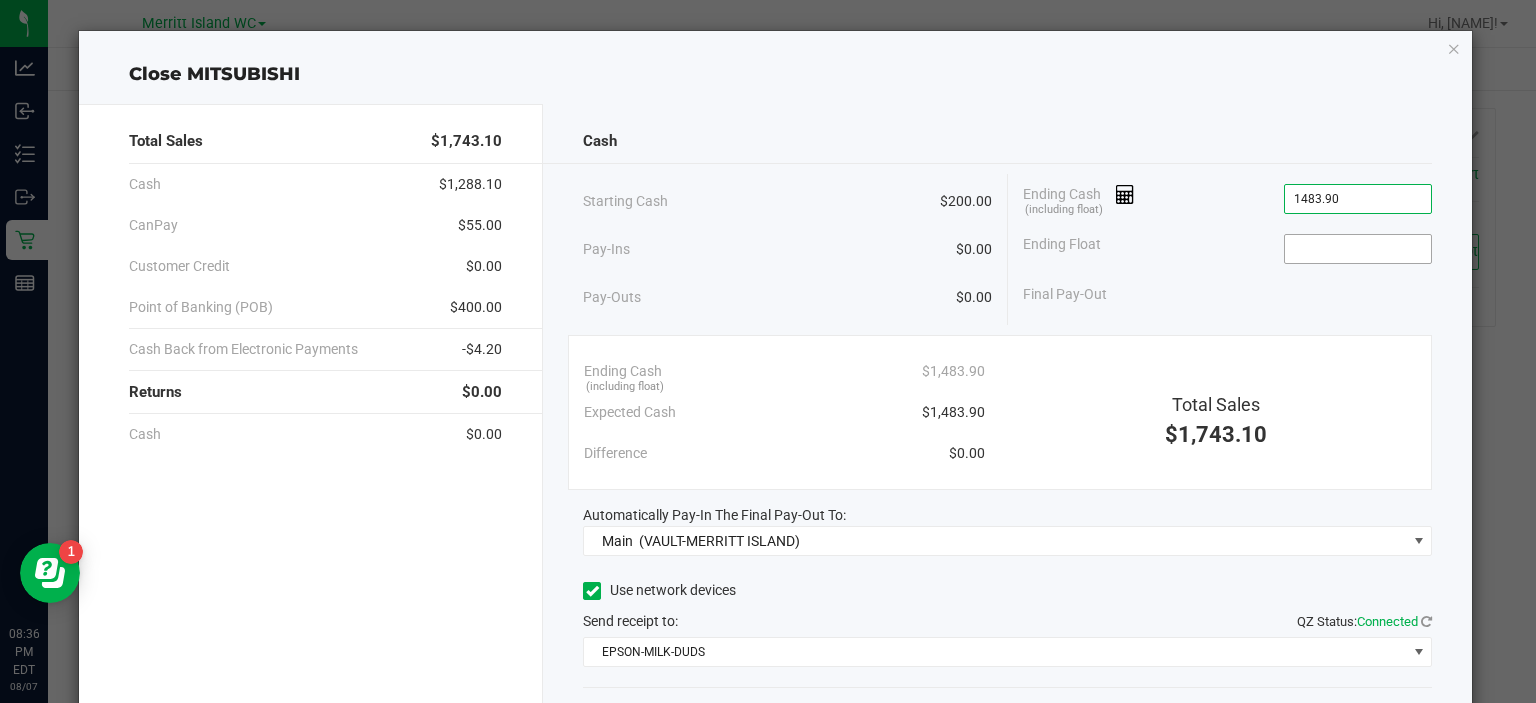 type on "$1,483.90" 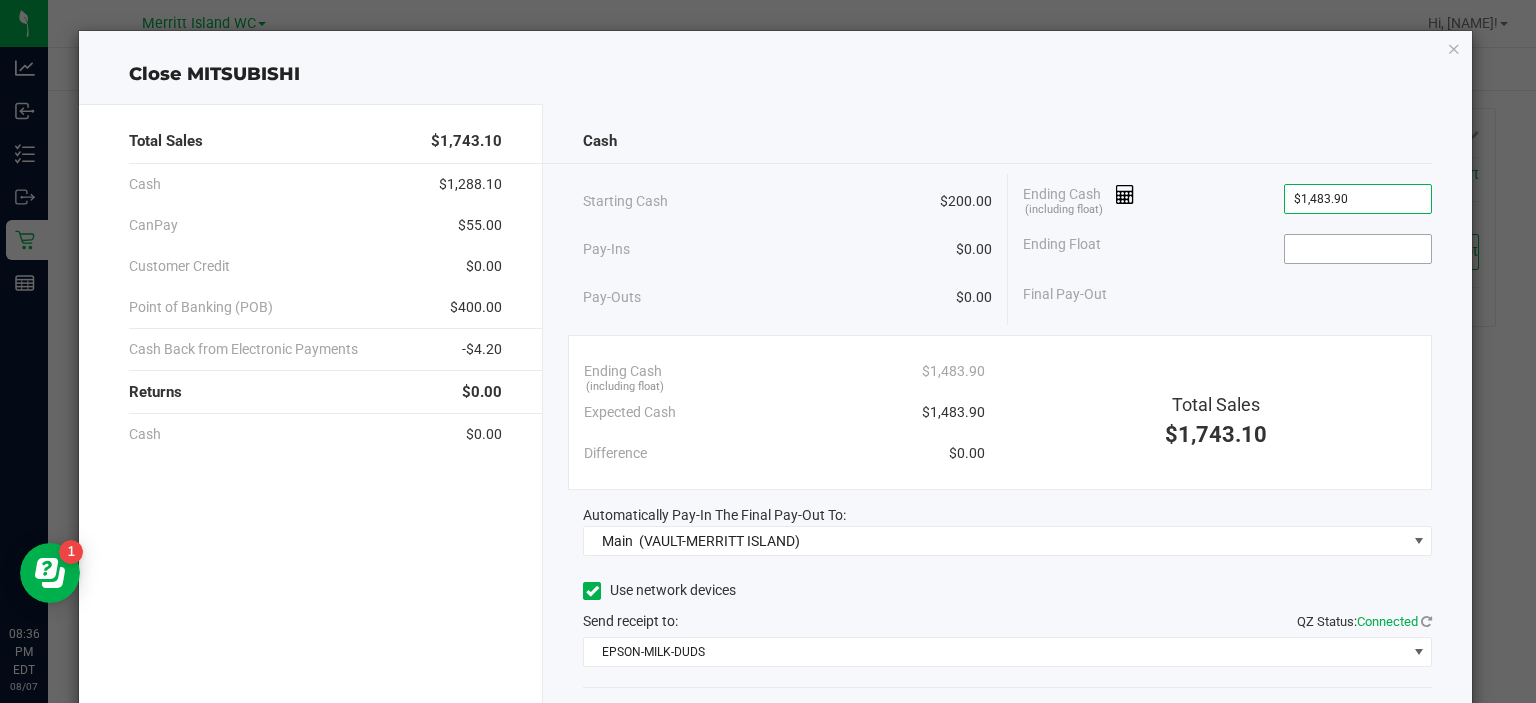 click at bounding box center [1358, 249] 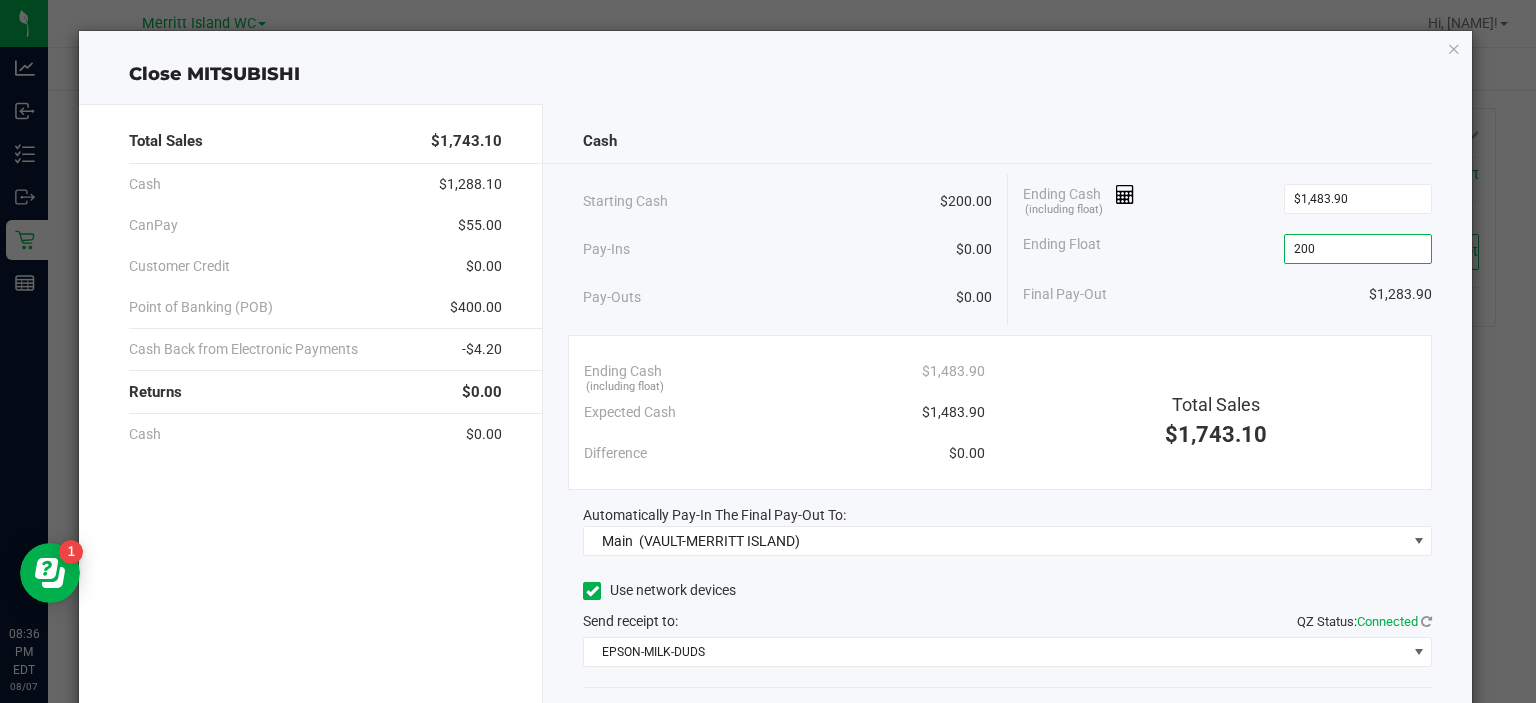 type on "$200.00" 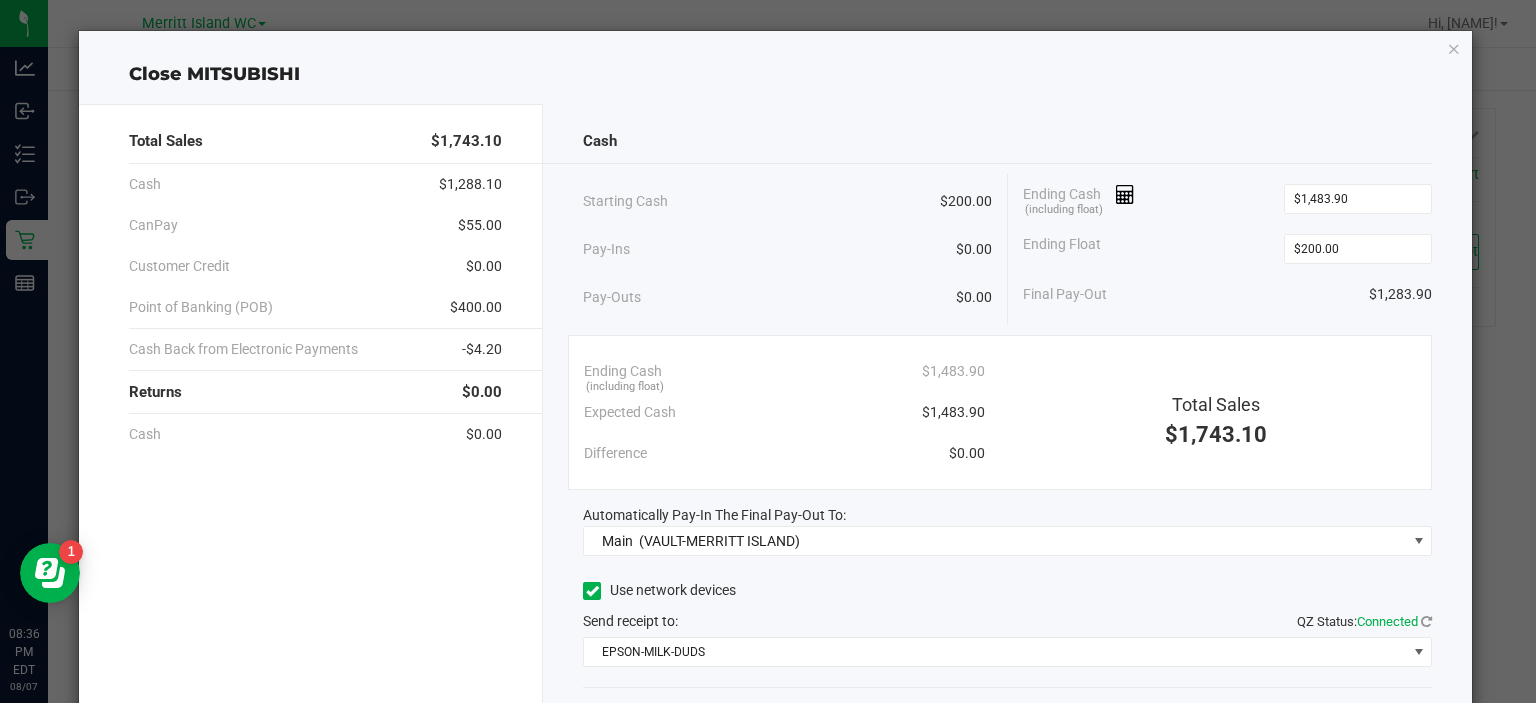 click on "Ending Float  $200.00" 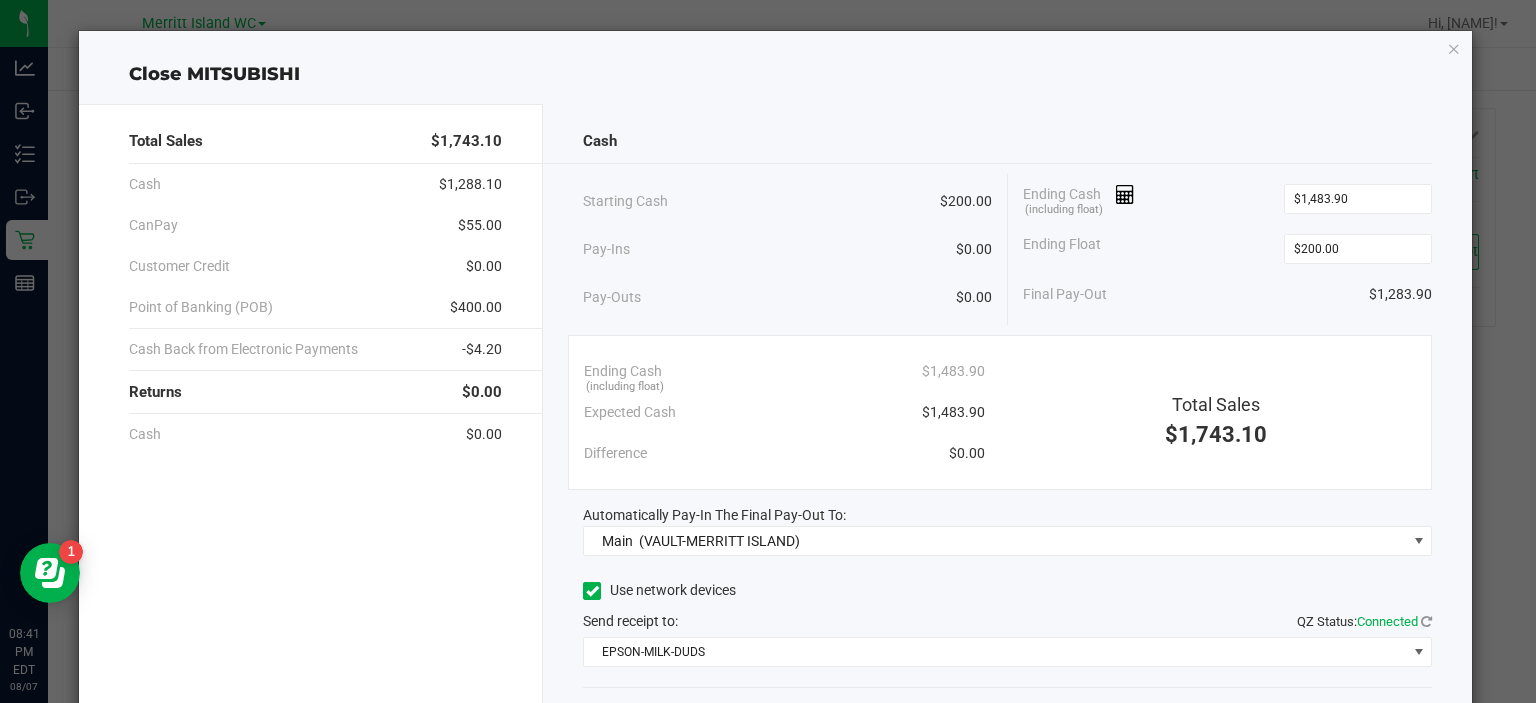 click on "Ending Float  $200.00" 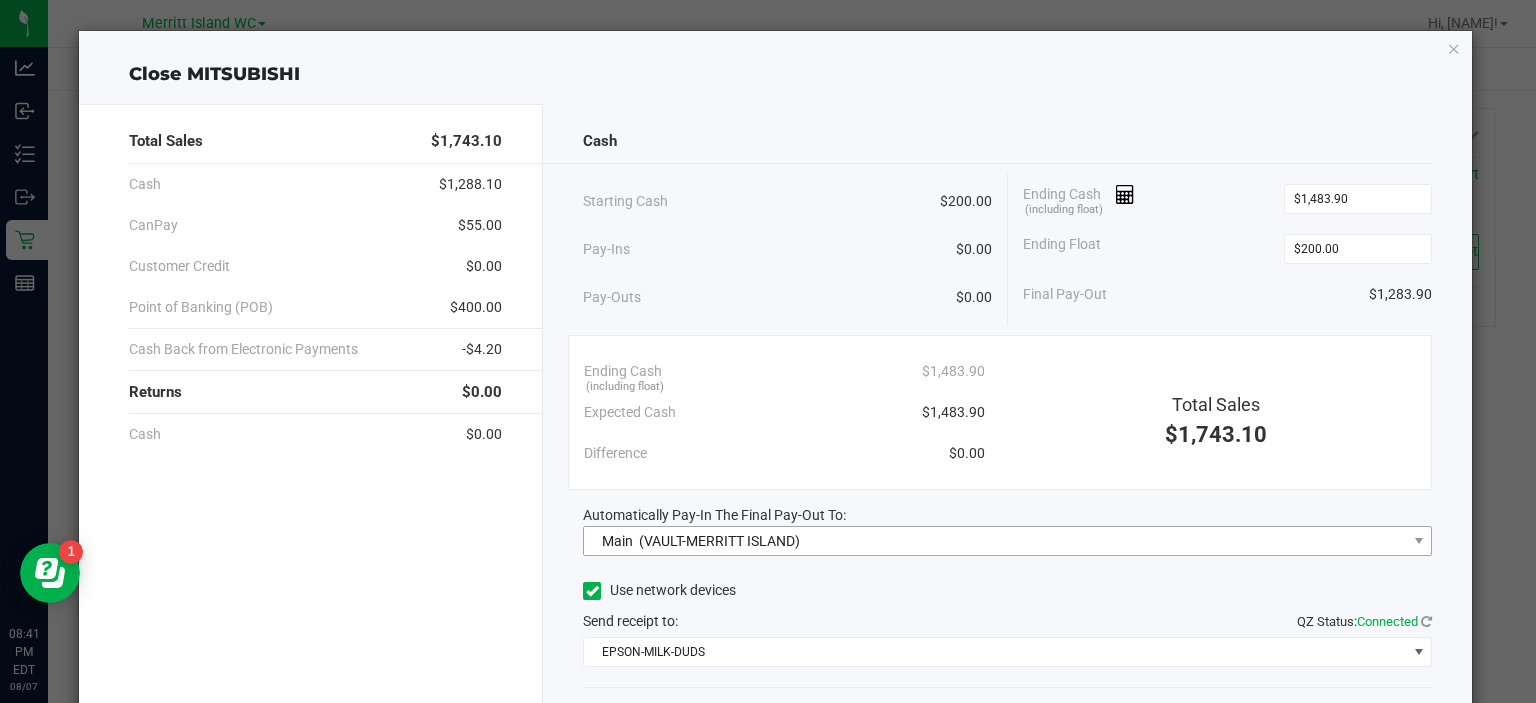 scroll, scrollTop: 124, scrollLeft: 0, axis: vertical 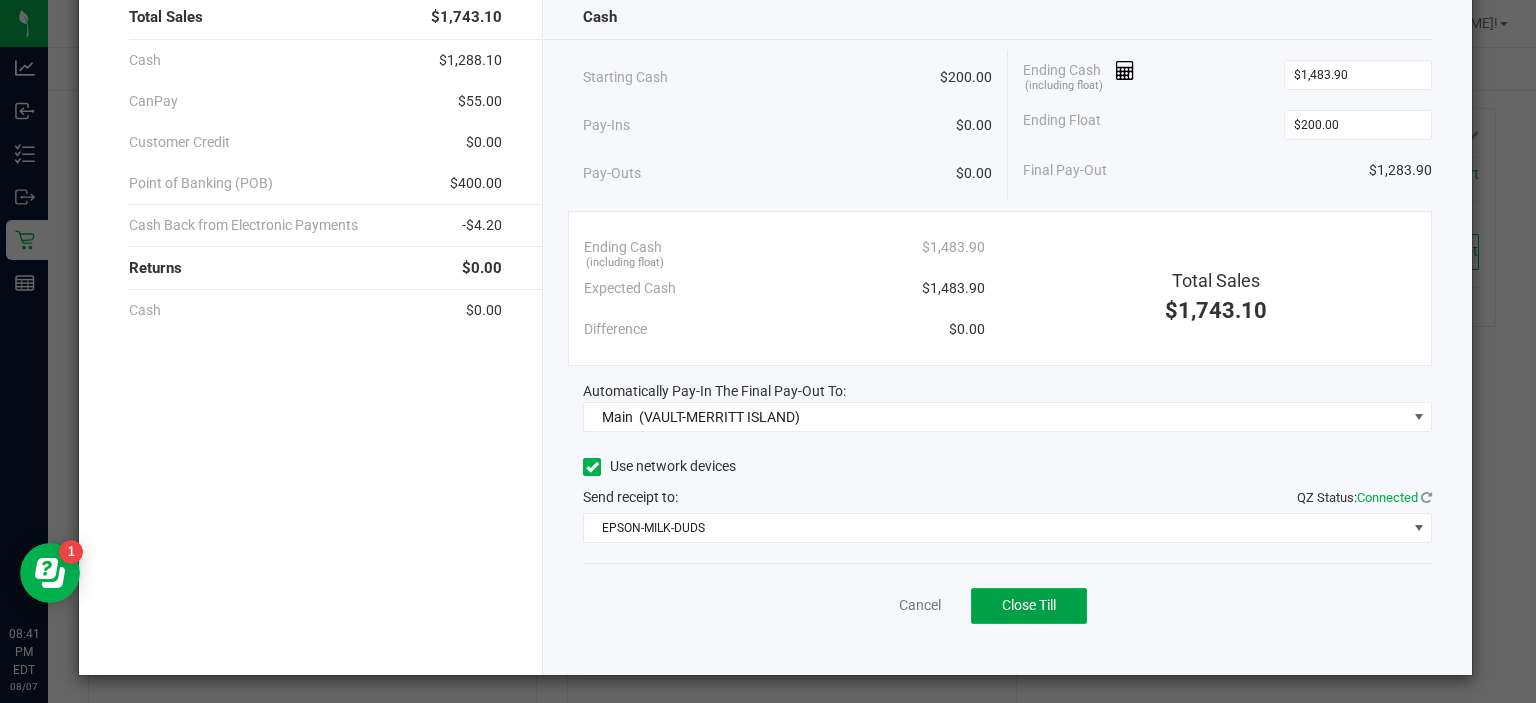 click on "Close Till" 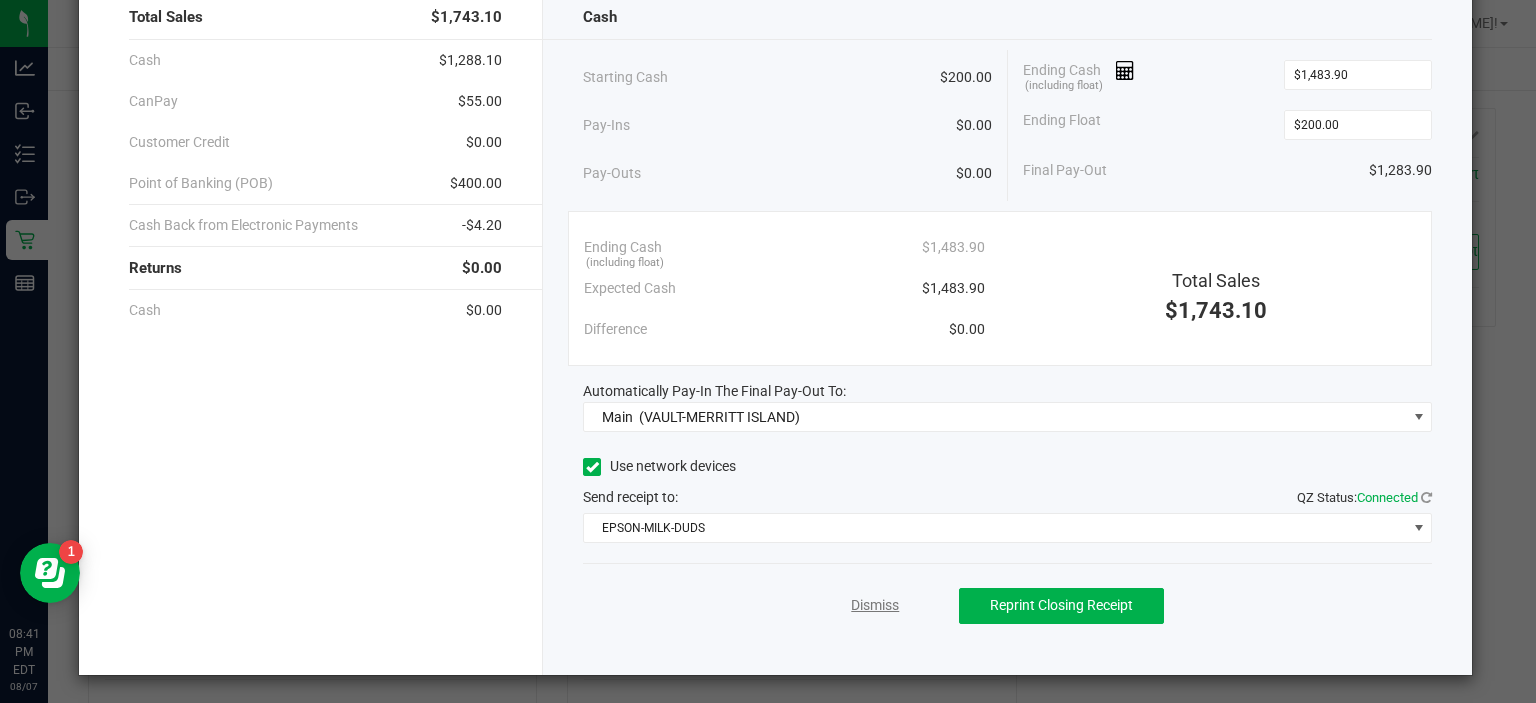 click on "Dismiss" 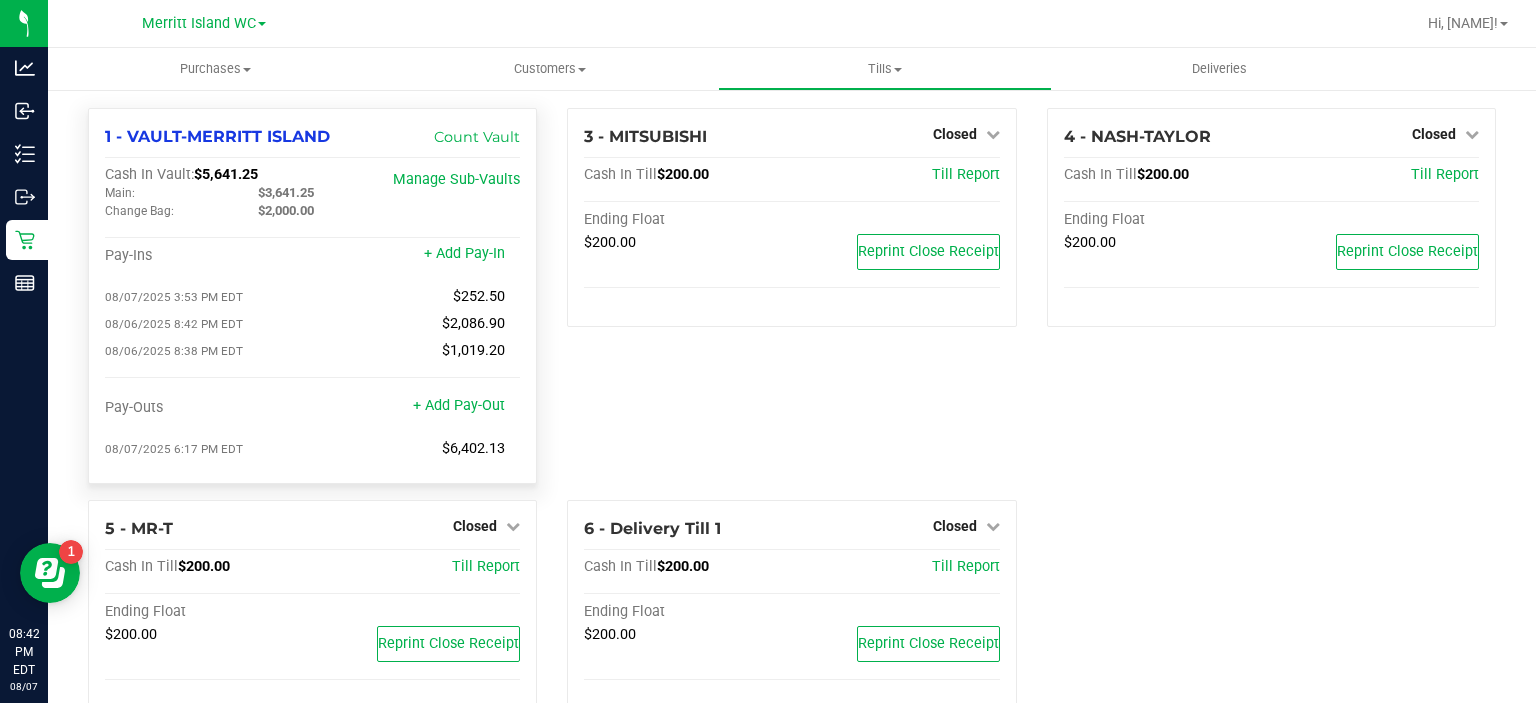 drag, startPoint x: 346, startPoint y: 191, endPoint x: 264, endPoint y: 191, distance: 82 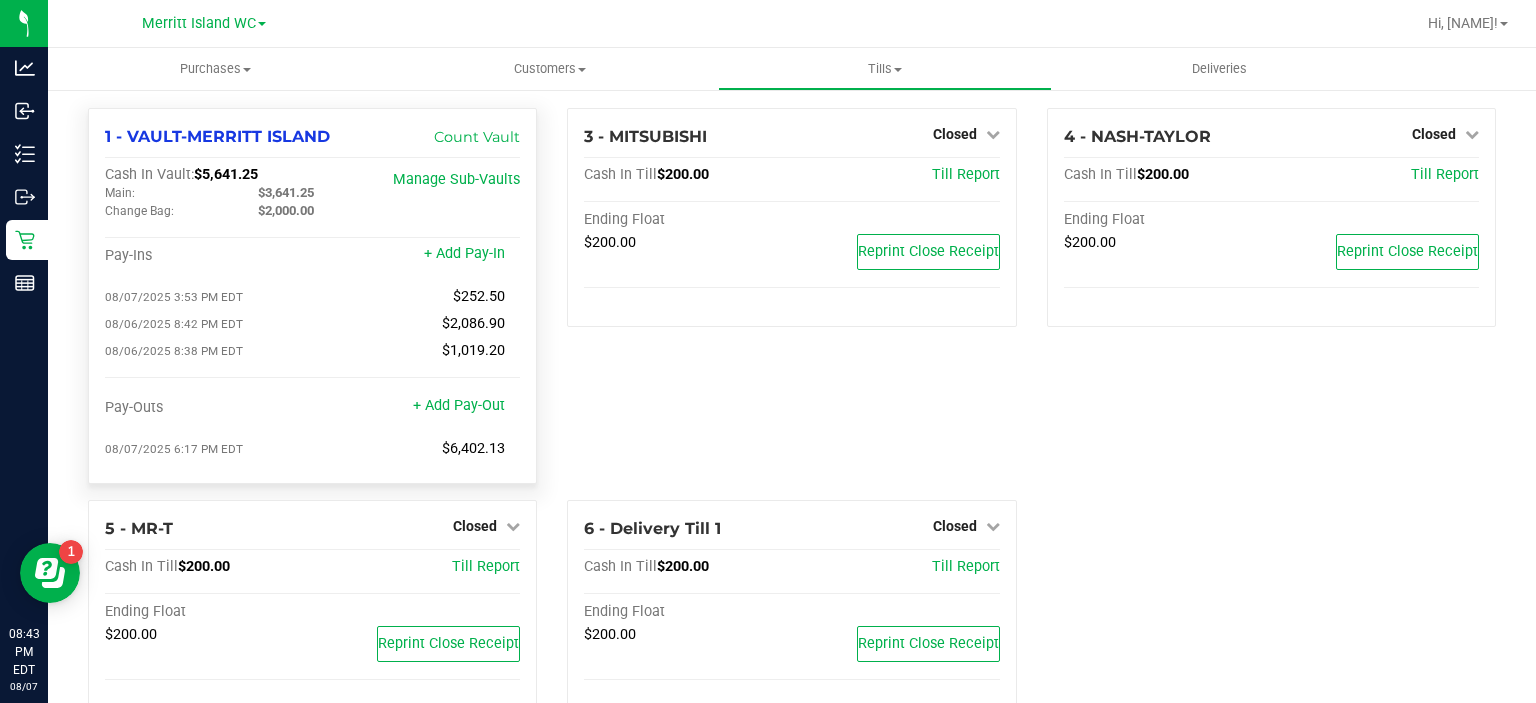 drag, startPoint x: 275, startPoint y: 172, endPoint x: 200, endPoint y: 172, distance: 75 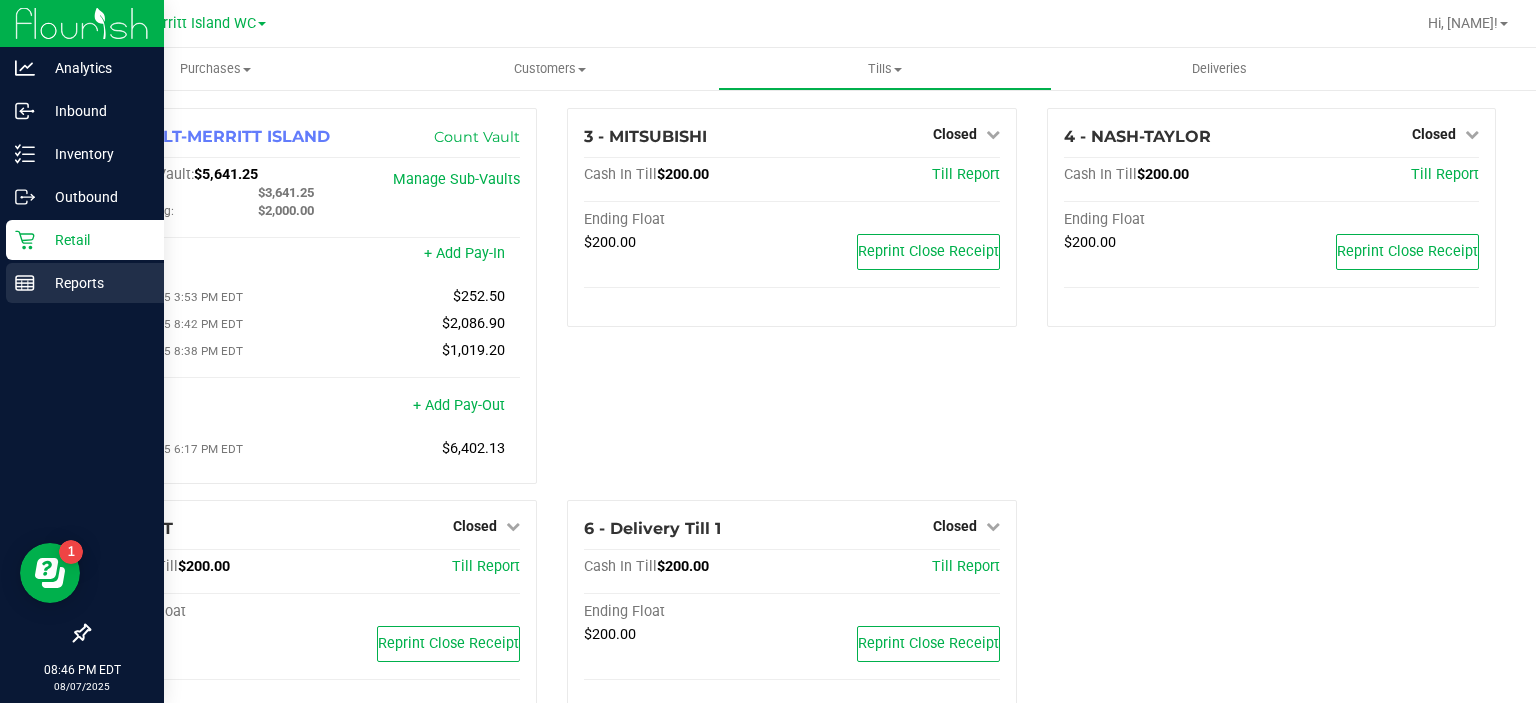 click 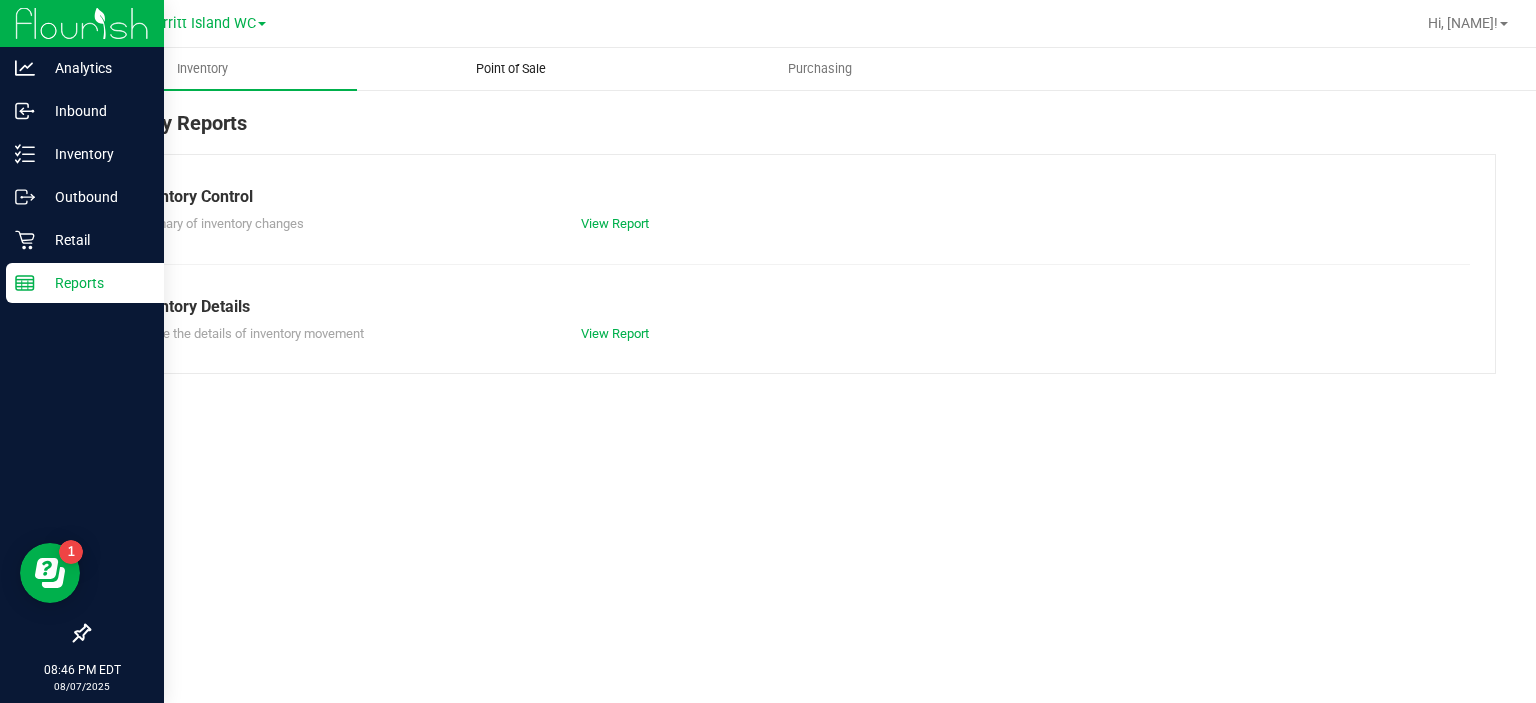 click on "Point of Sale" at bounding box center [511, 69] 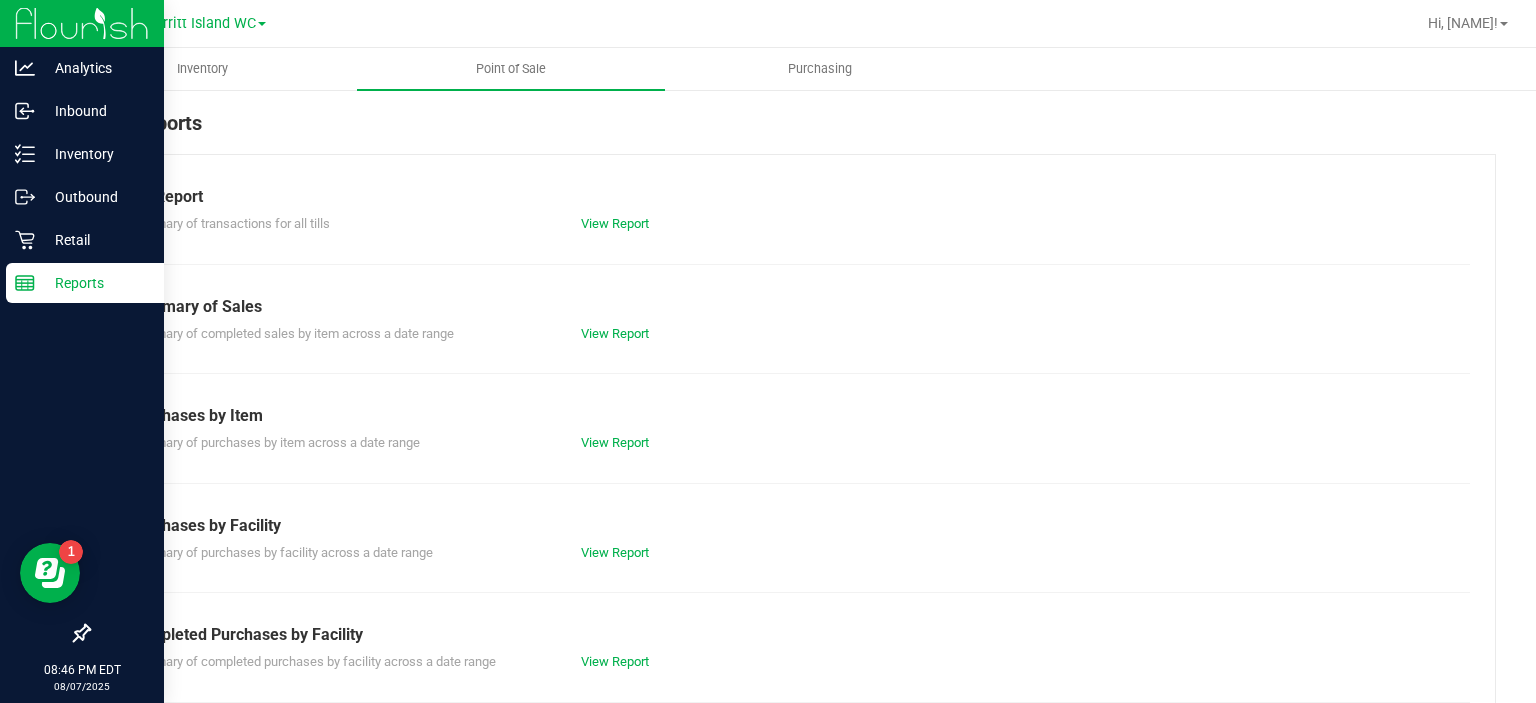 click on "View Report" at bounding box center (792, 224) 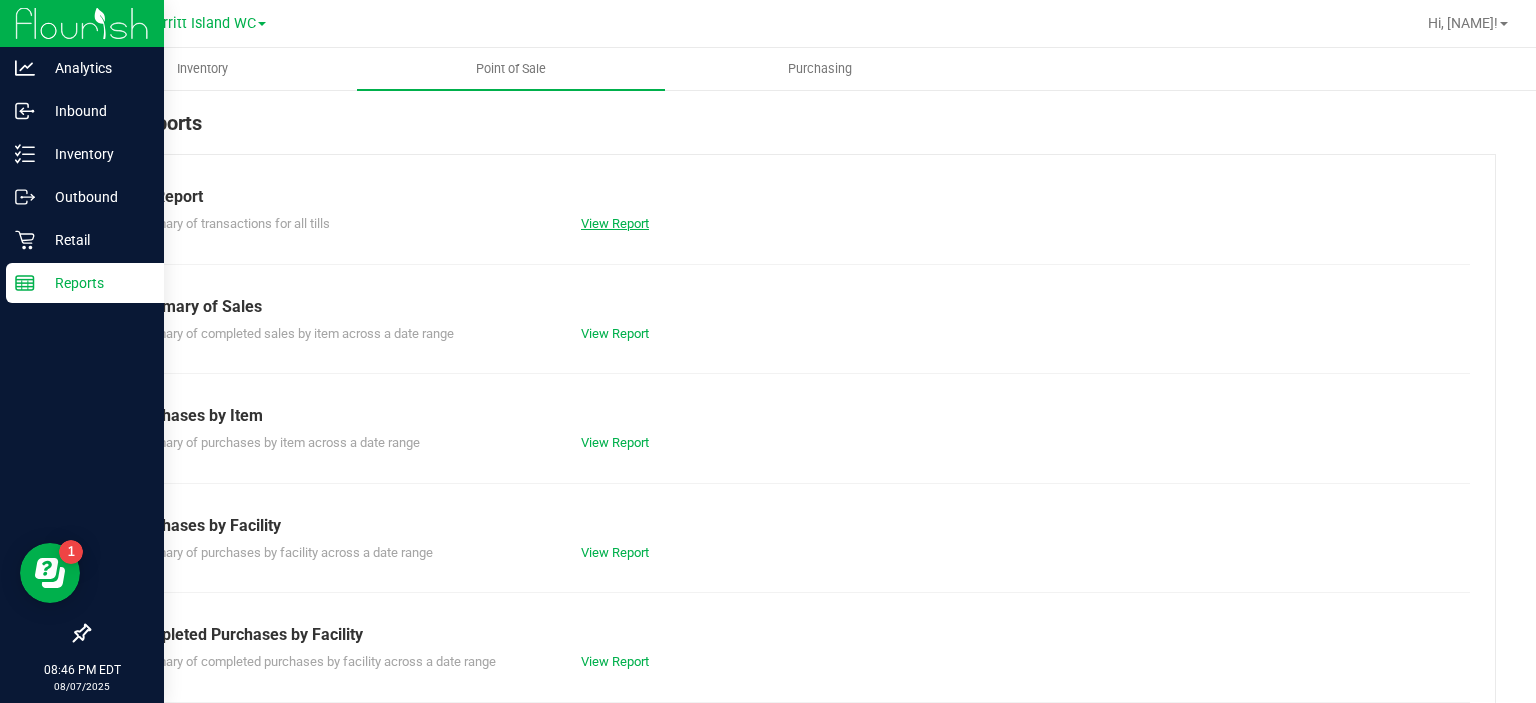 click on "View Report" at bounding box center (615, 223) 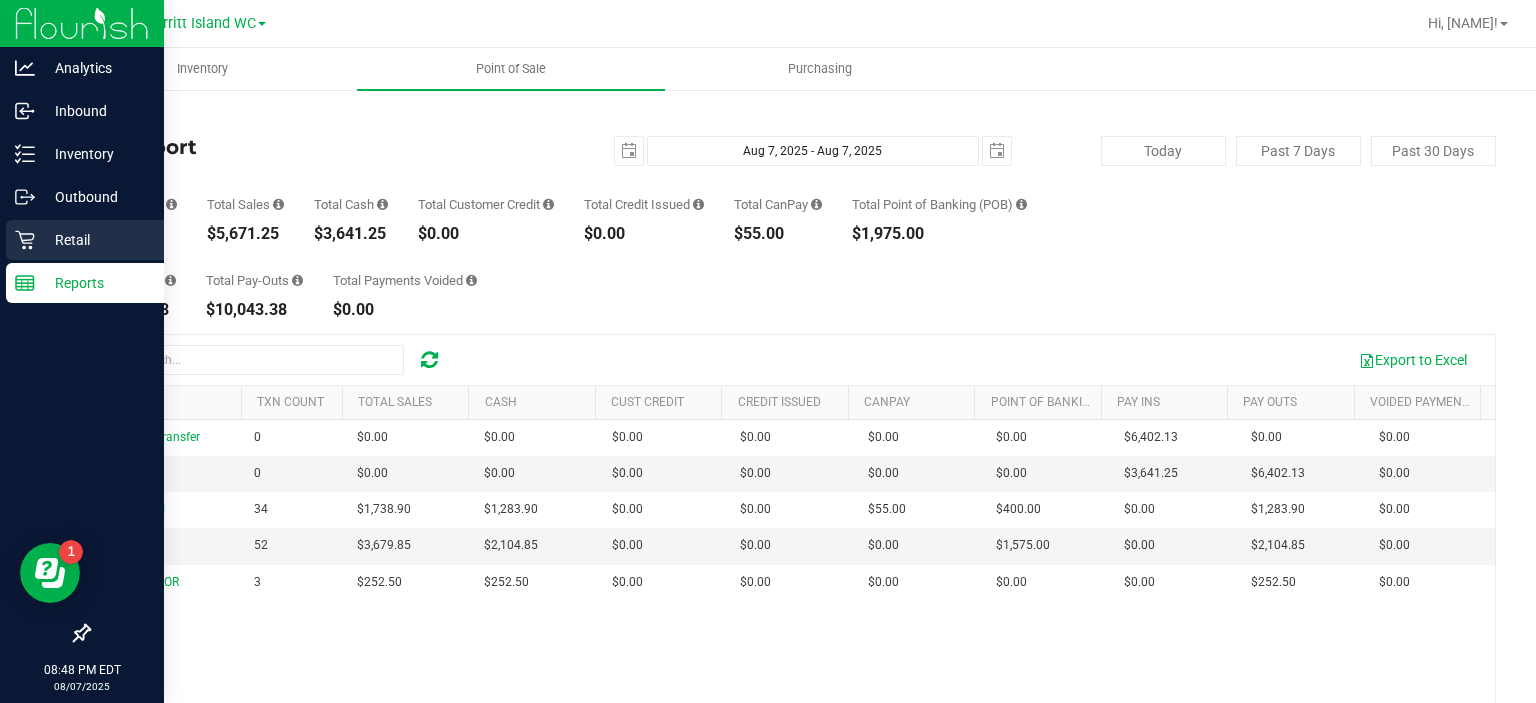 click on "Retail" at bounding box center (95, 240) 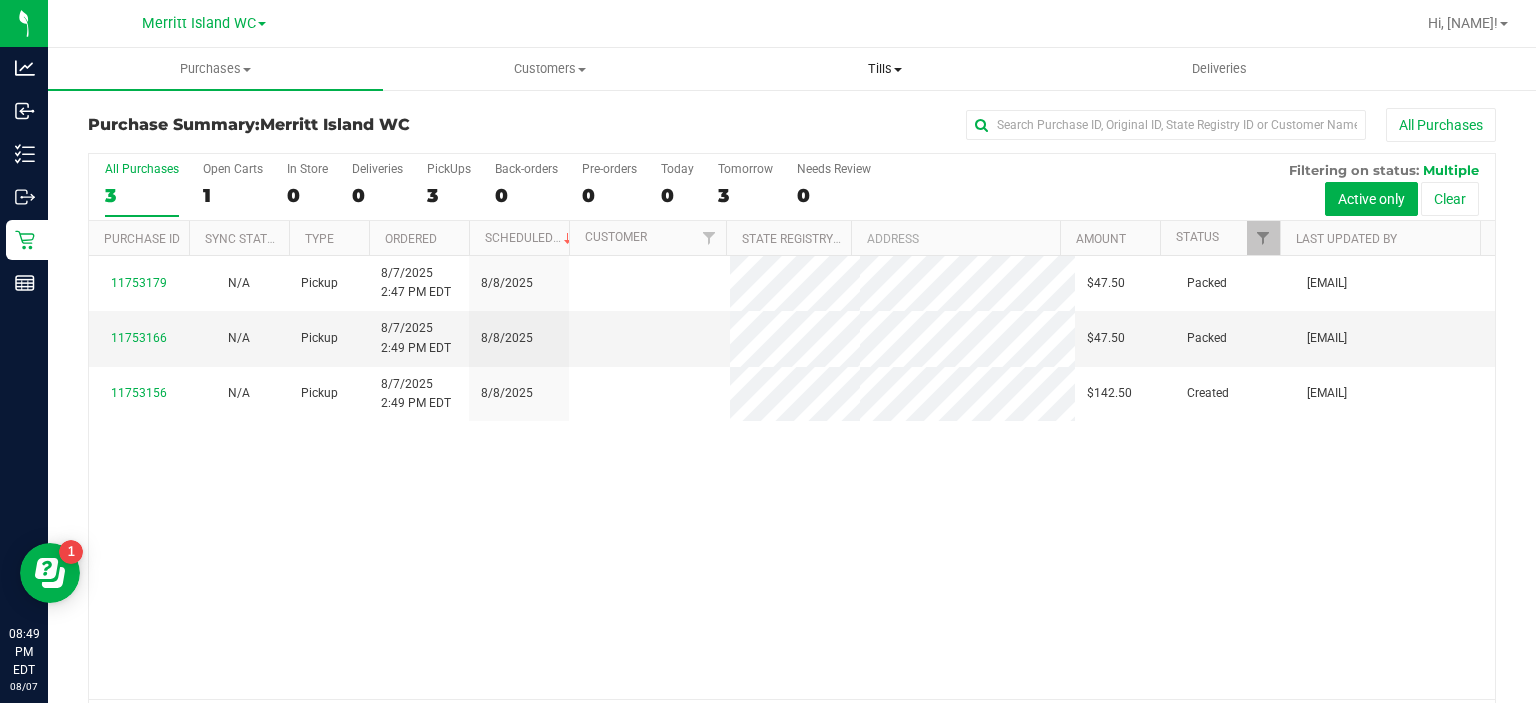click at bounding box center [898, 70] 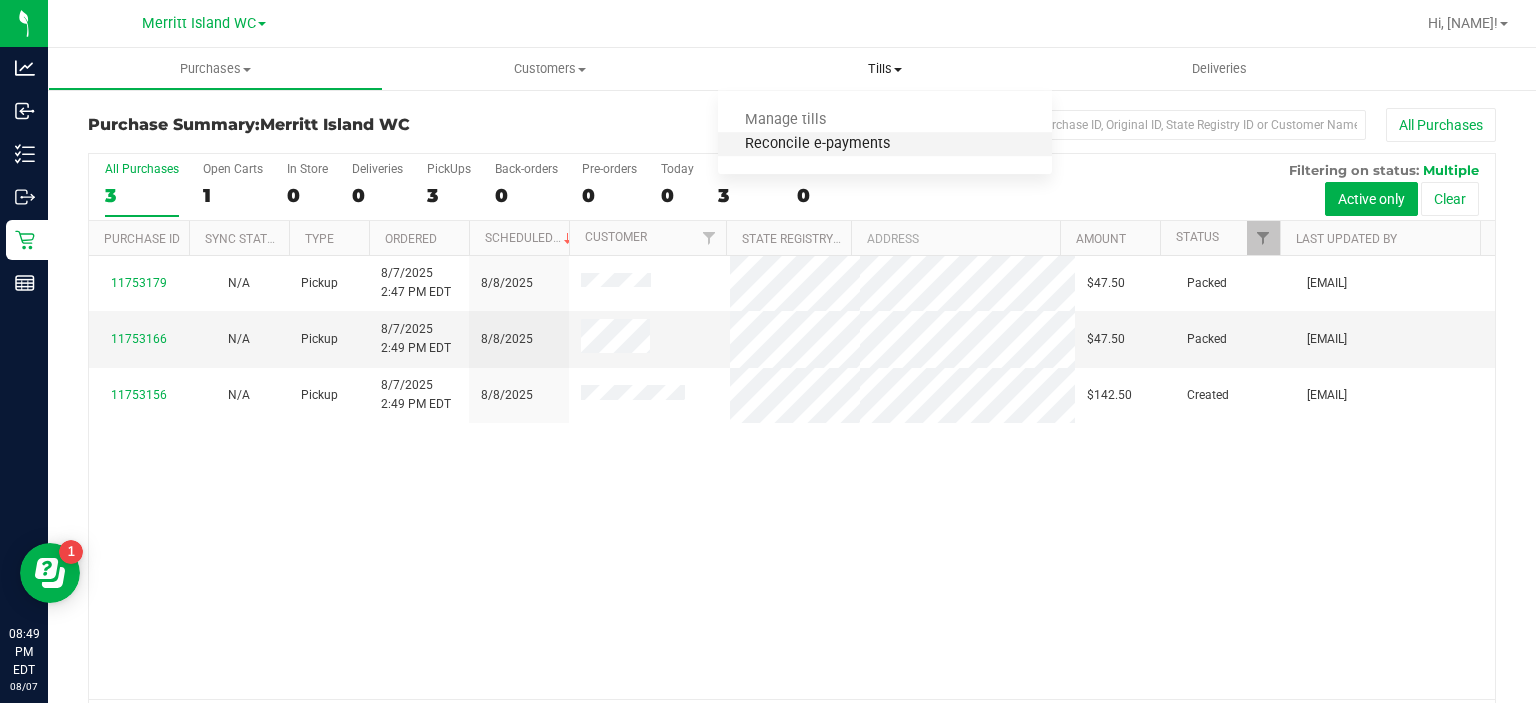 click on "Reconcile e-payments" at bounding box center [817, 144] 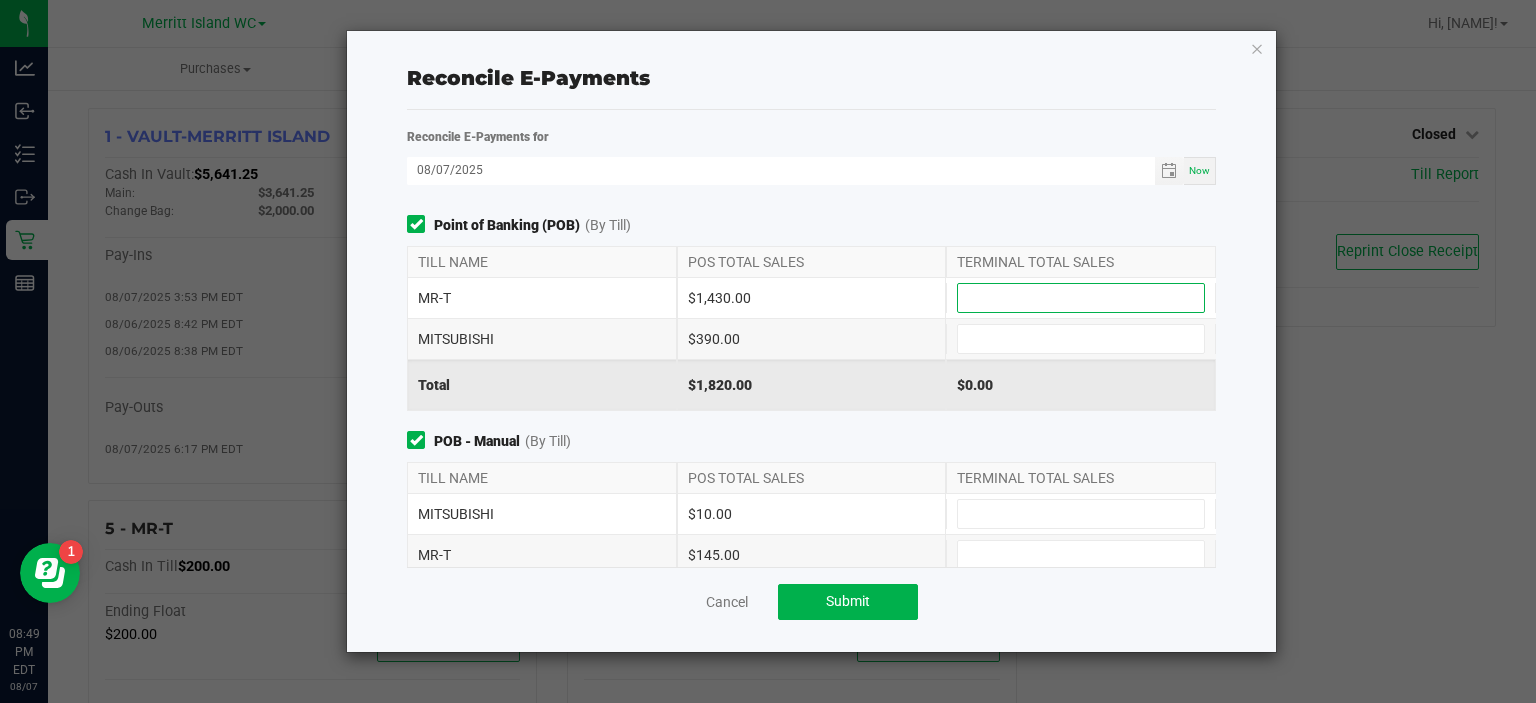 click at bounding box center [1081, 298] 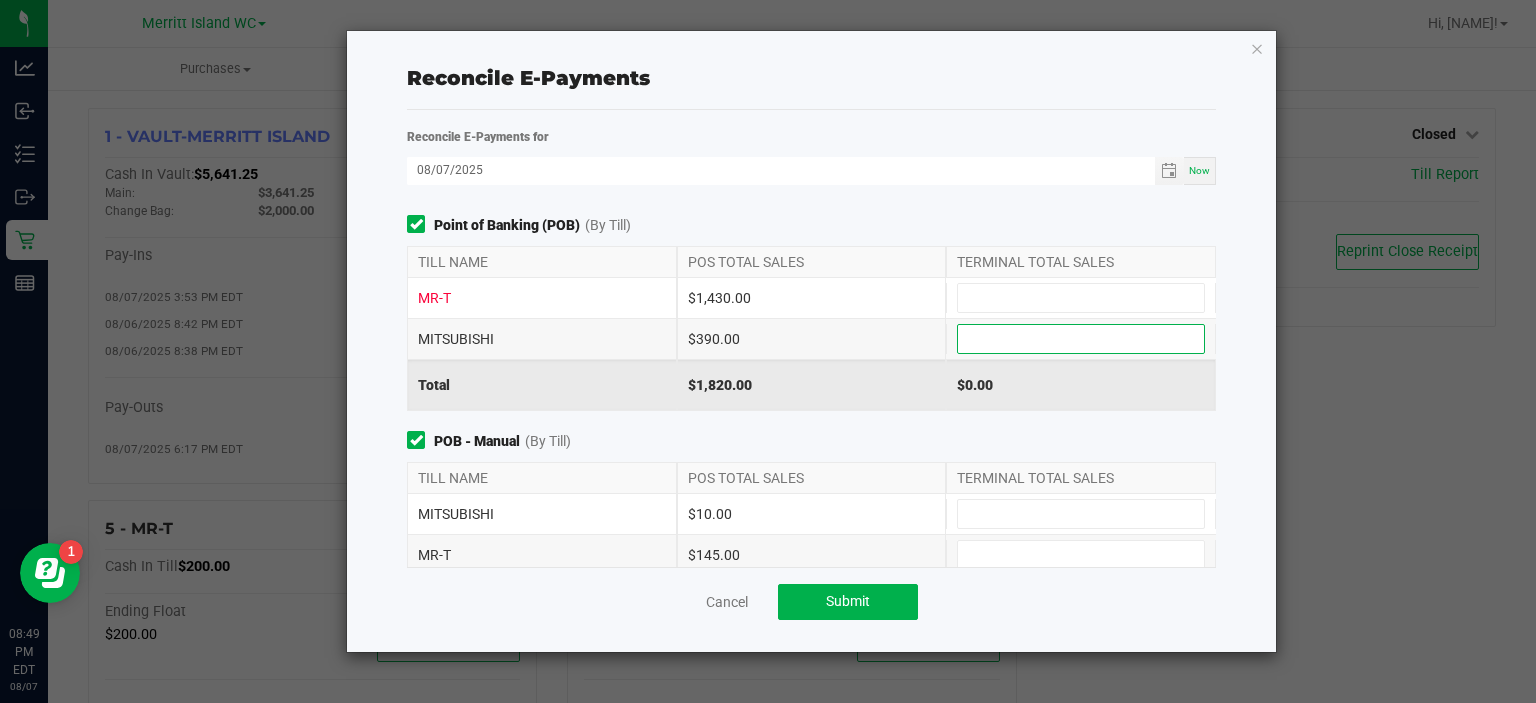 click at bounding box center (1081, 339) 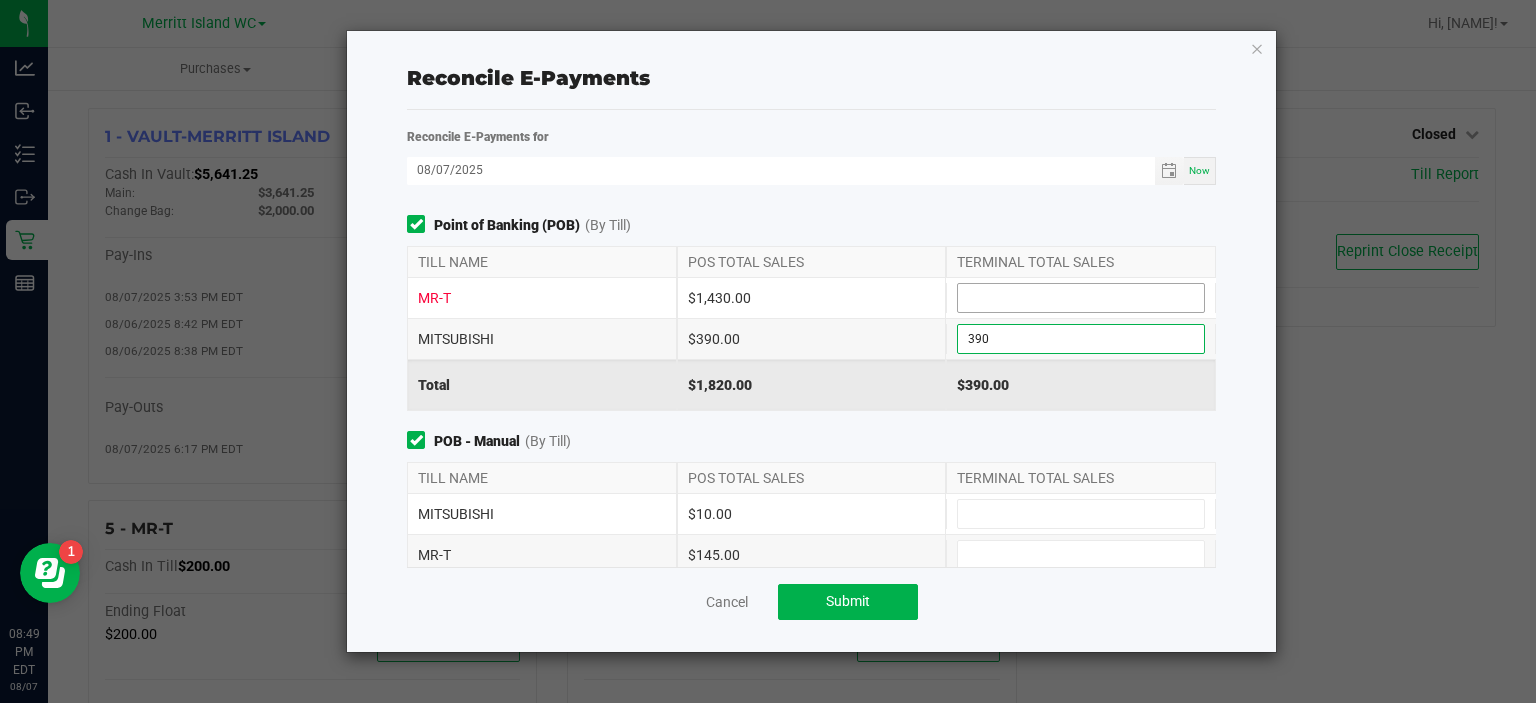 type on "$390.00" 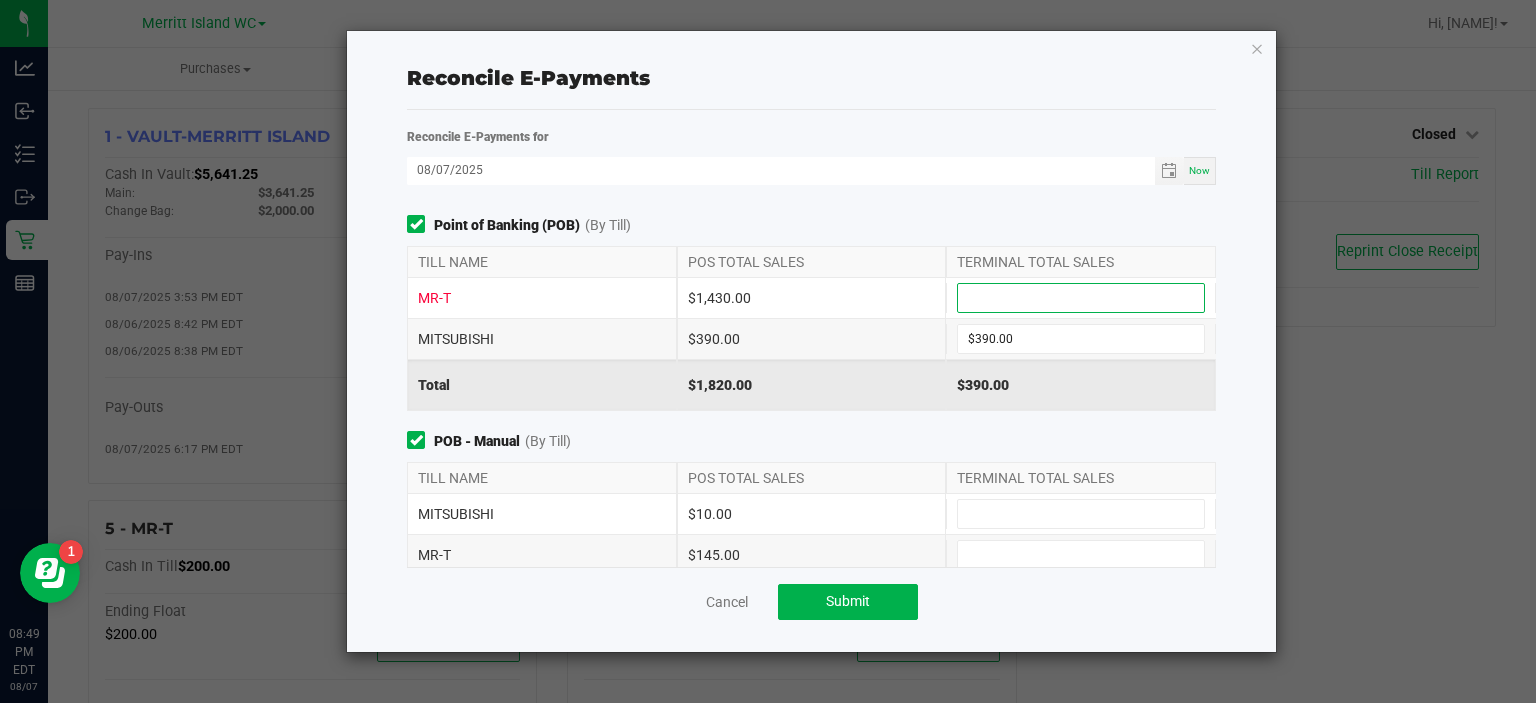 click at bounding box center (1081, 298) 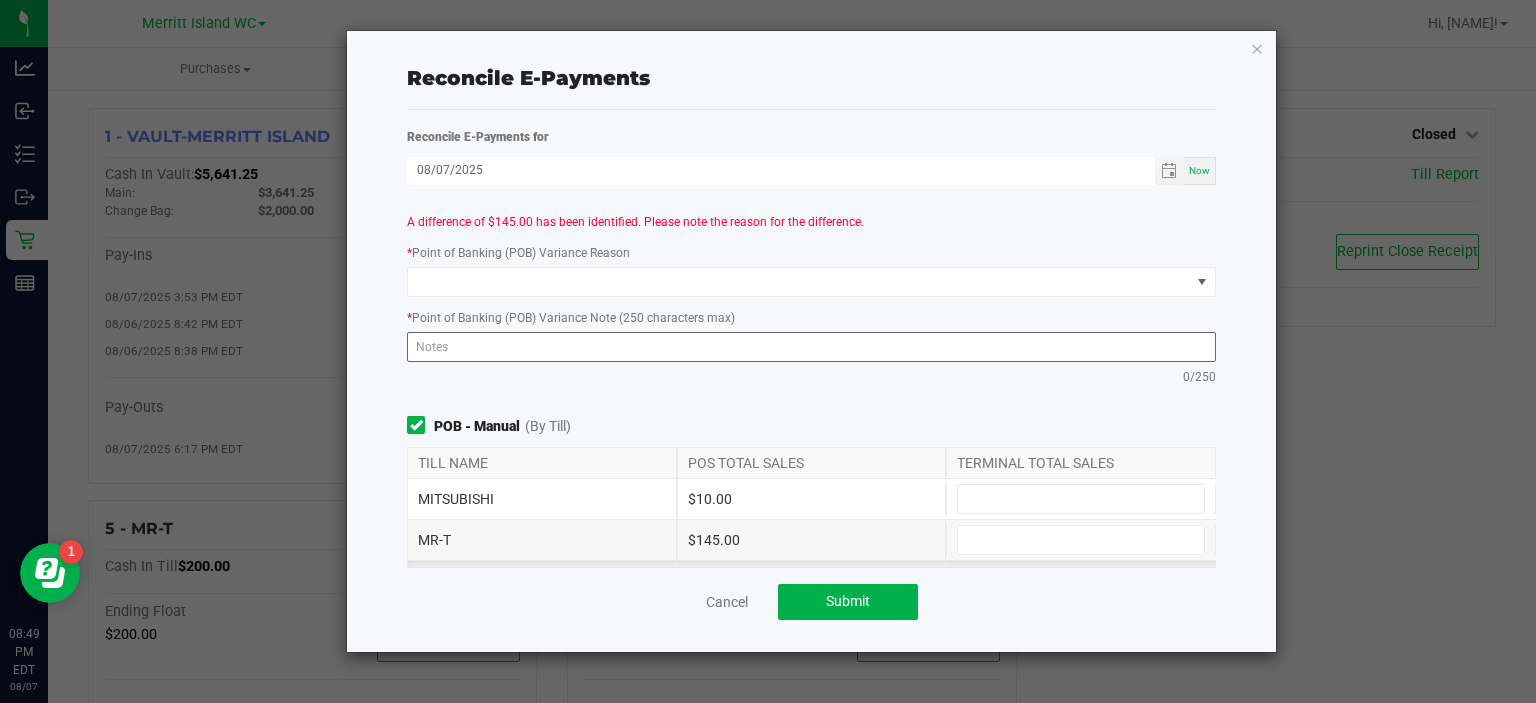 scroll, scrollTop: 0, scrollLeft: 0, axis: both 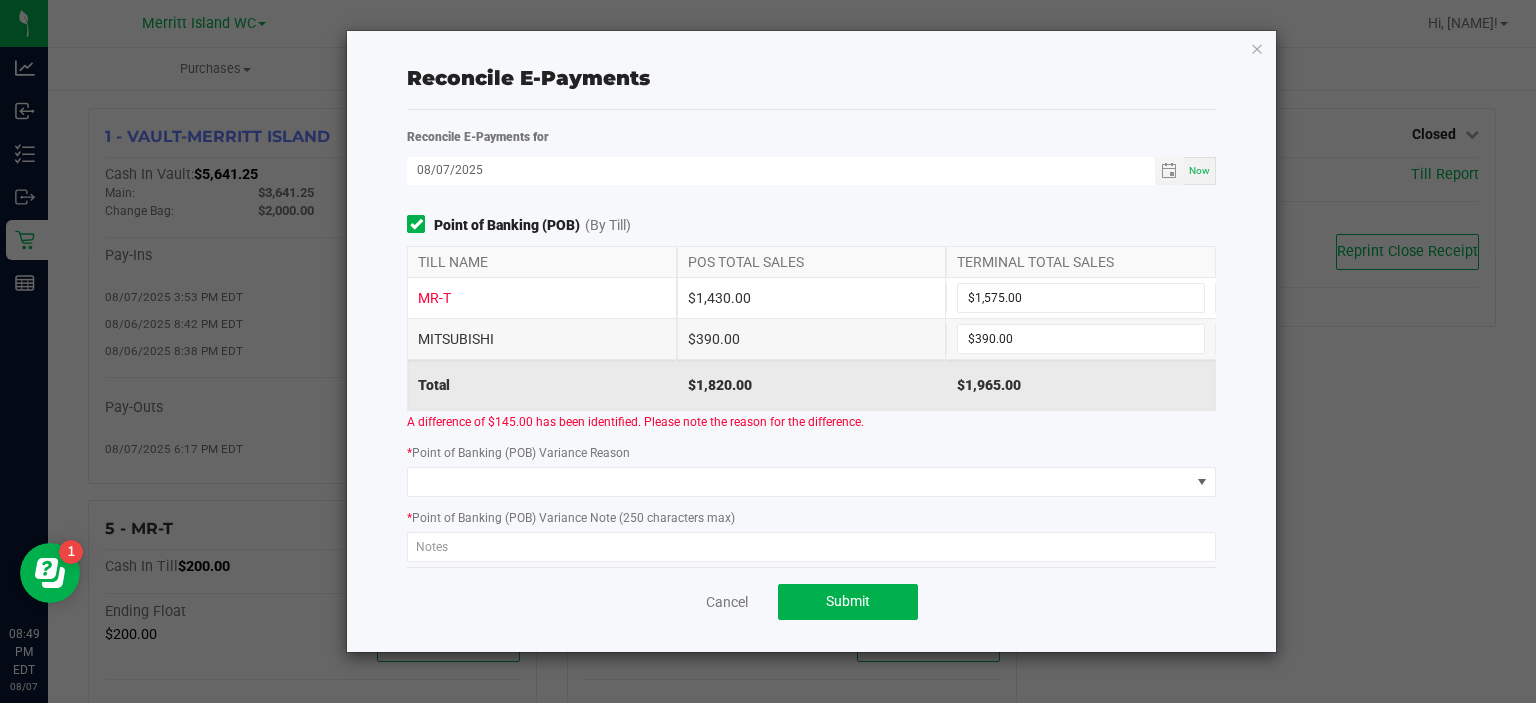 click on "*  Point of Banking (POB) Variance Reason" 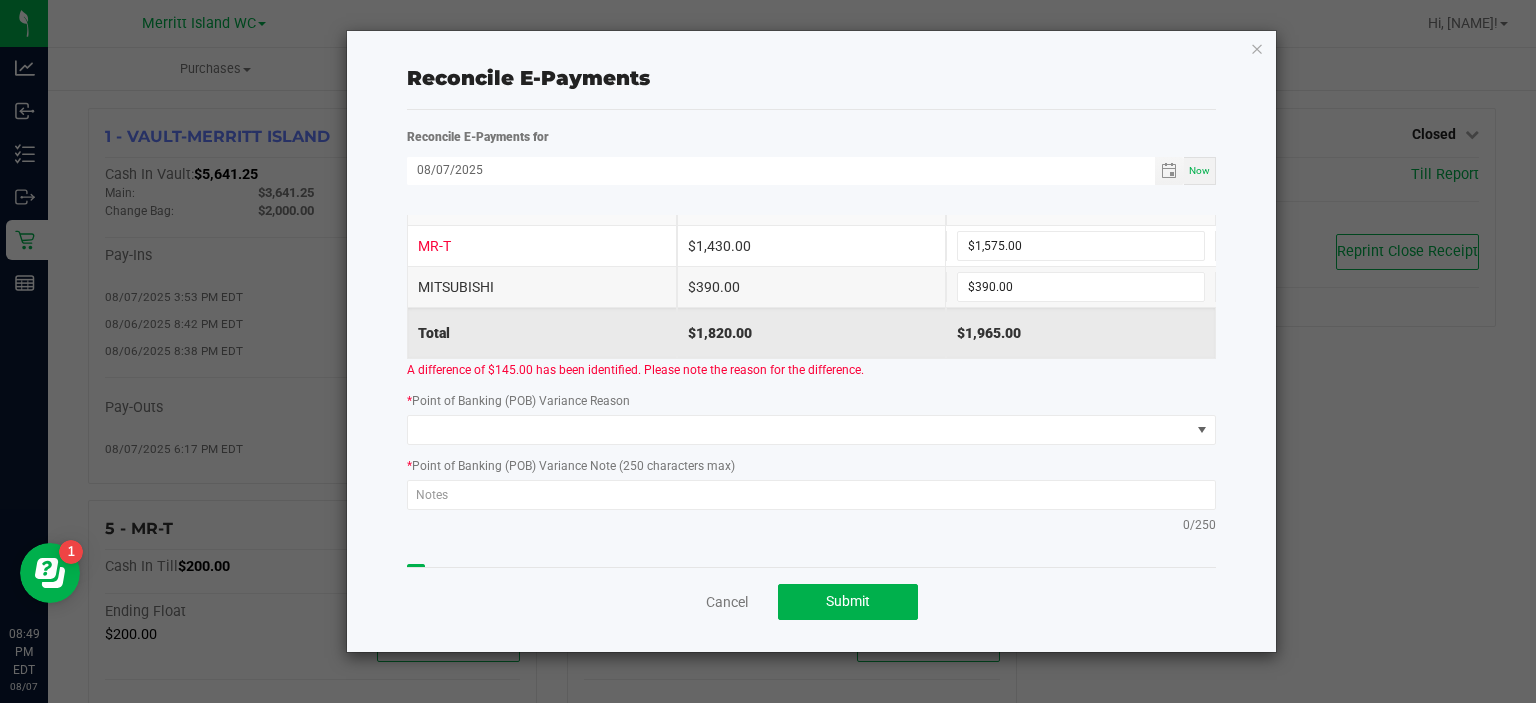 scroll, scrollTop: 0, scrollLeft: 0, axis: both 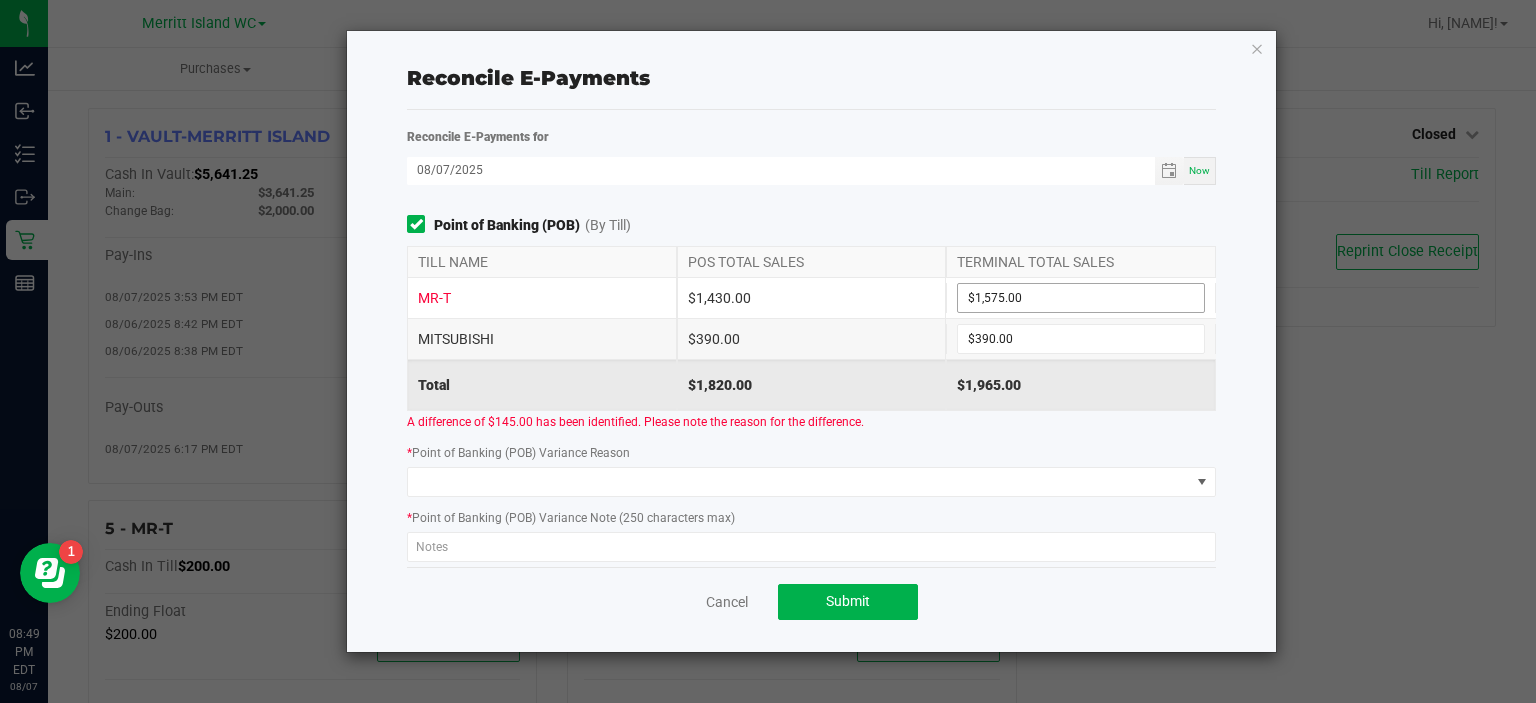 type on "1575" 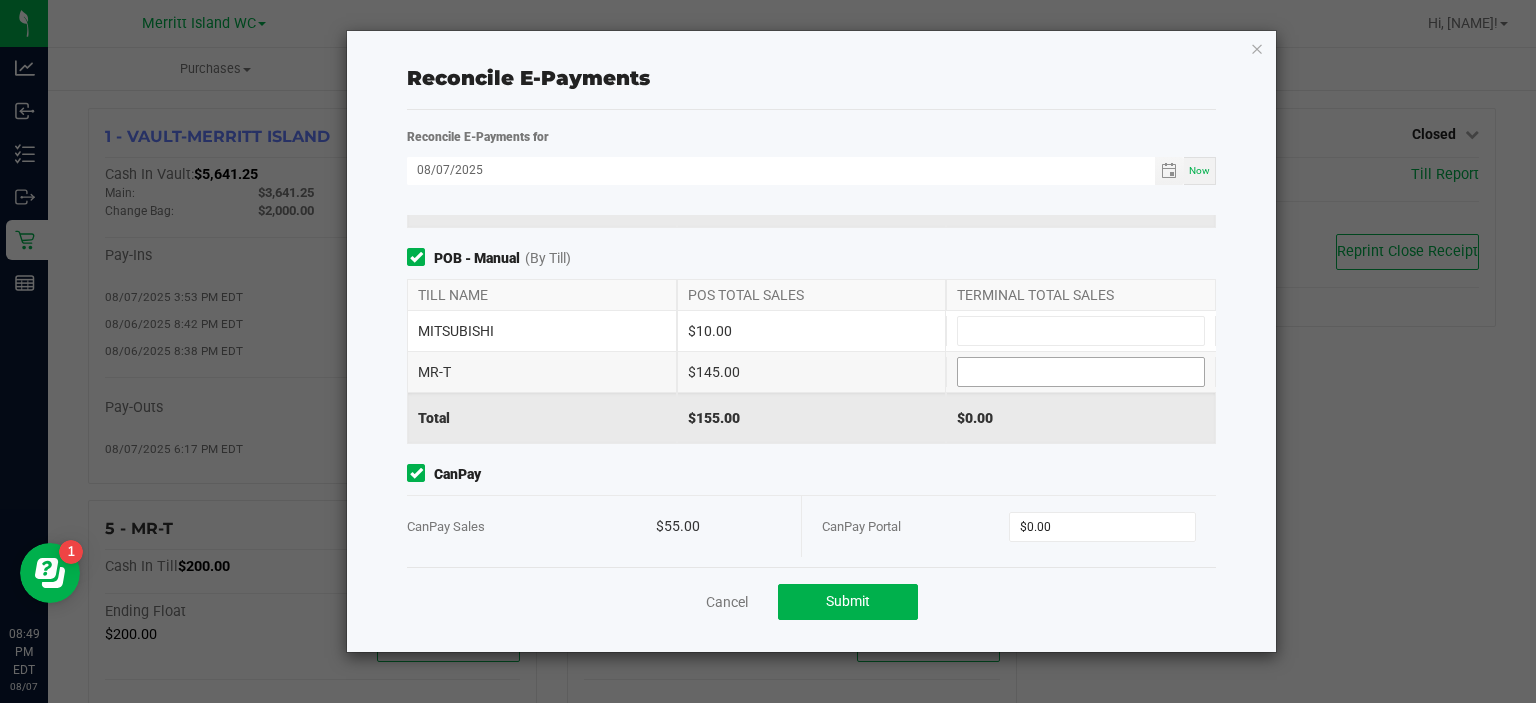scroll, scrollTop: 190, scrollLeft: 0, axis: vertical 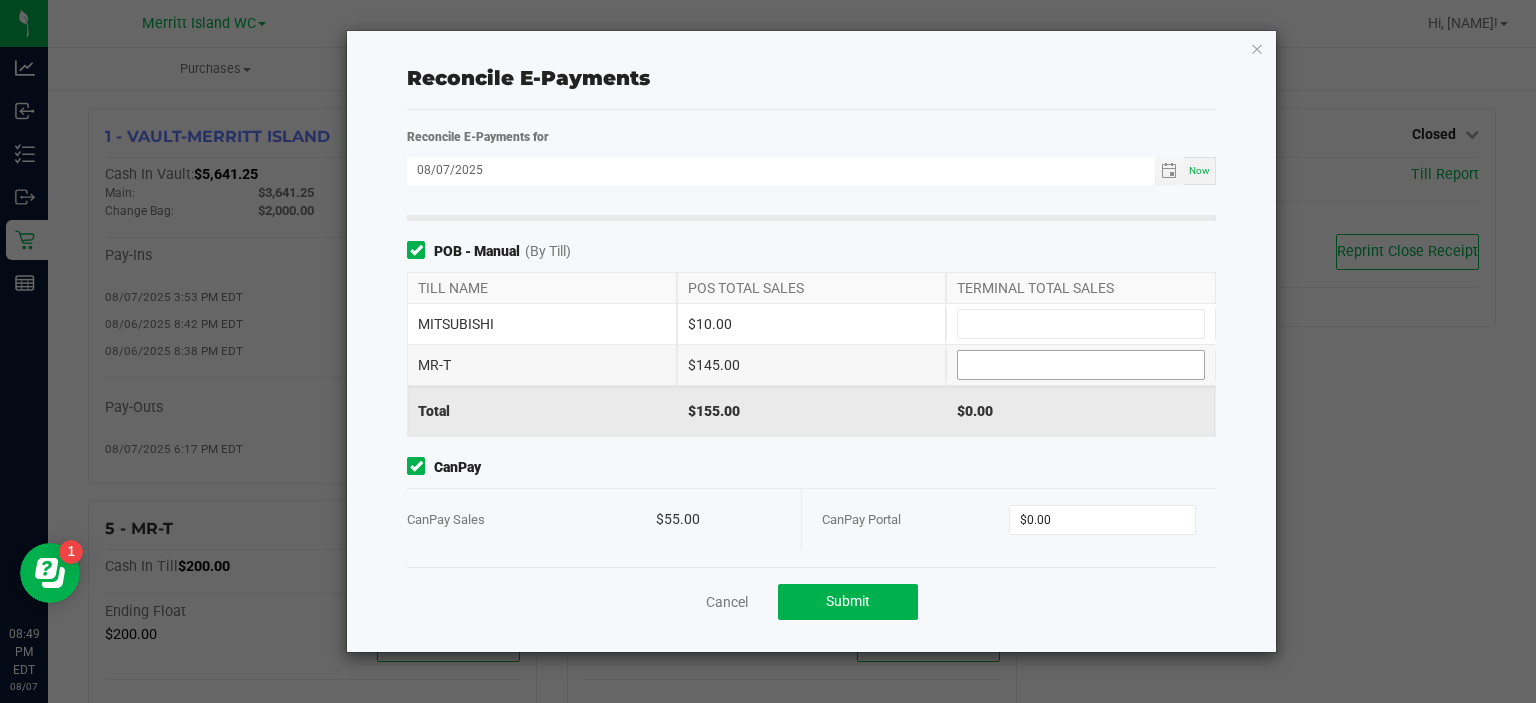 type on "$1,430.00" 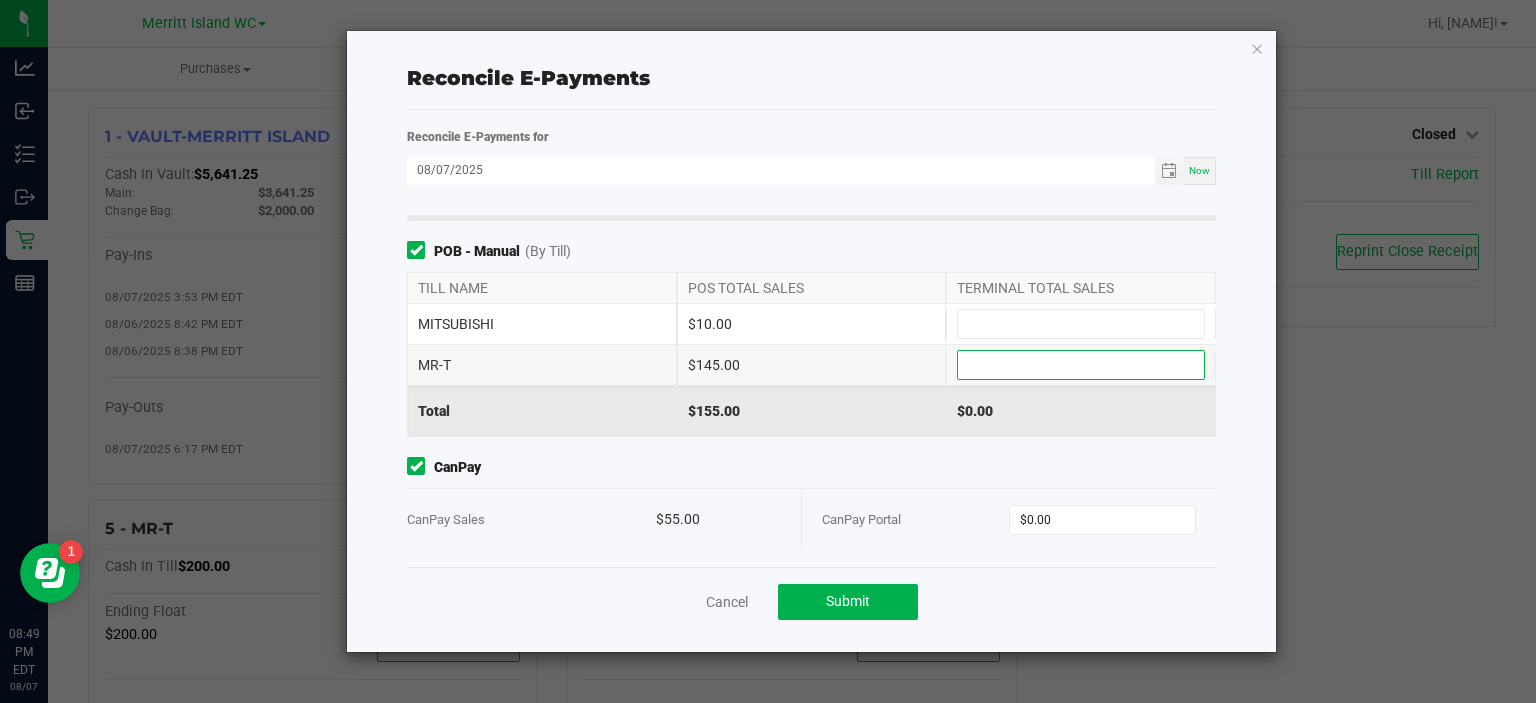 click at bounding box center (1081, 365) 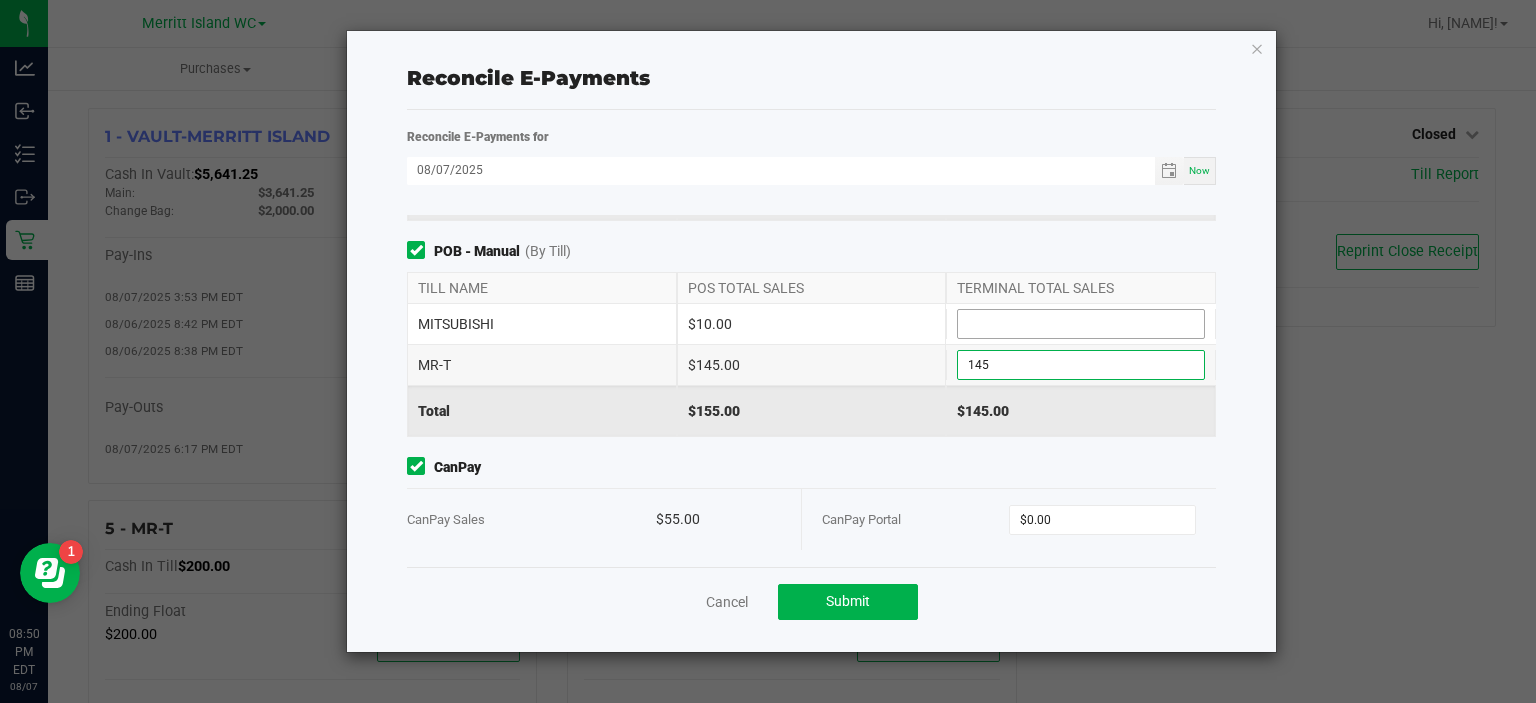 type on "$145.00" 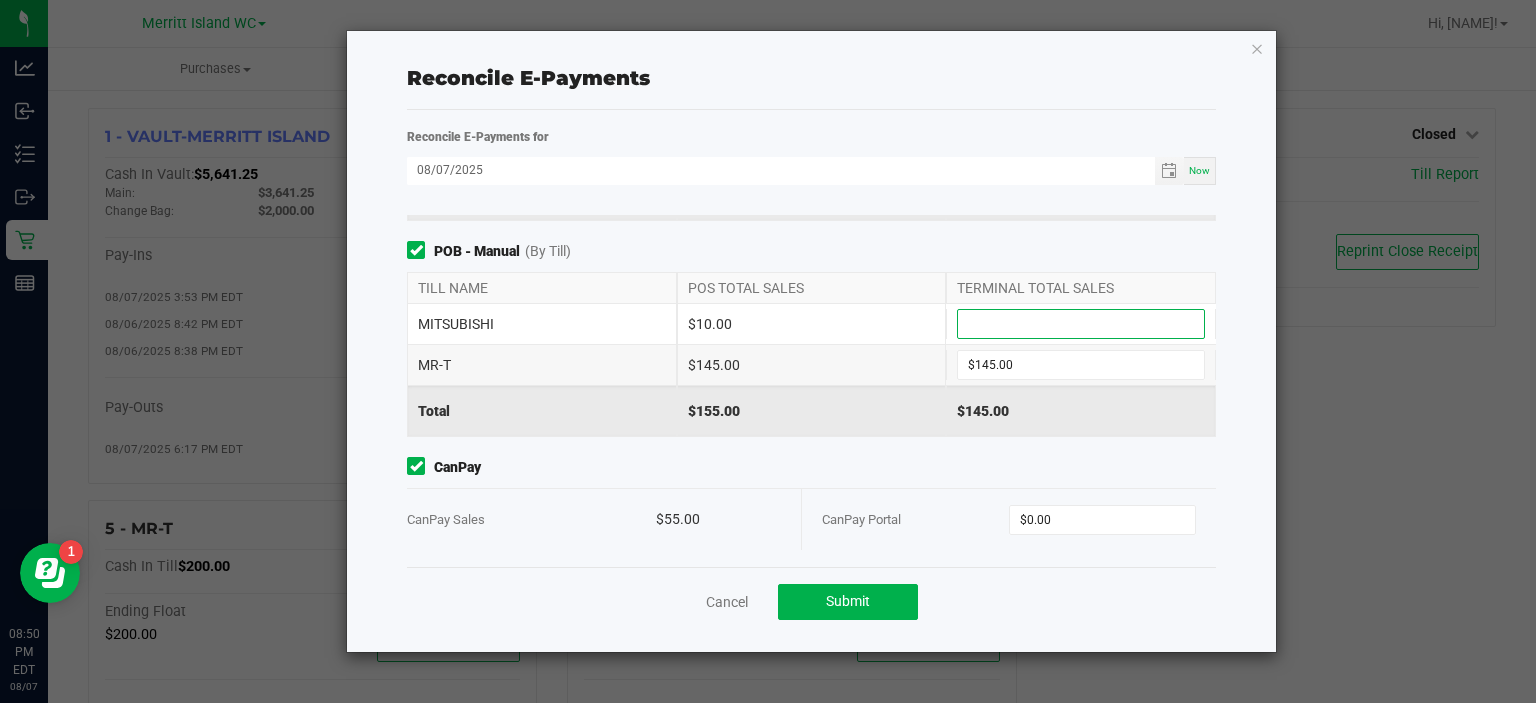 click at bounding box center (1081, 324) 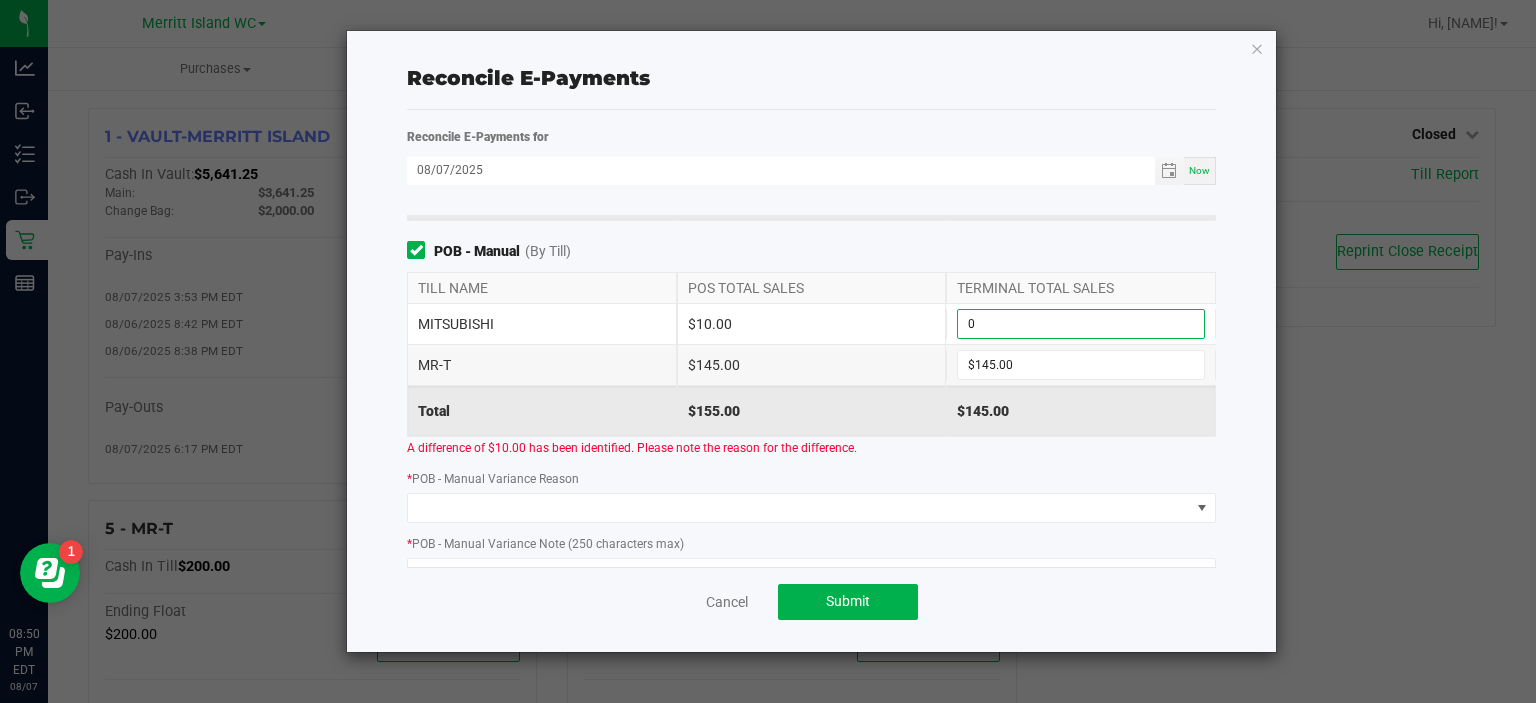 type on "$0.00" 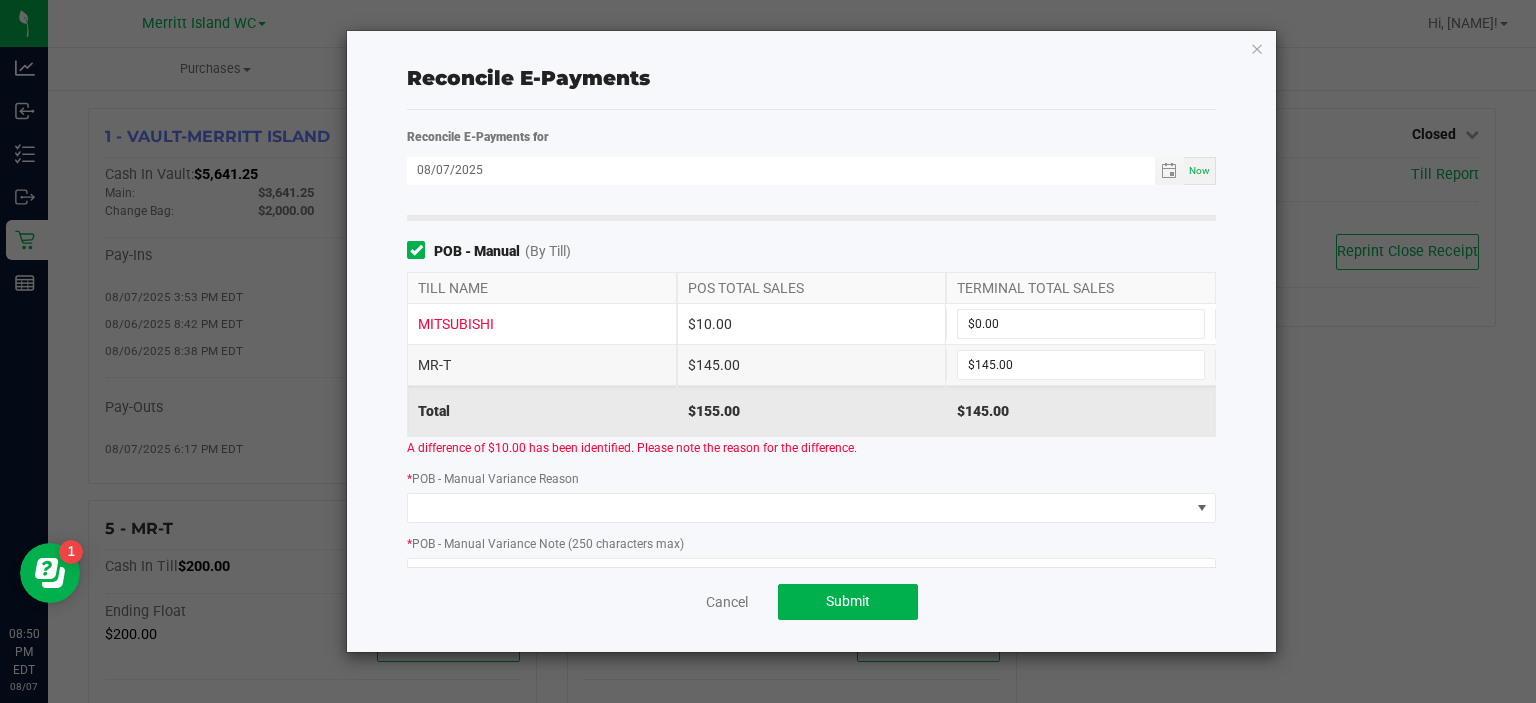 click on "POB - Manual  (By Till)   TILL NAME   POS TOTAL SALES   TERMINAL TOTAL SALES   MITSUBISHI   $10.00  $0.00  MR-T   $145.00  $145.00  Total   $155.00   $145.00   A difference of $10.00 has been identified. Please note the reason for the difference.  *  POB - Manual Variance Reason  *  POB - Manual Variance Note (250 characters max)   0/250" 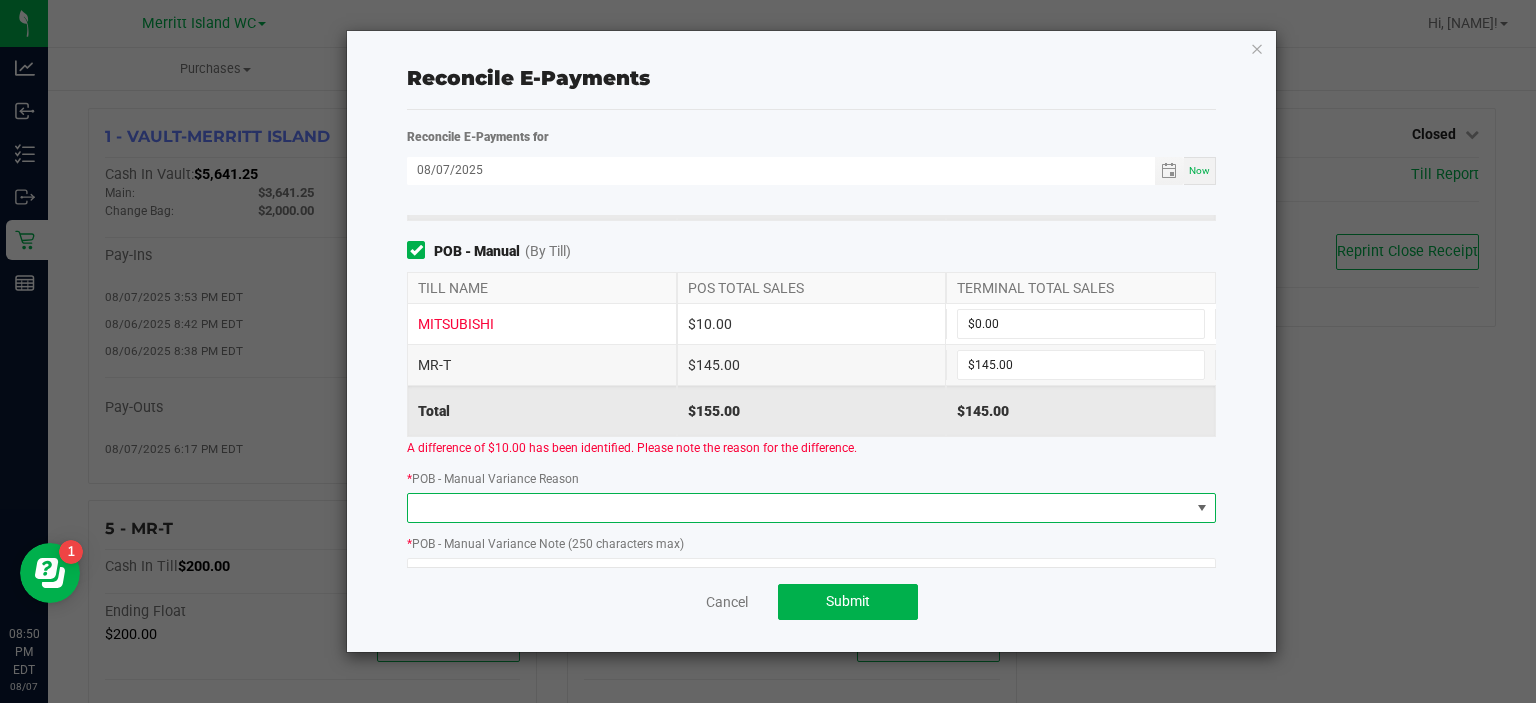 click at bounding box center (799, 508) 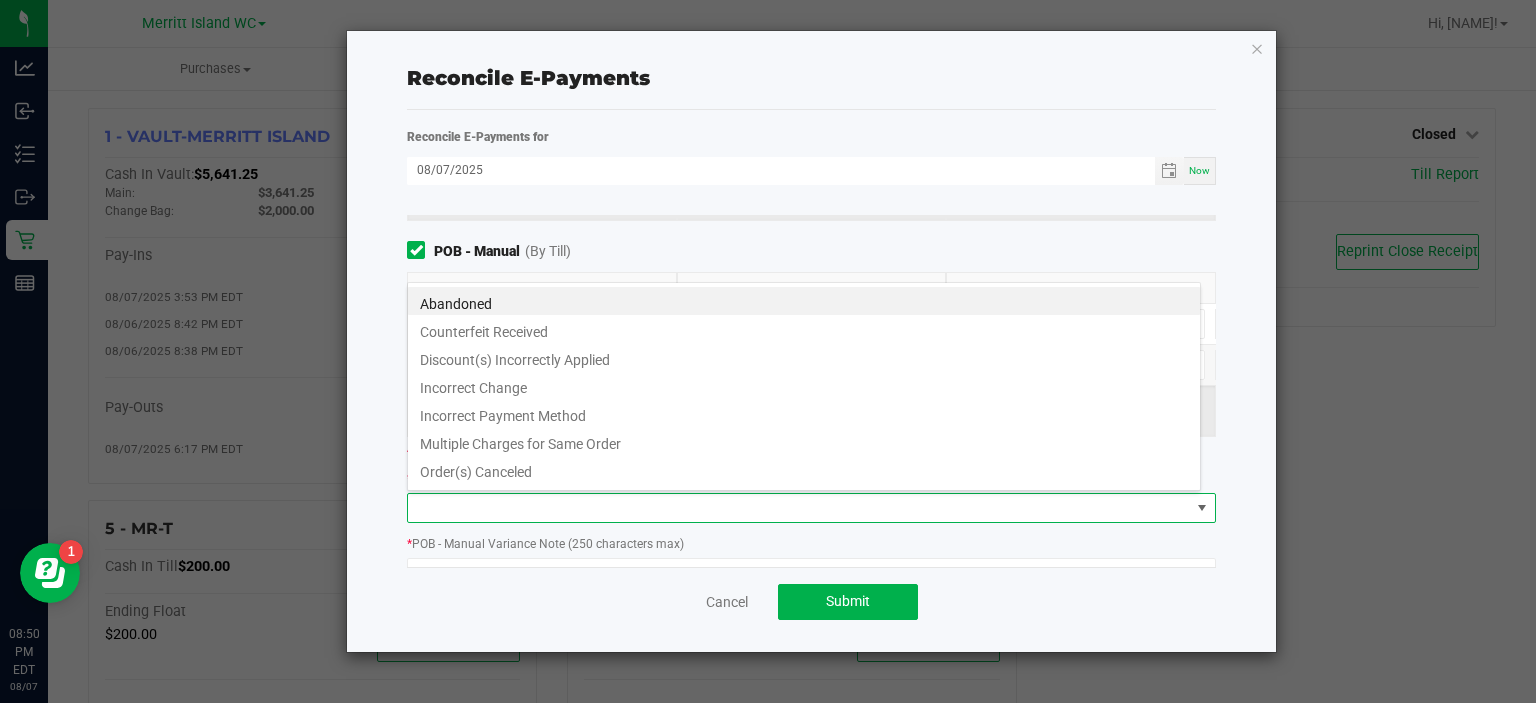 scroll, scrollTop: 99970, scrollLeft: 99206, axis: both 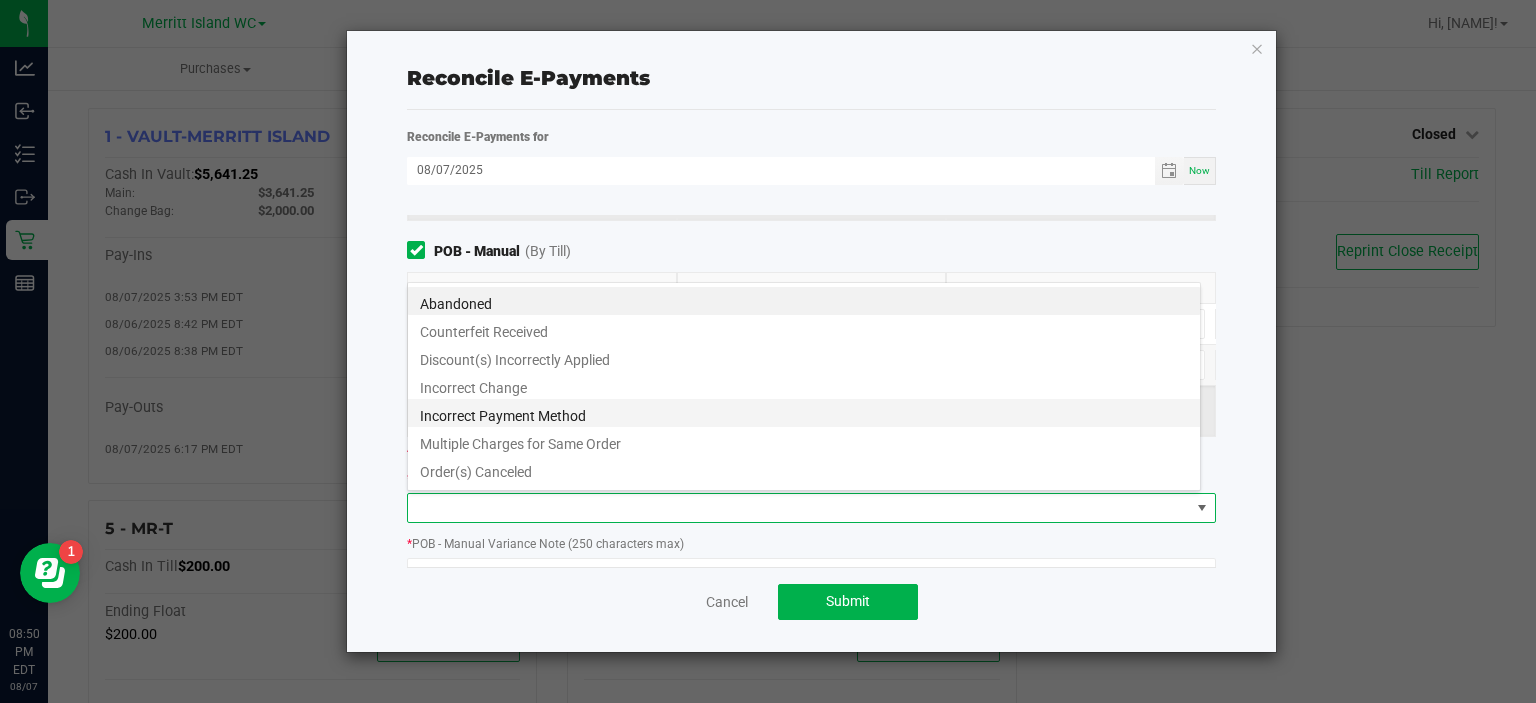 click on "Incorrect Payment Method" at bounding box center (804, 413) 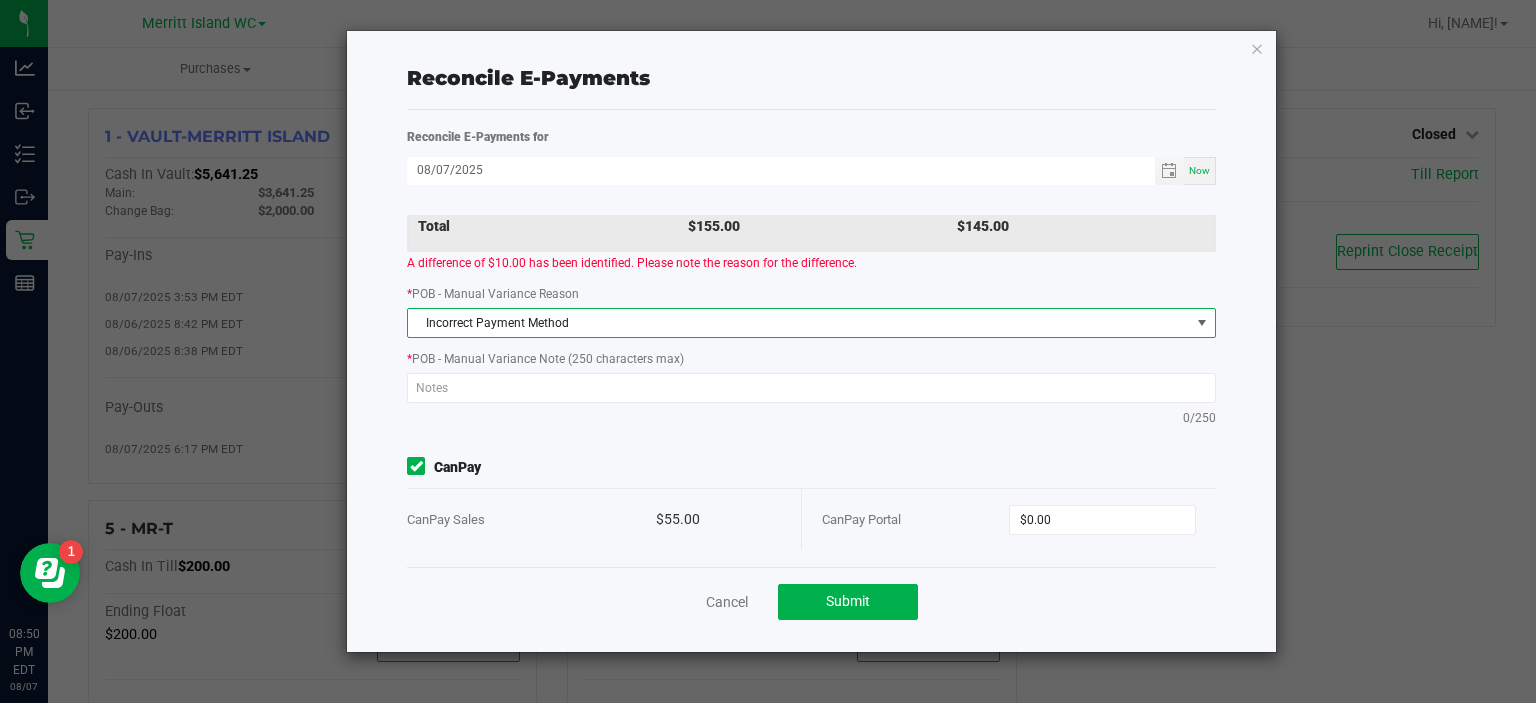 scroll, scrollTop: 376, scrollLeft: 0, axis: vertical 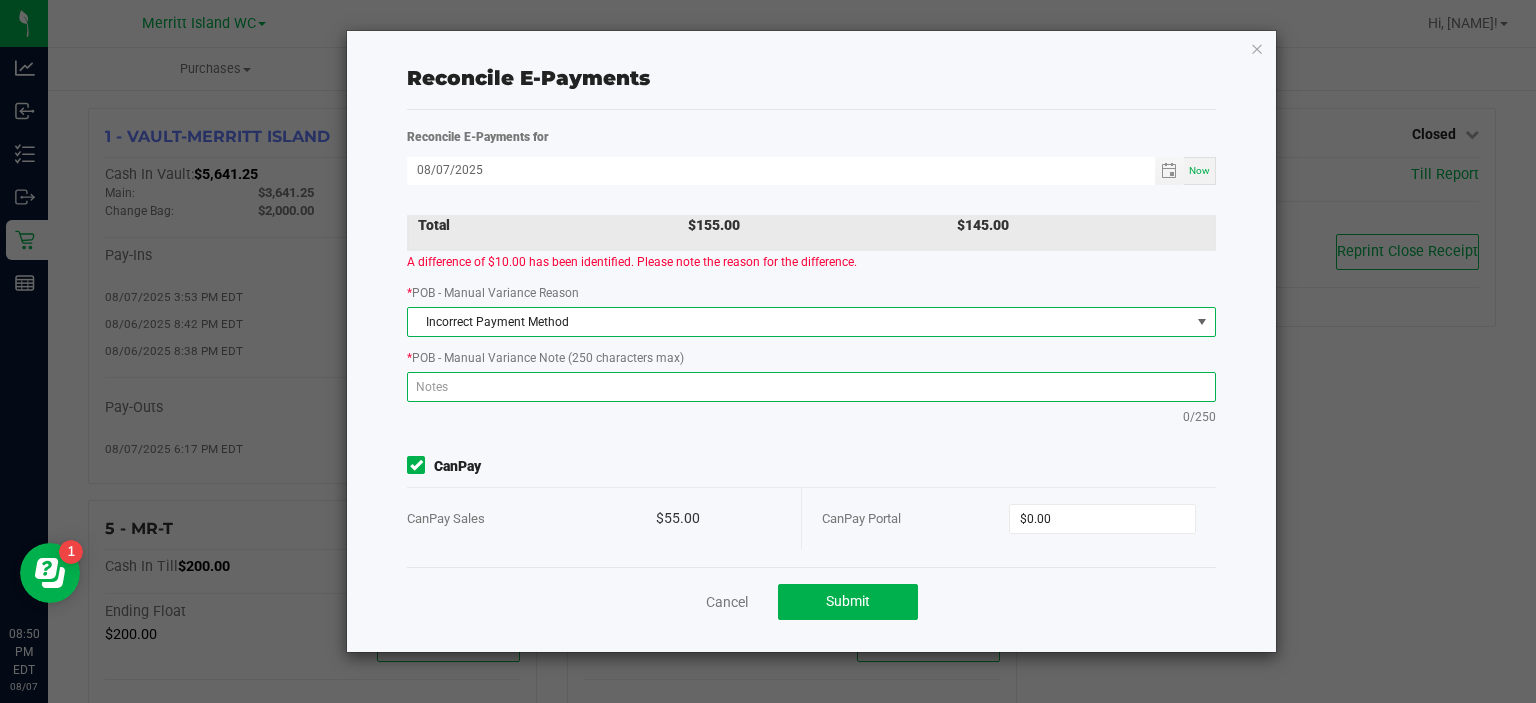 click at bounding box center [811, 387] 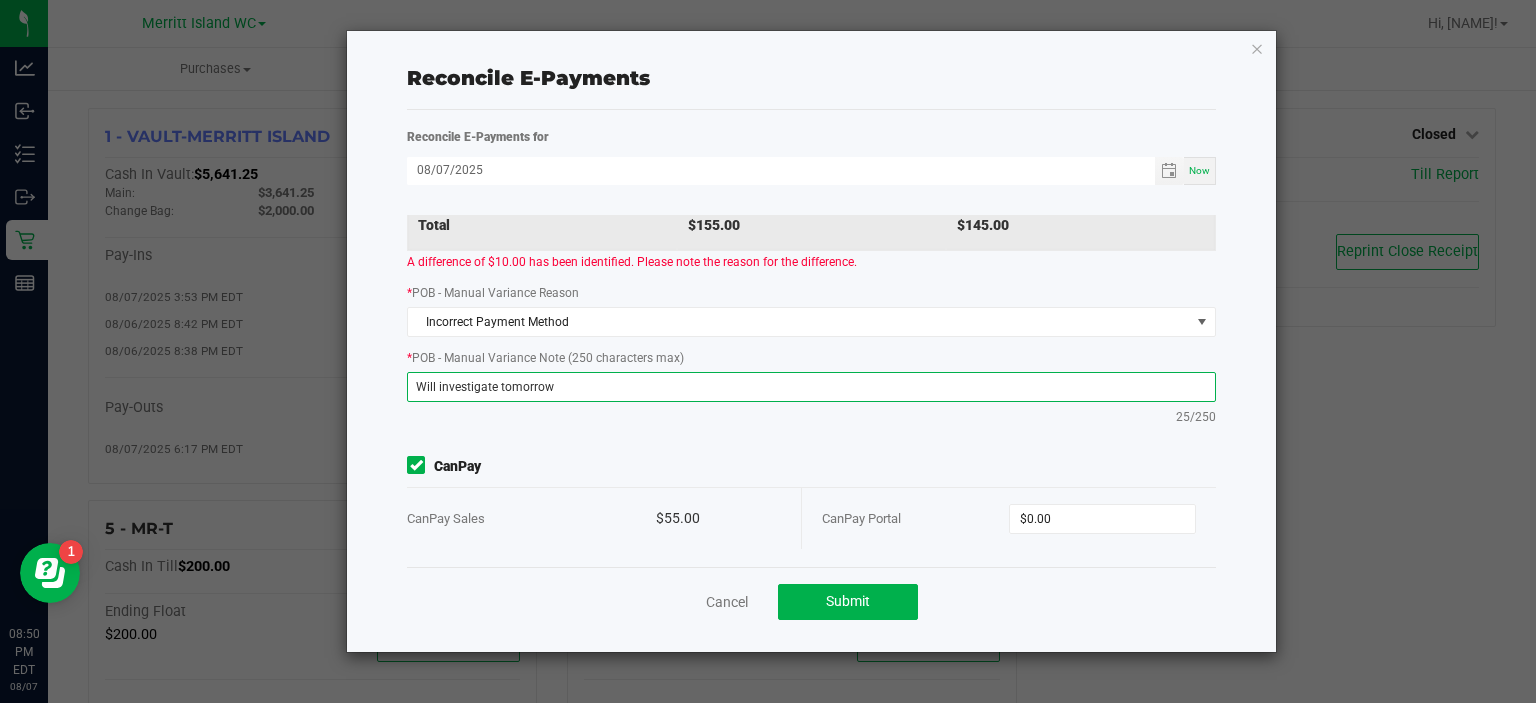 type on "Will investigate tomorrow" 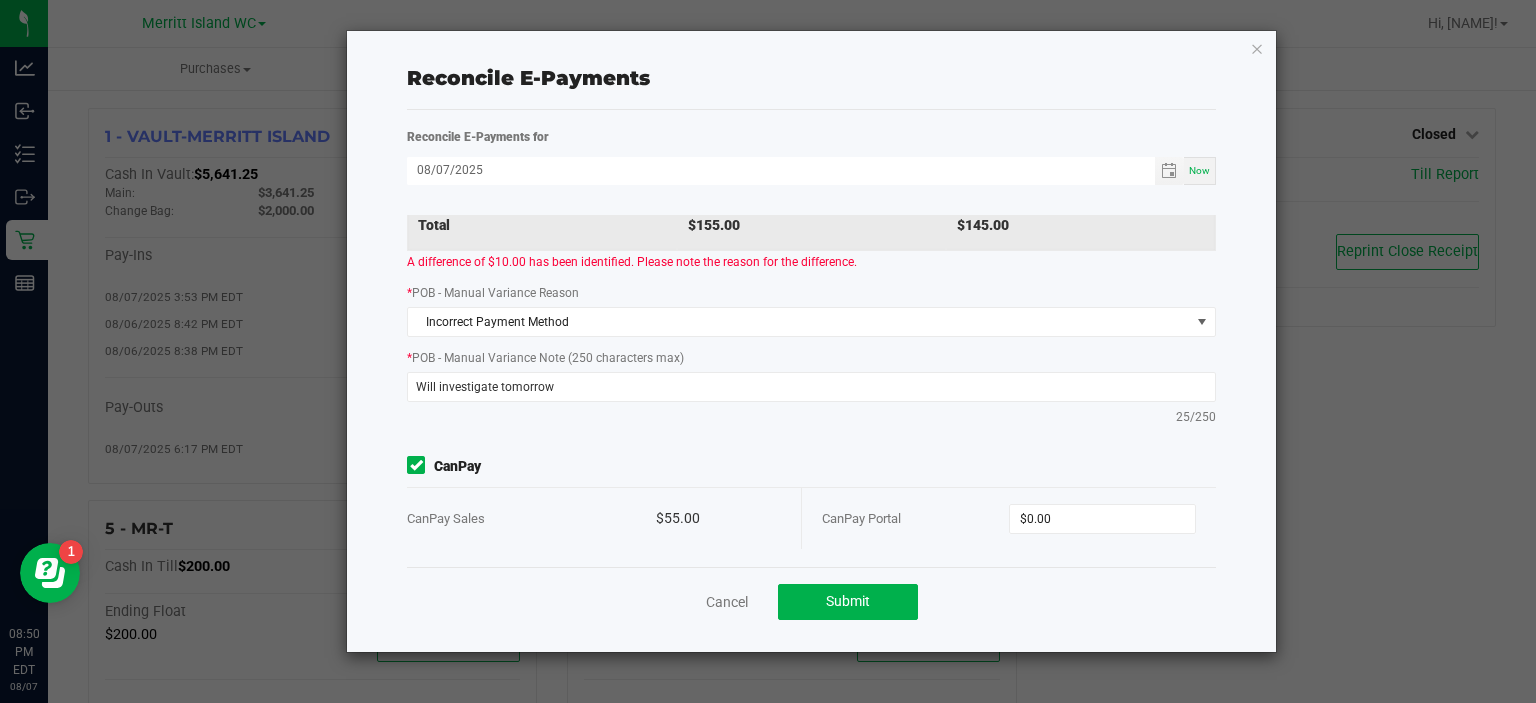 click on "CanPay" 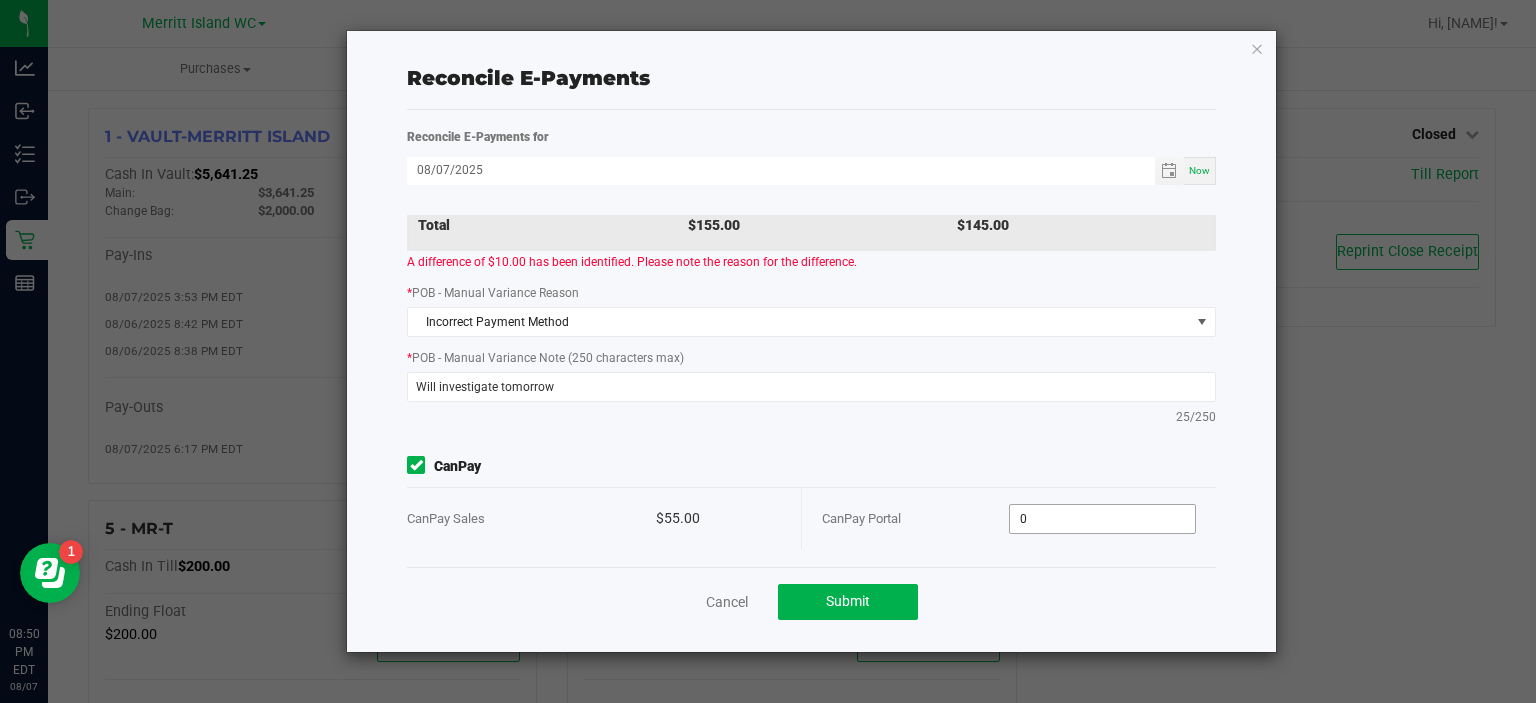 click on "0" at bounding box center (1102, 519) 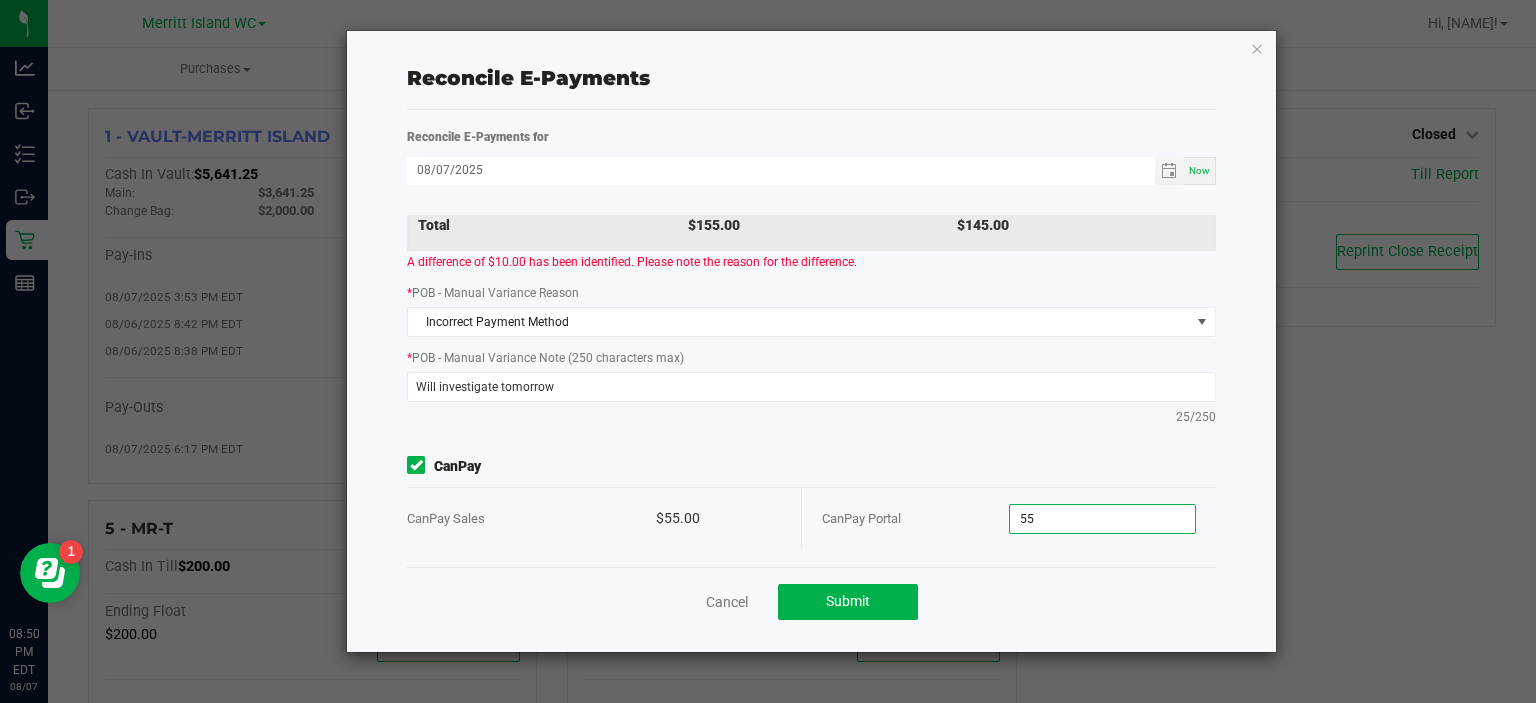 type on "$55.00" 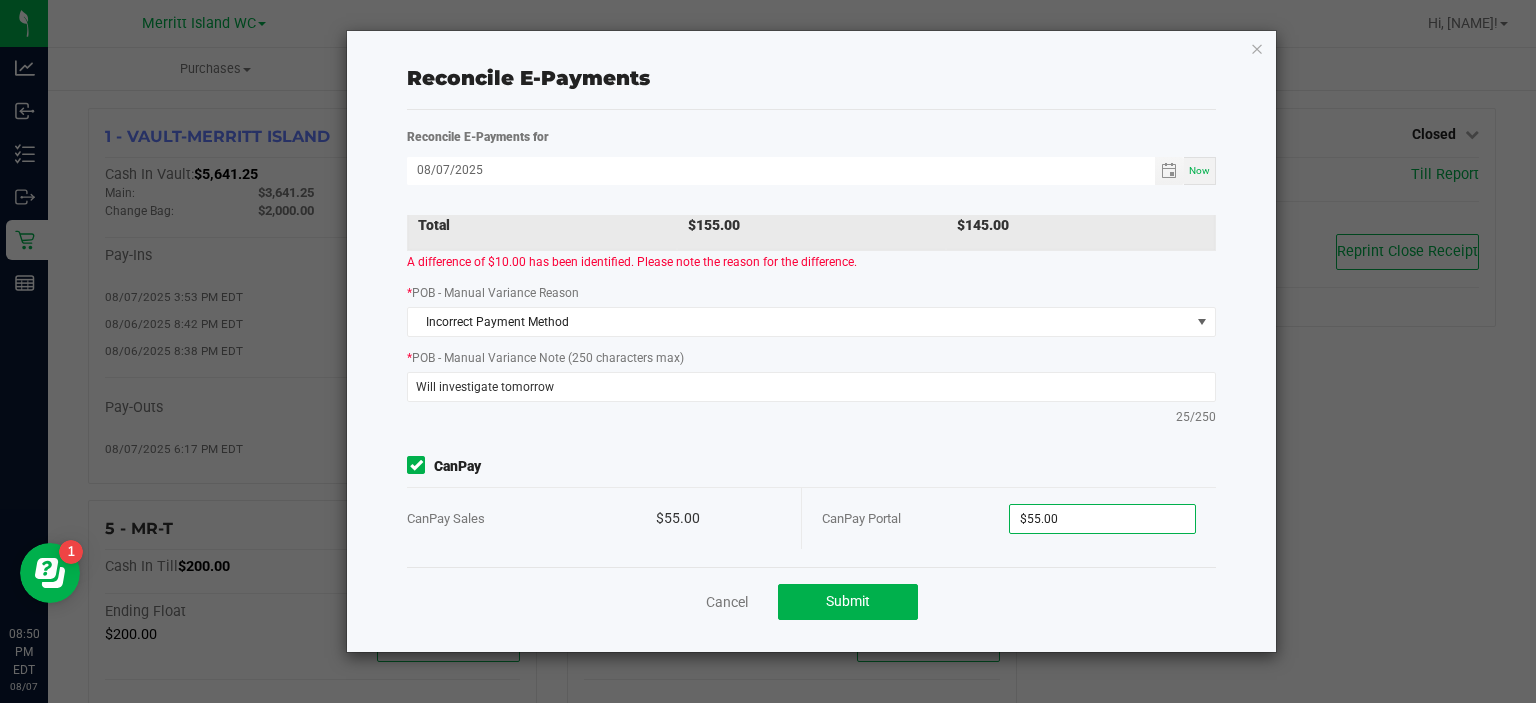 click on "CanPay" 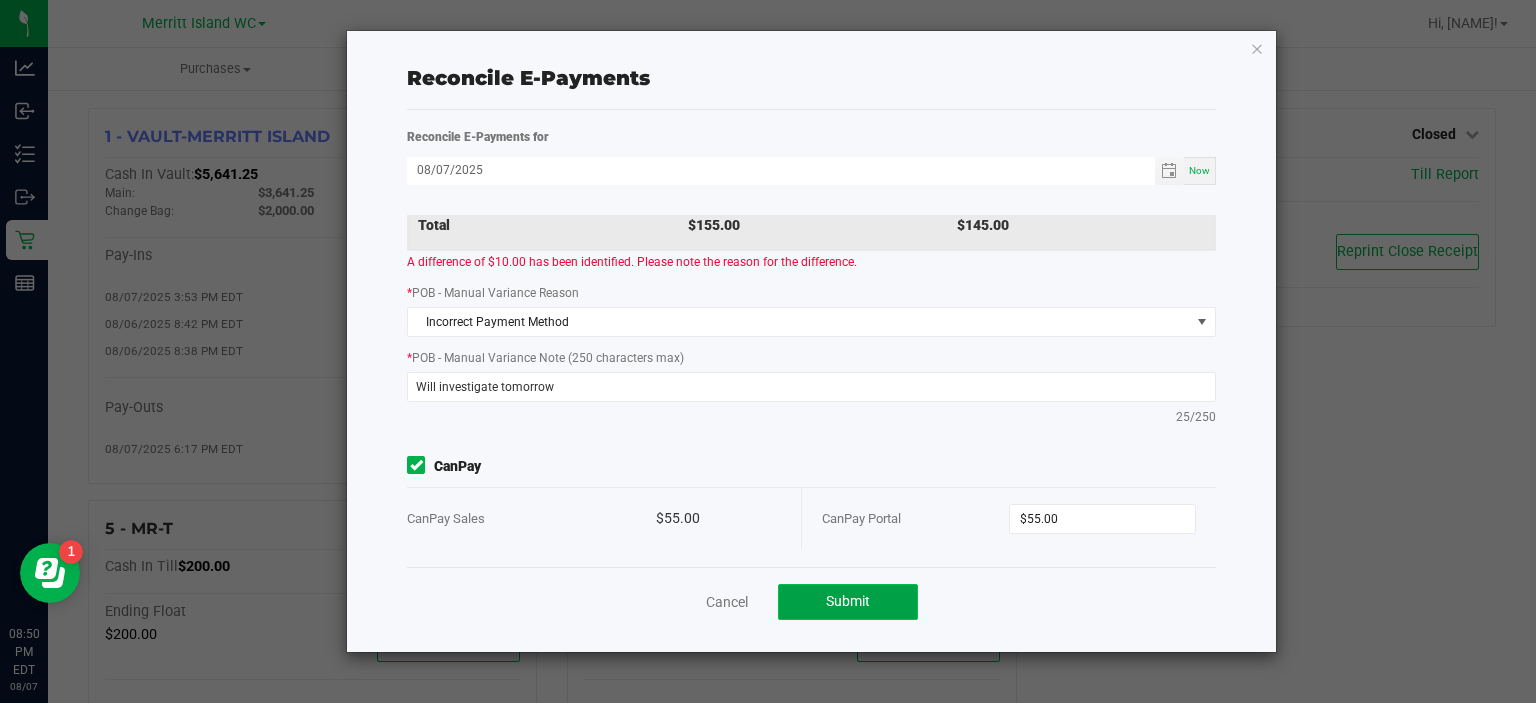 click on "Submit" 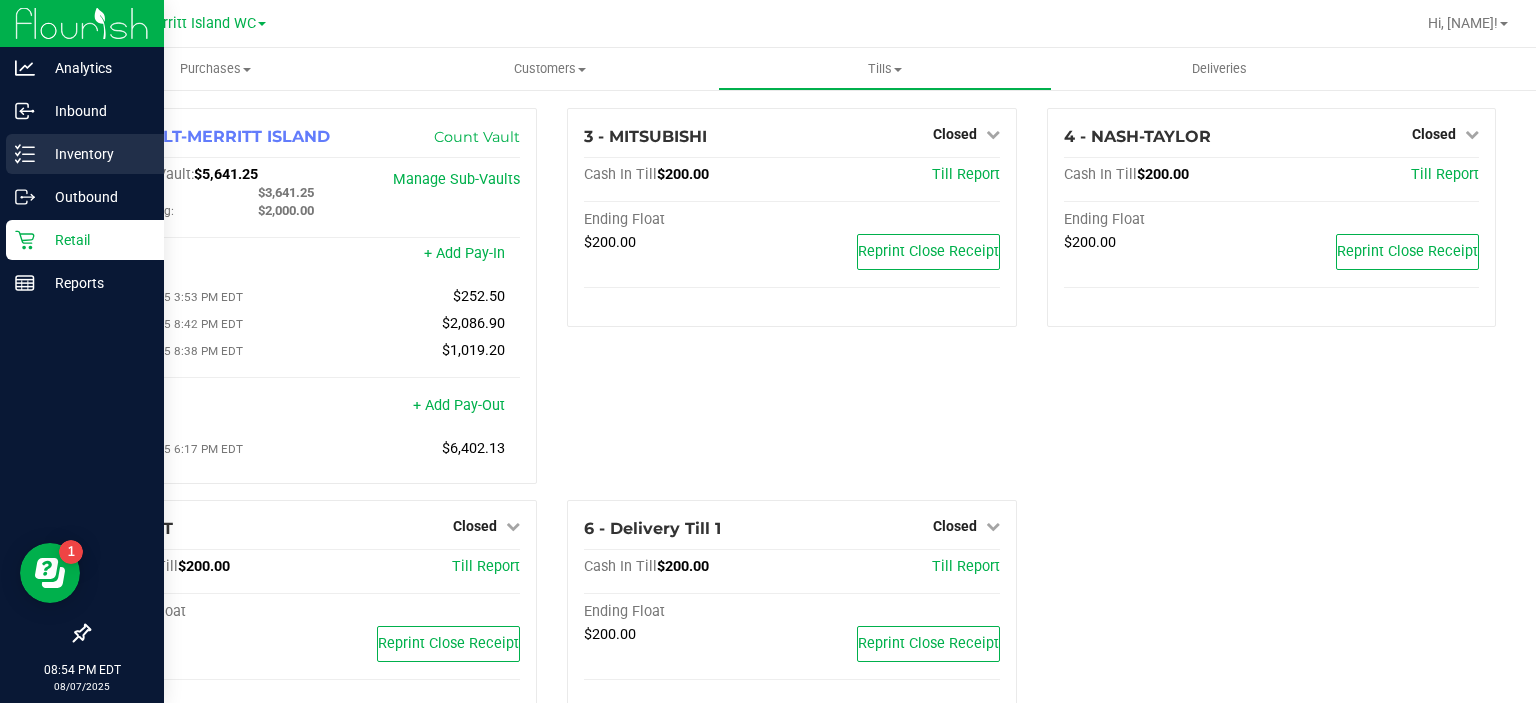 click on "Inventory" at bounding box center (95, 154) 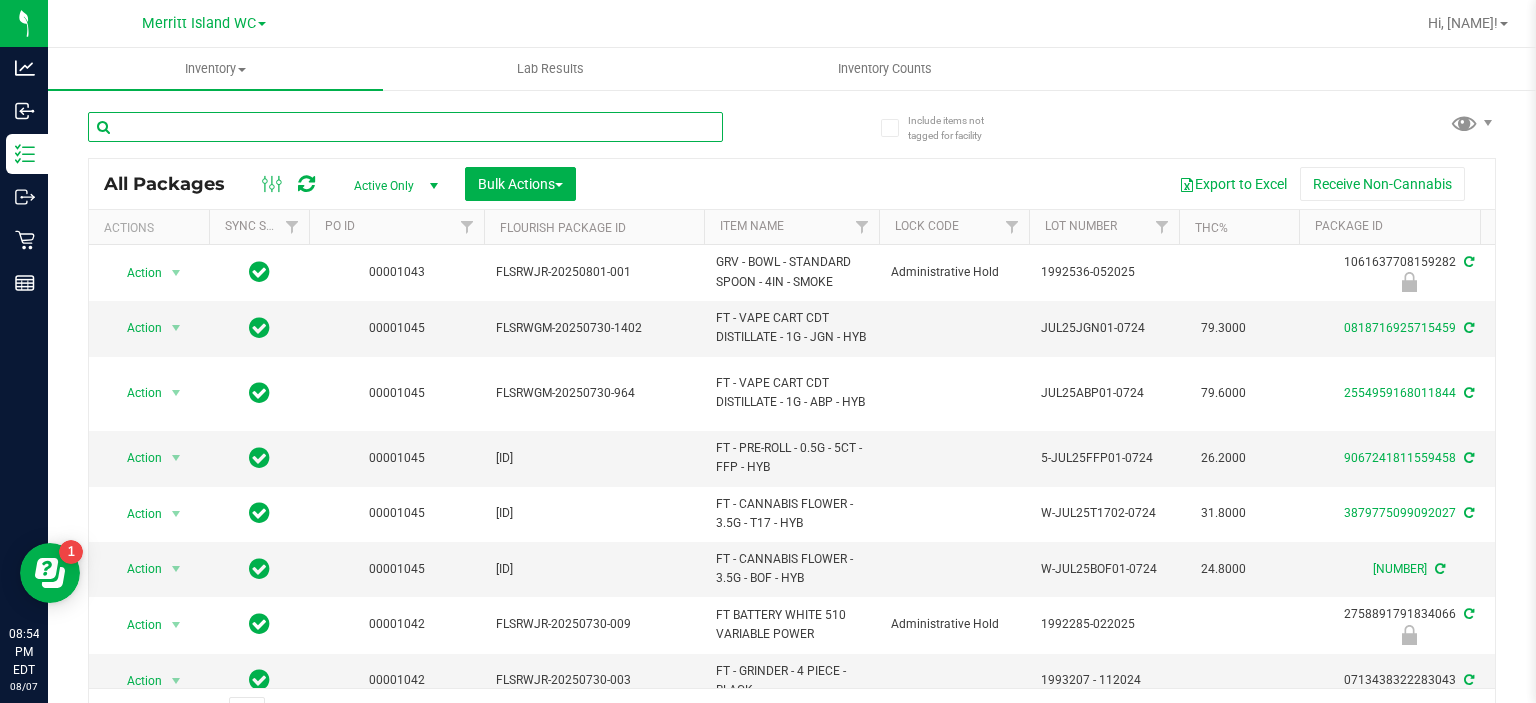 click at bounding box center (405, 127) 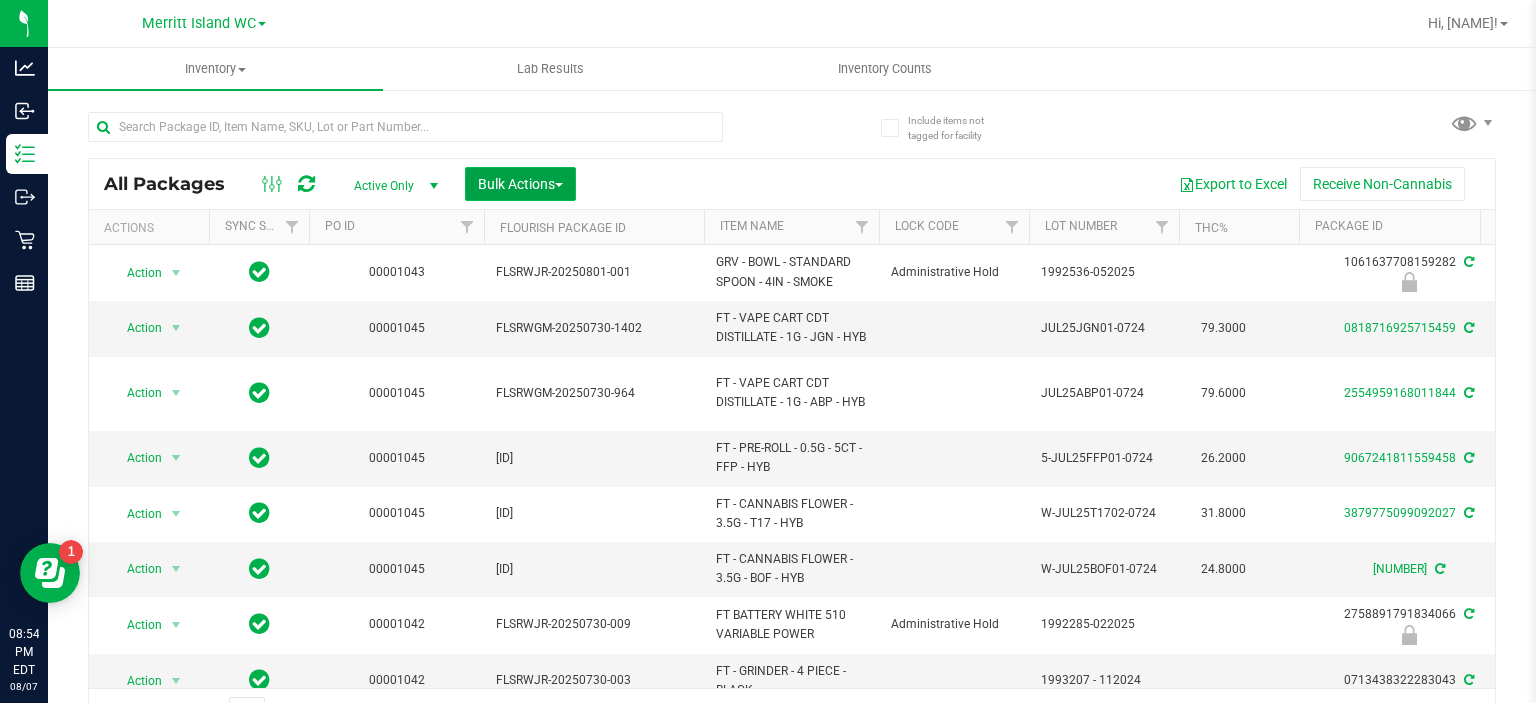 click on "Bulk Actions" at bounding box center (520, 184) 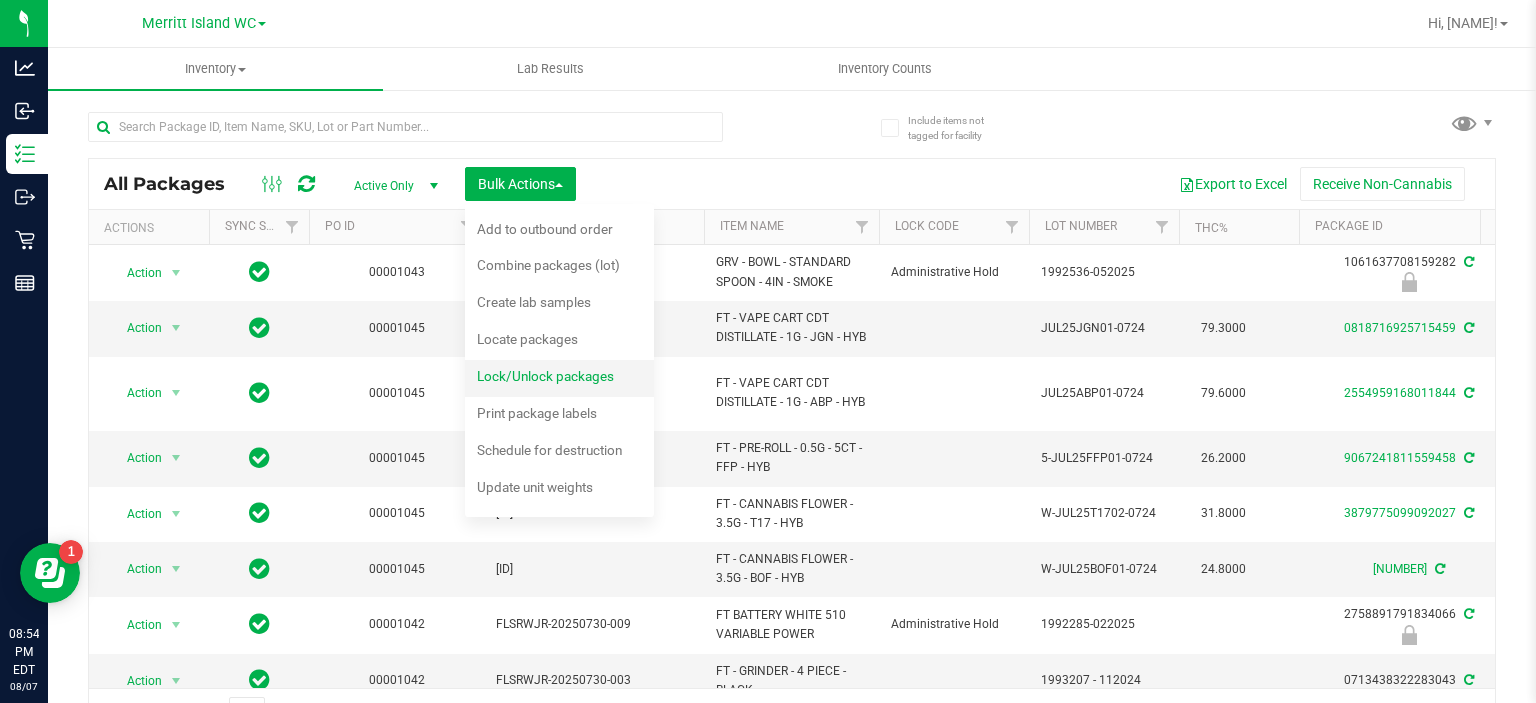 click on "Lock/Unlock packages" at bounding box center [545, 376] 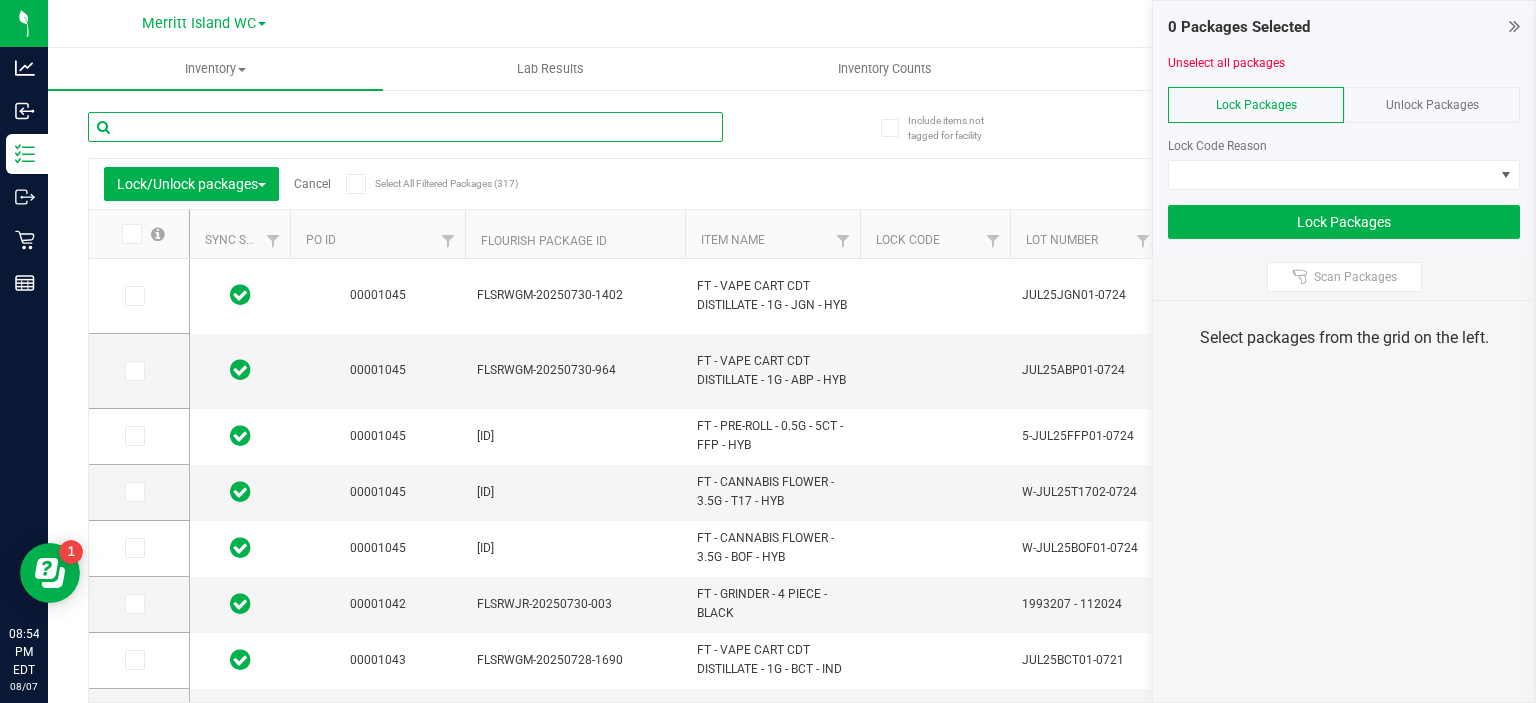 click at bounding box center [405, 127] 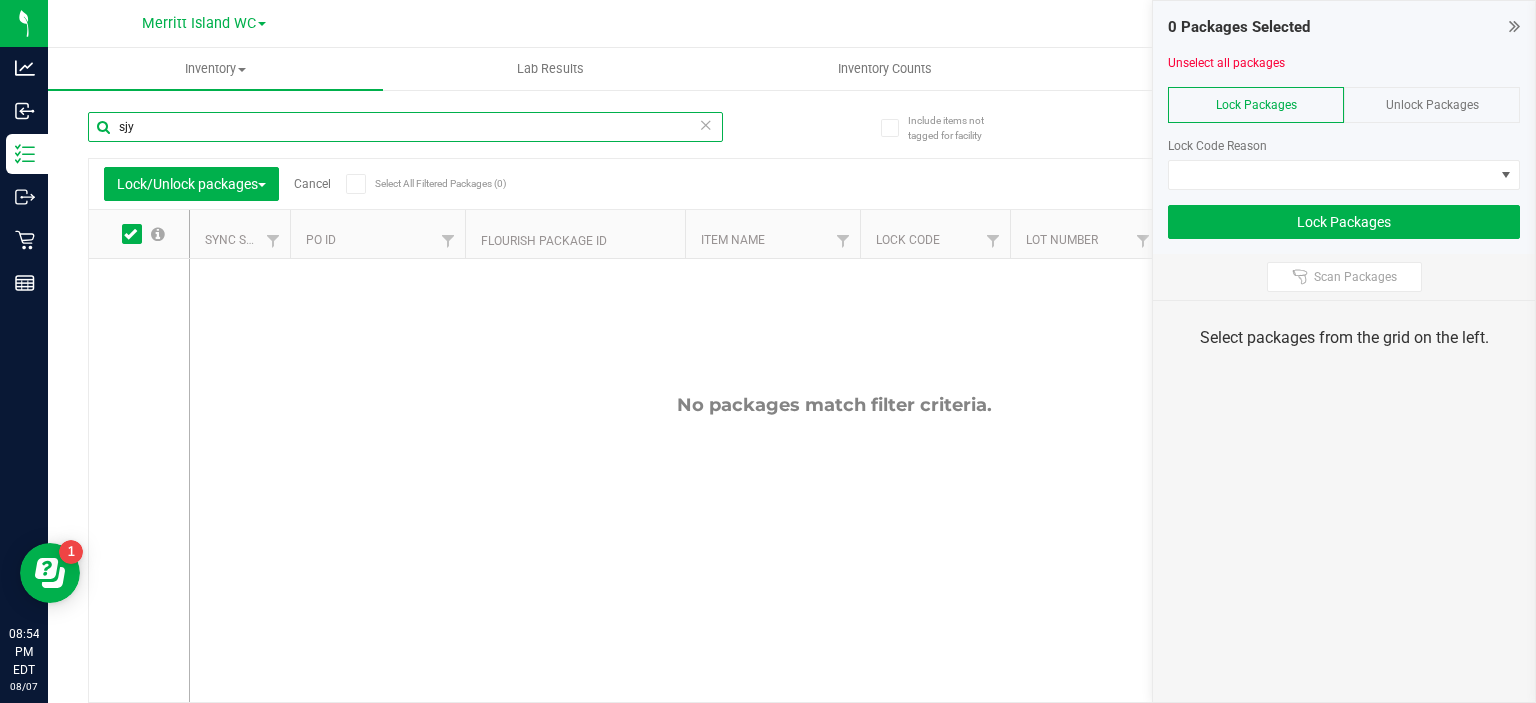 type on "sjy" 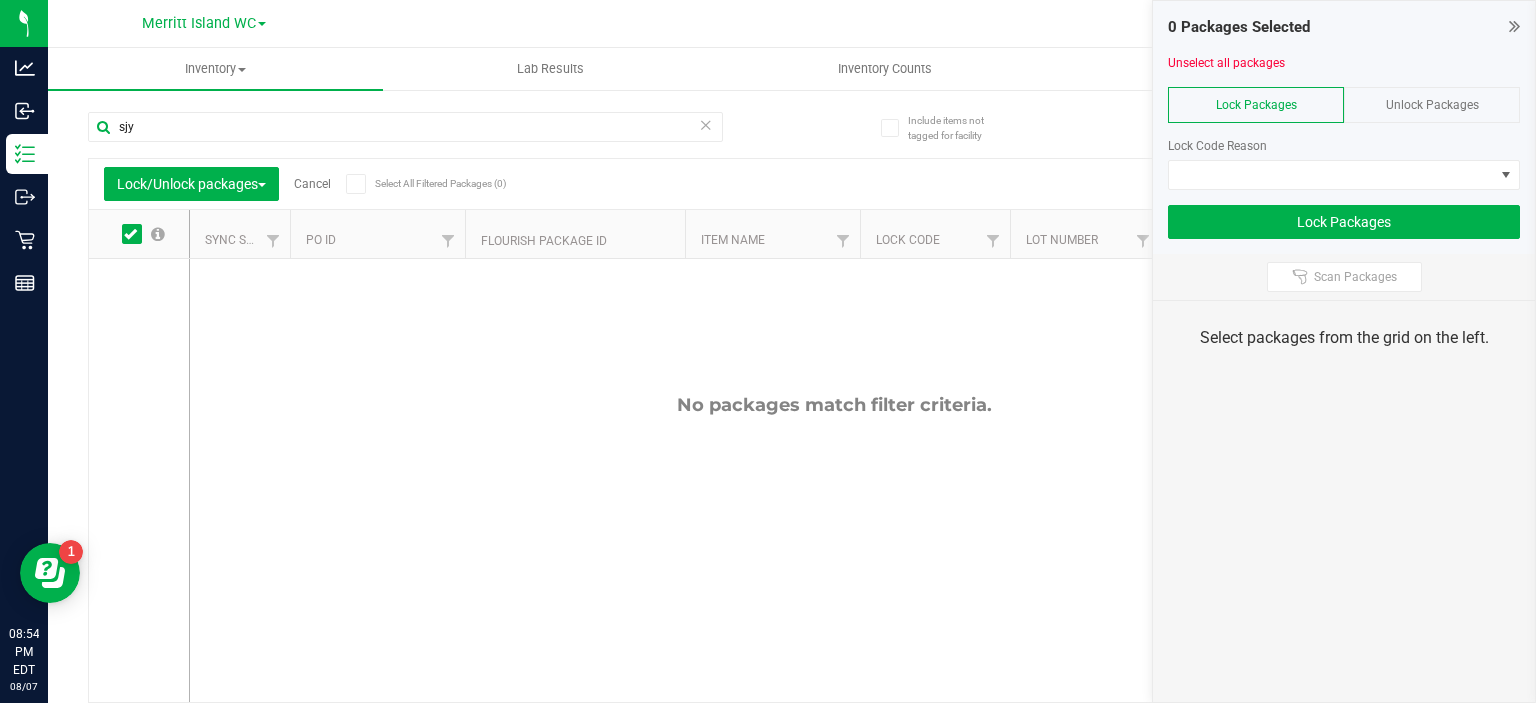 click on "Unlock Packages" at bounding box center (1432, 105) 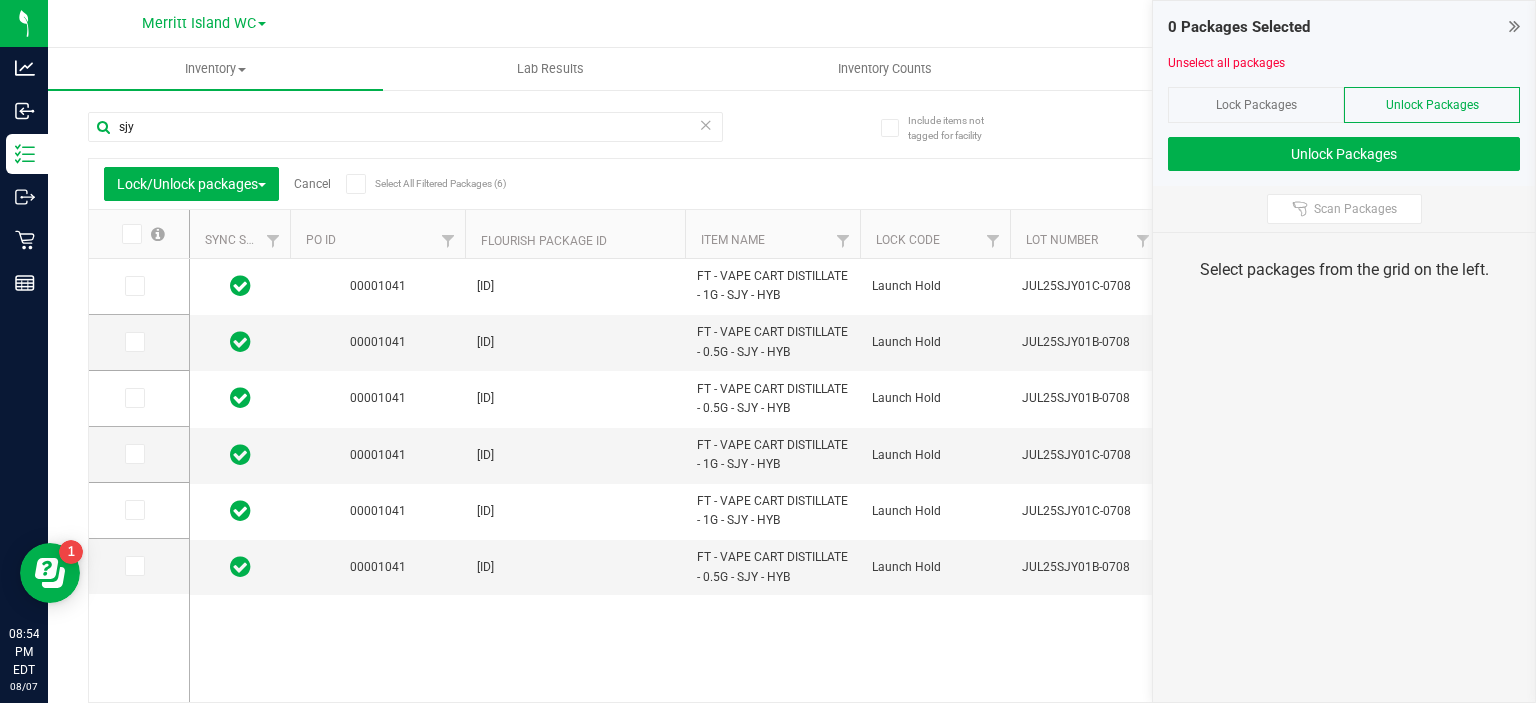 click at bounding box center [130, 234] 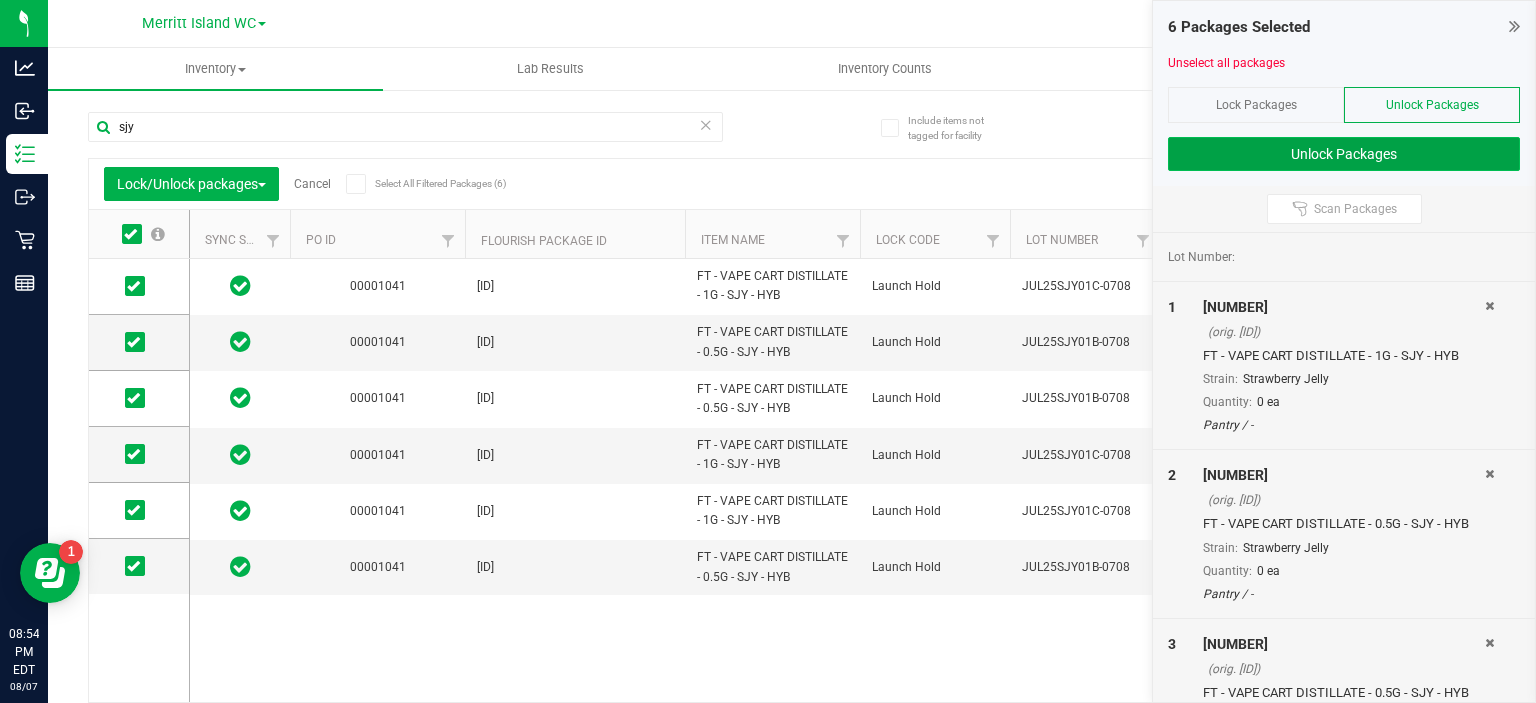 click on "Unlock Packages" at bounding box center [1344, 154] 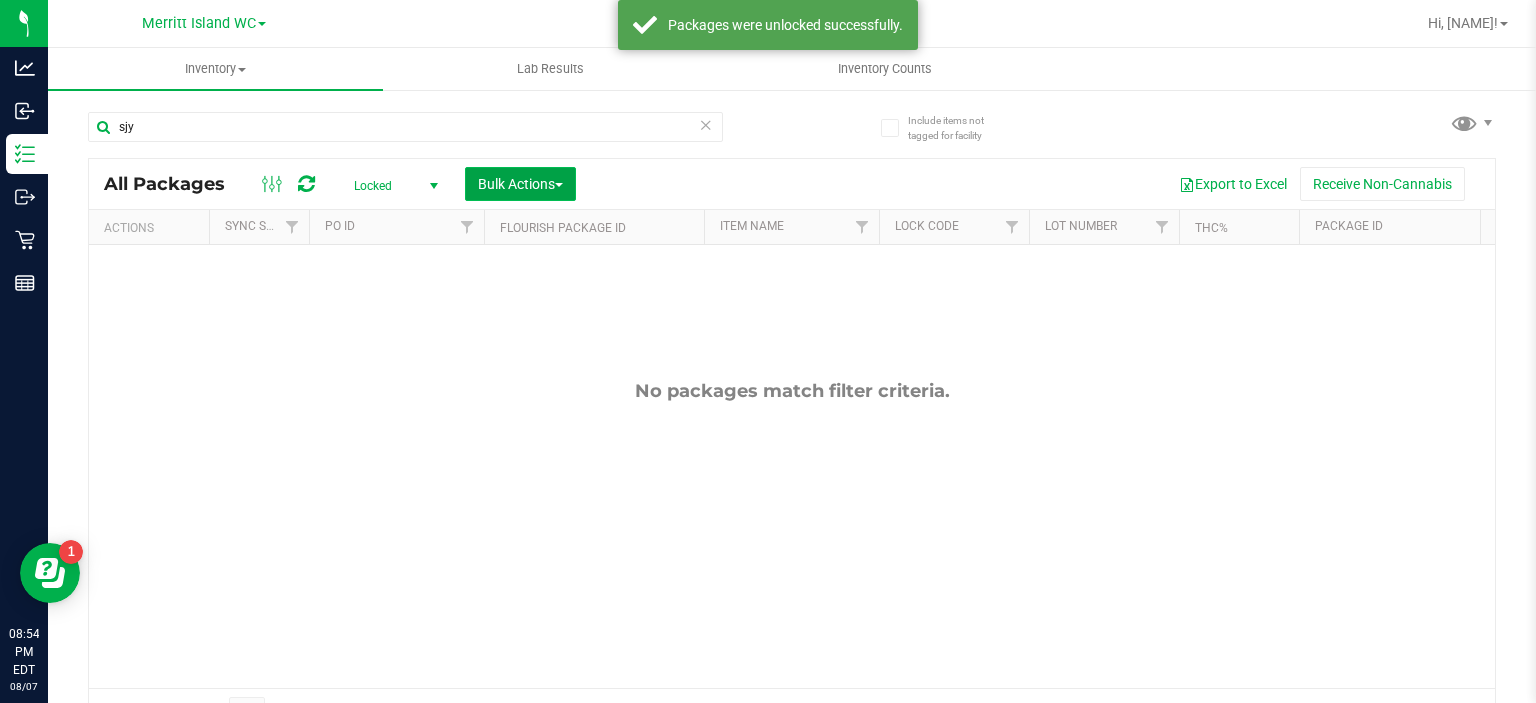 click on "Bulk Actions" at bounding box center [520, 184] 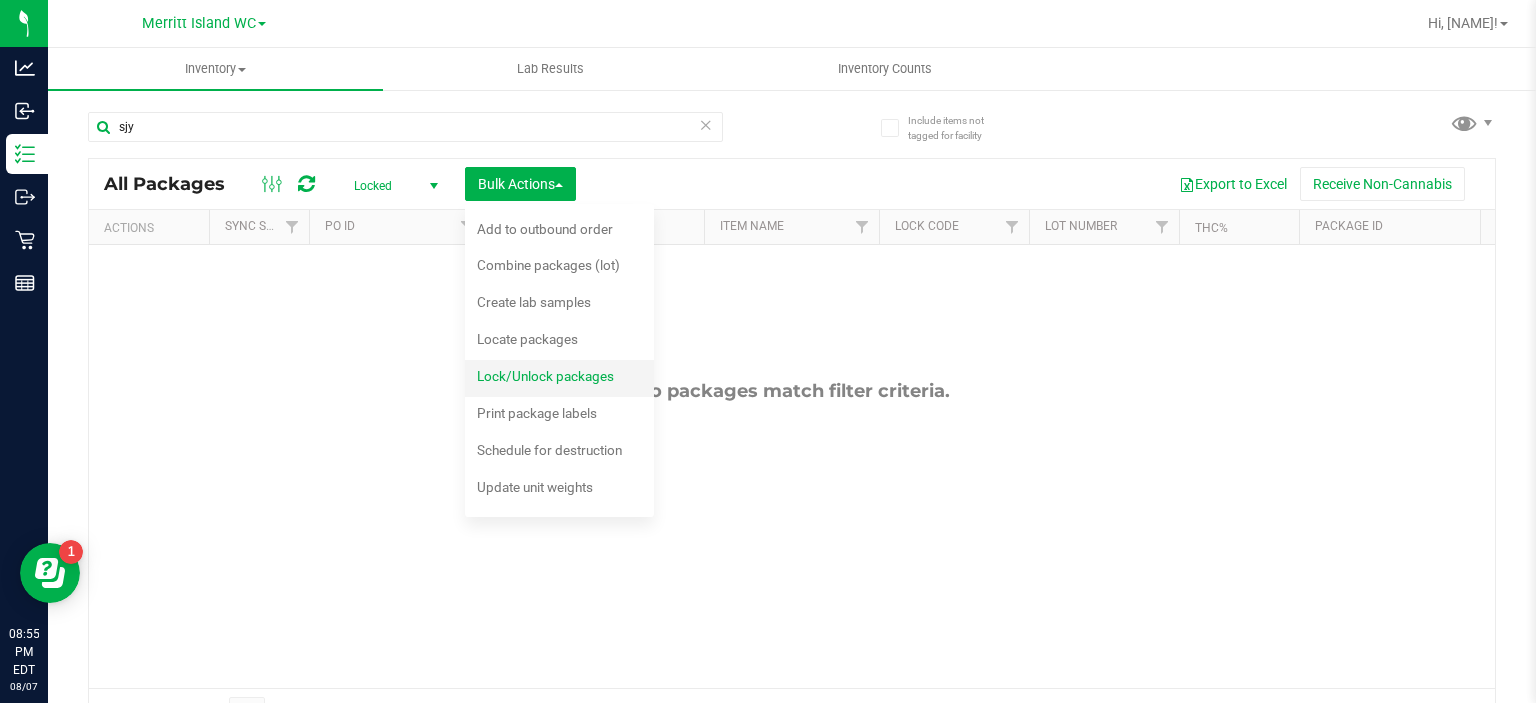 click on "Lock/Unlock packages" at bounding box center (545, 376) 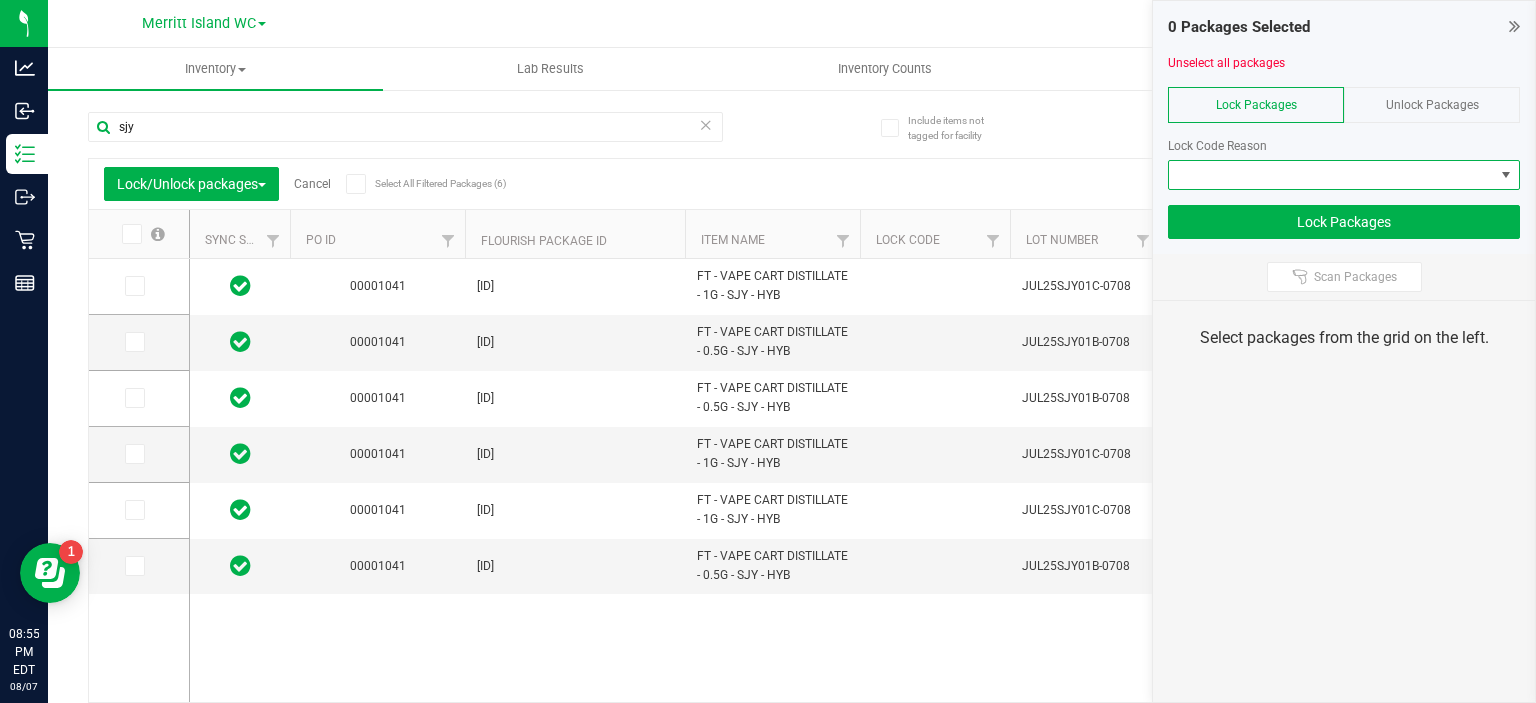 click at bounding box center [1331, 175] 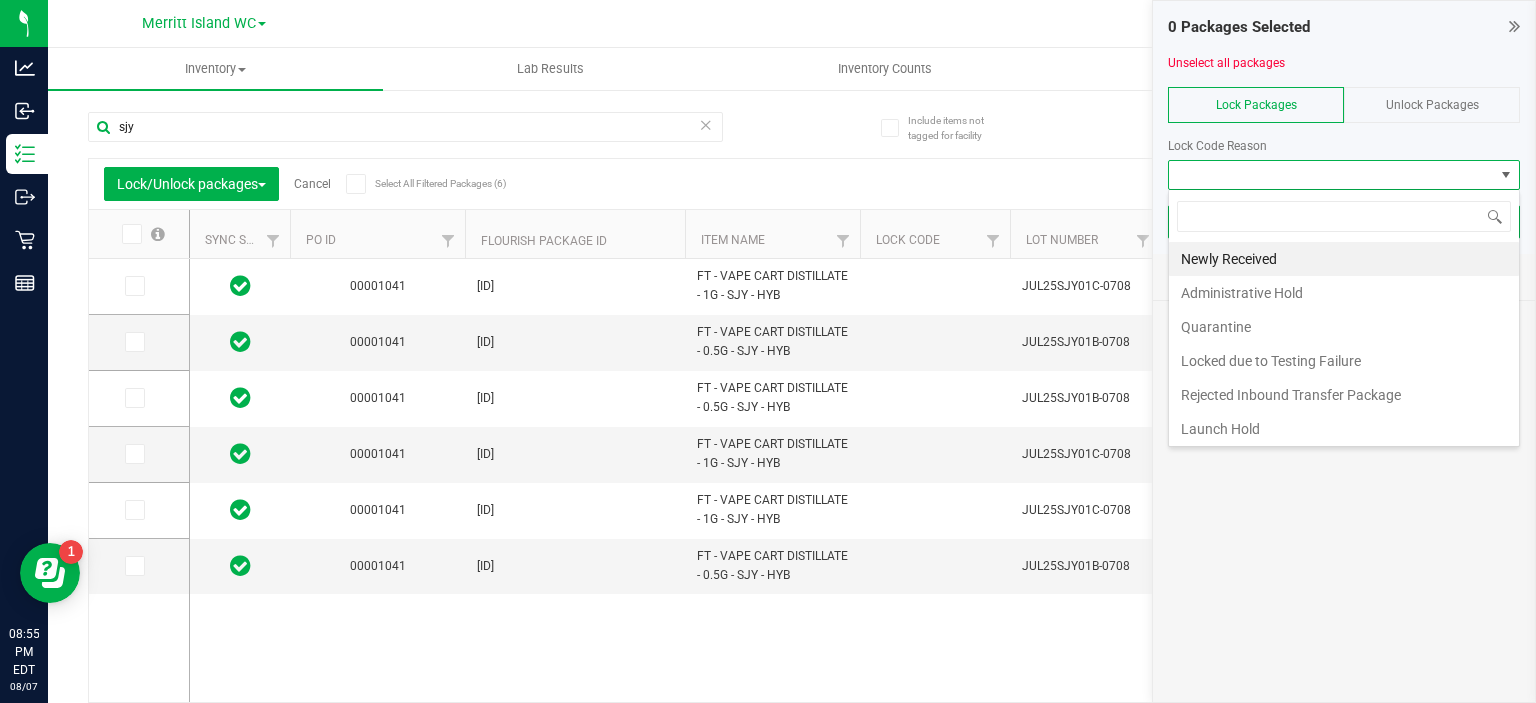 scroll, scrollTop: 99970, scrollLeft: 99647, axis: both 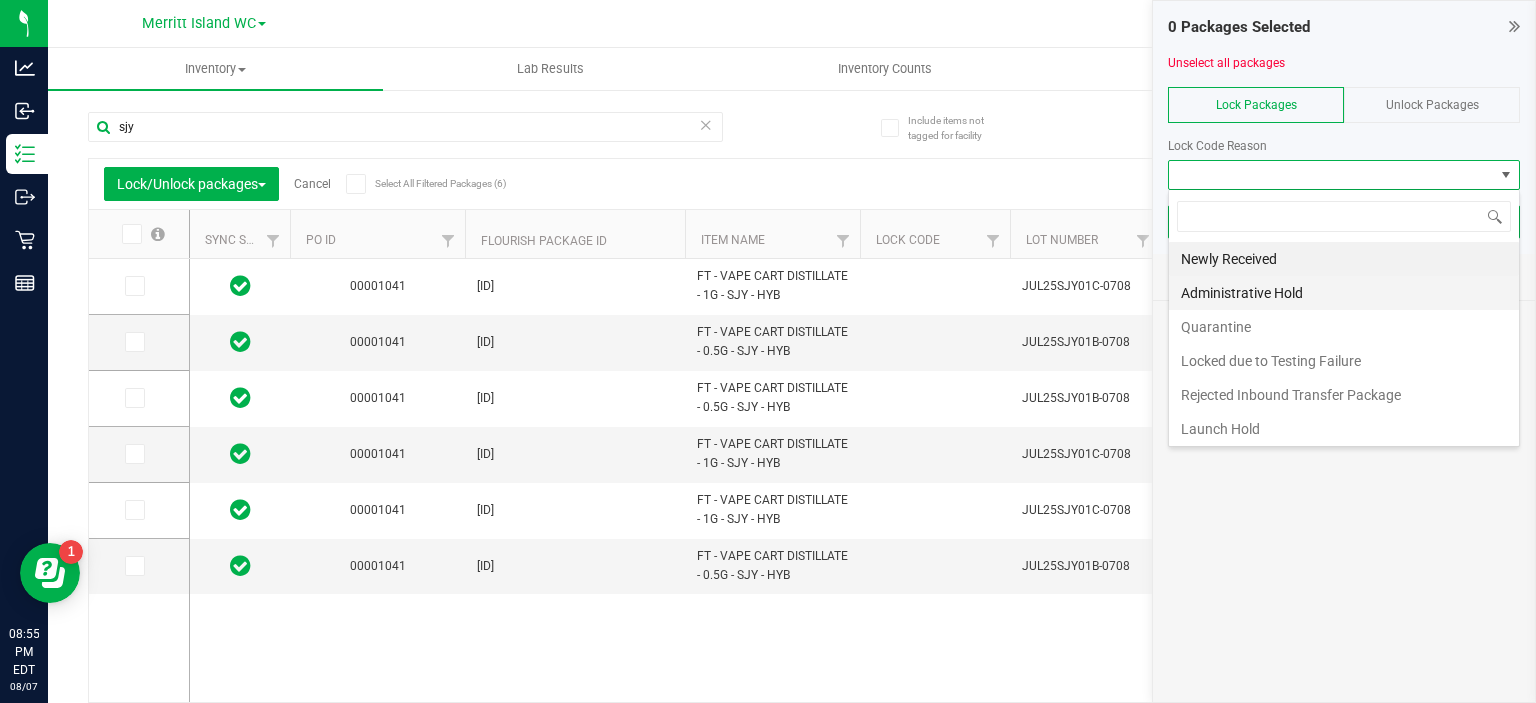 click on "Administrative Hold" at bounding box center [1344, 293] 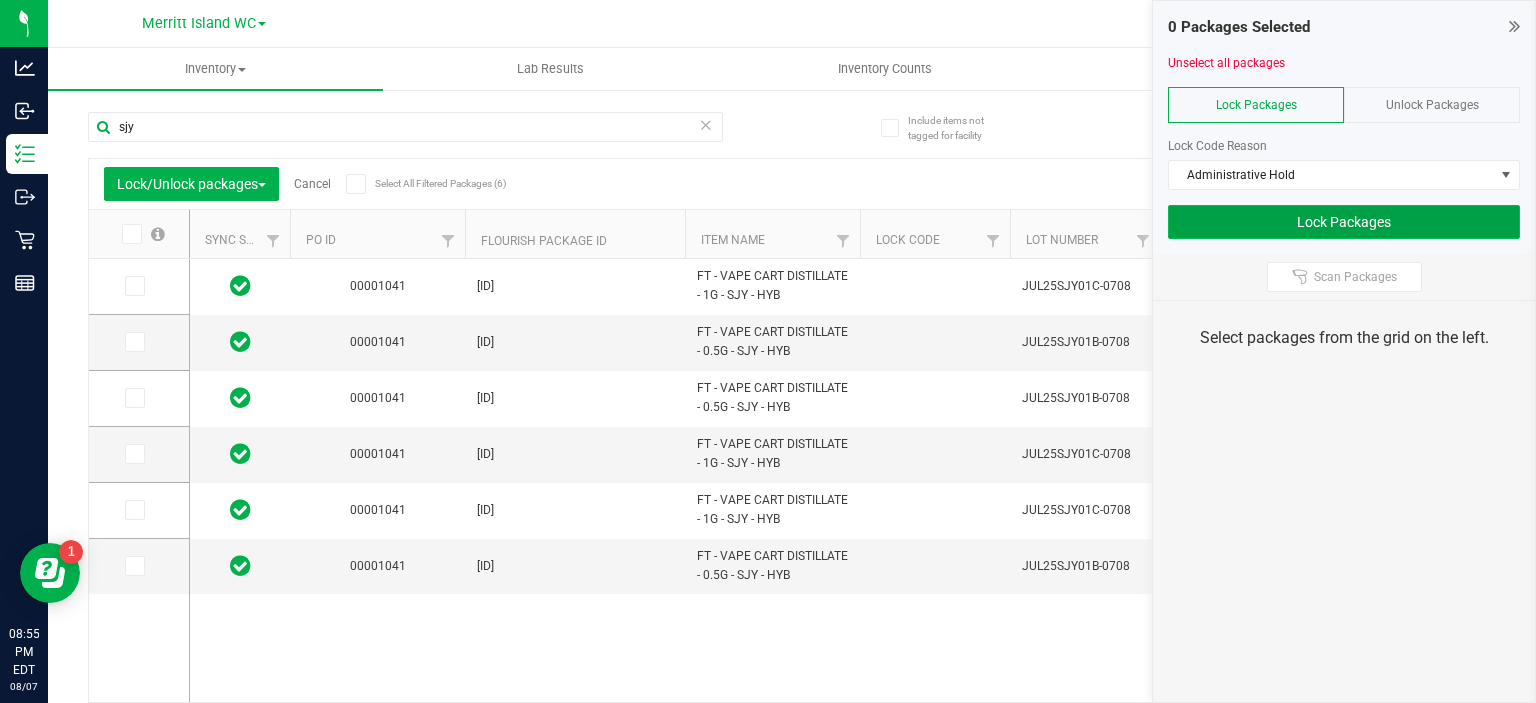 click on "Lock Packages" at bounding box center (1344, 222) 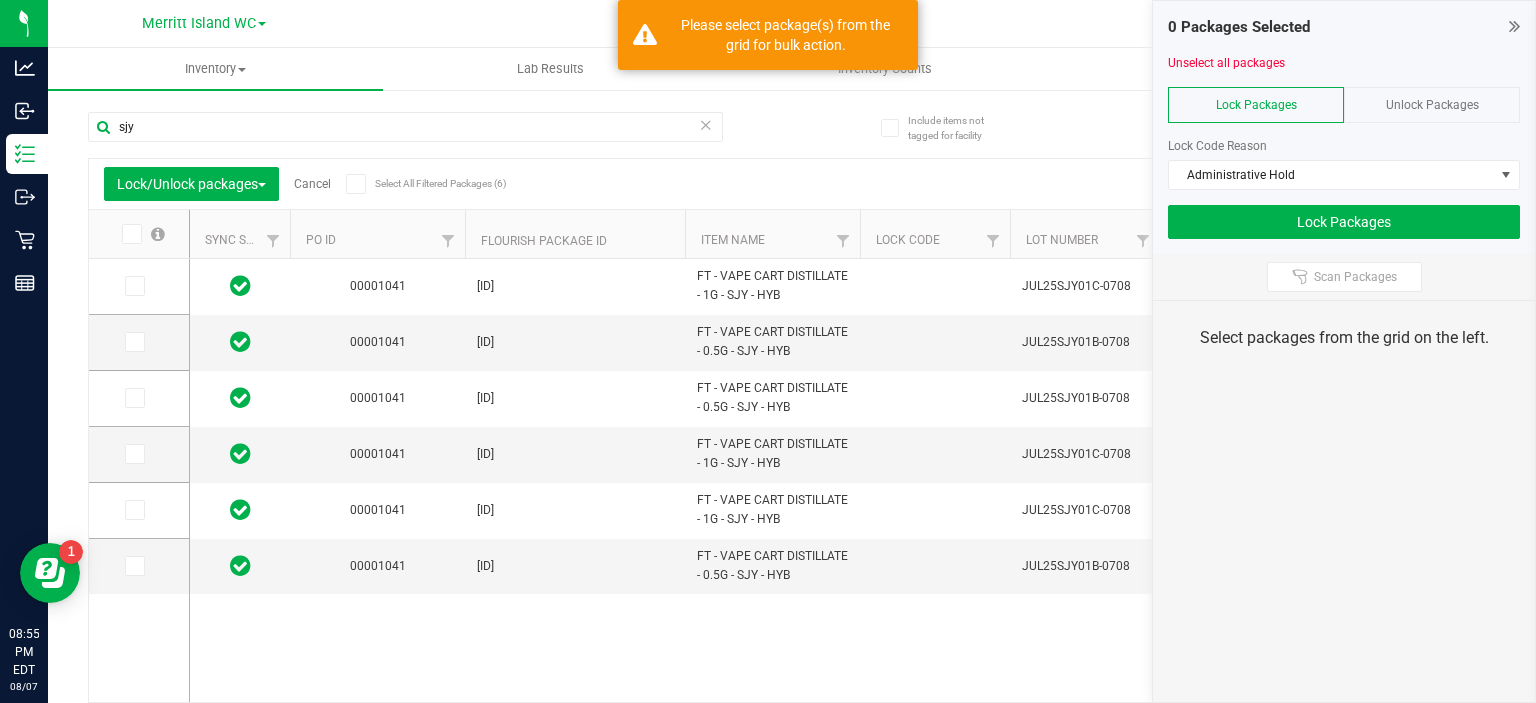click at bounding box center [142, 234] 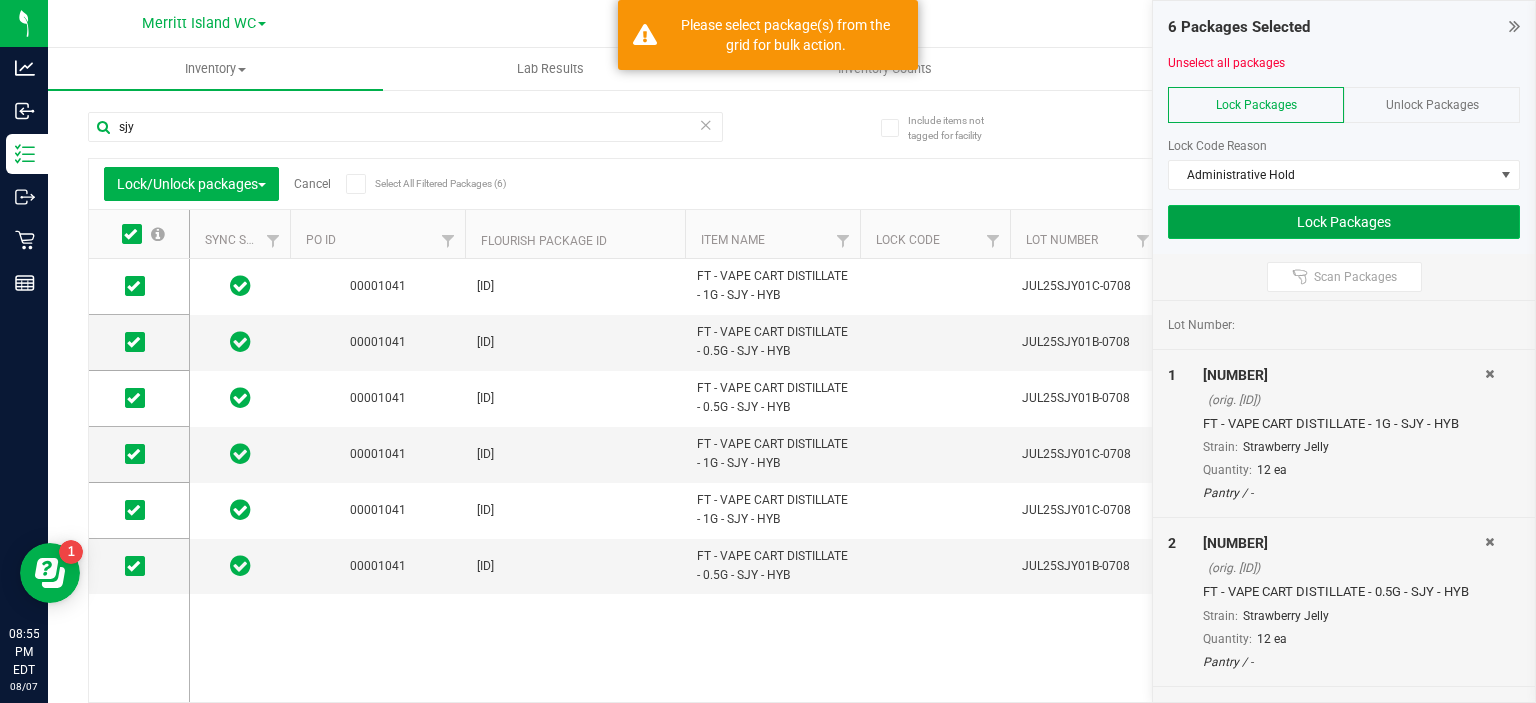 click on "Lock Packages" at bounding box center (1344, 222) 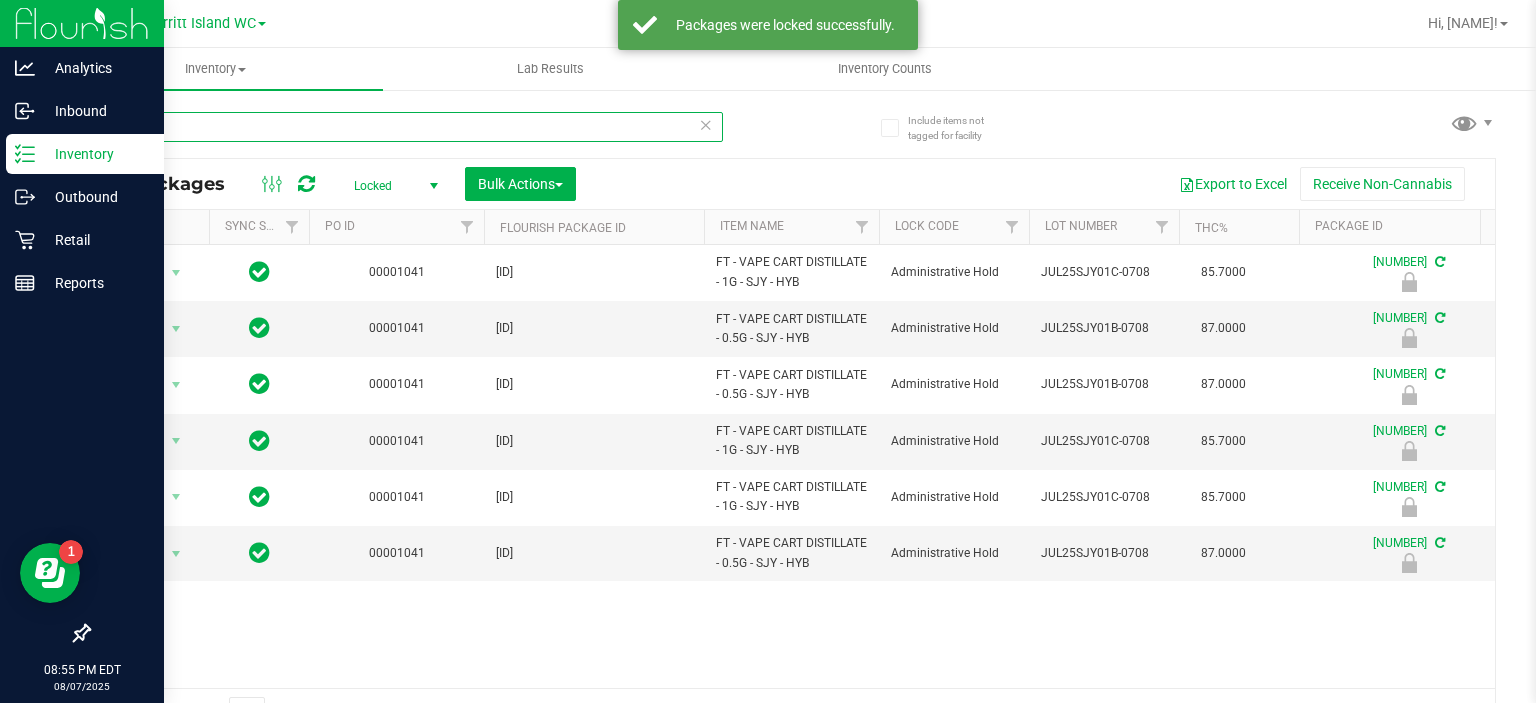 drag, startPoint x: 180, startPoint y: 131, endPoint x: 0, endPoint y: 162, distance: 182.64993 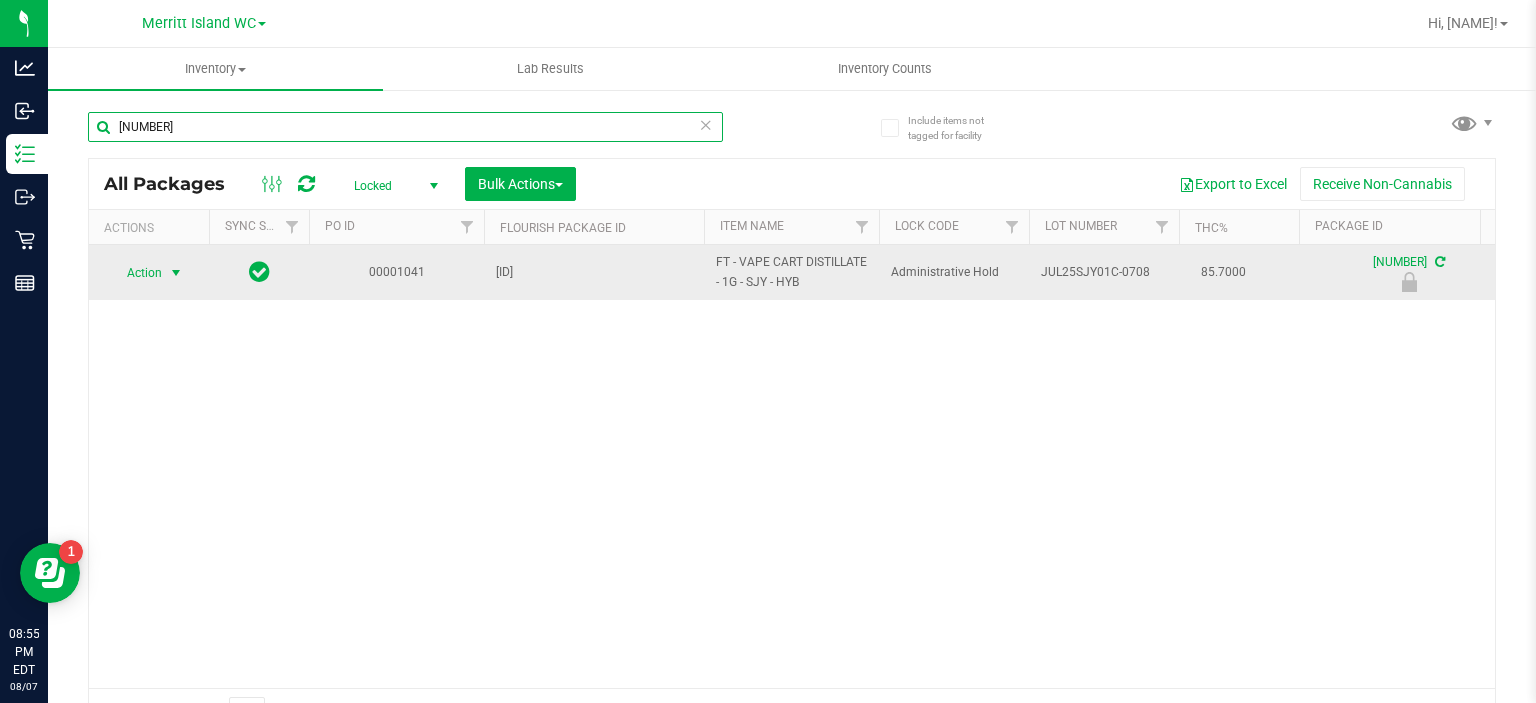 type on "[NUMBER]" 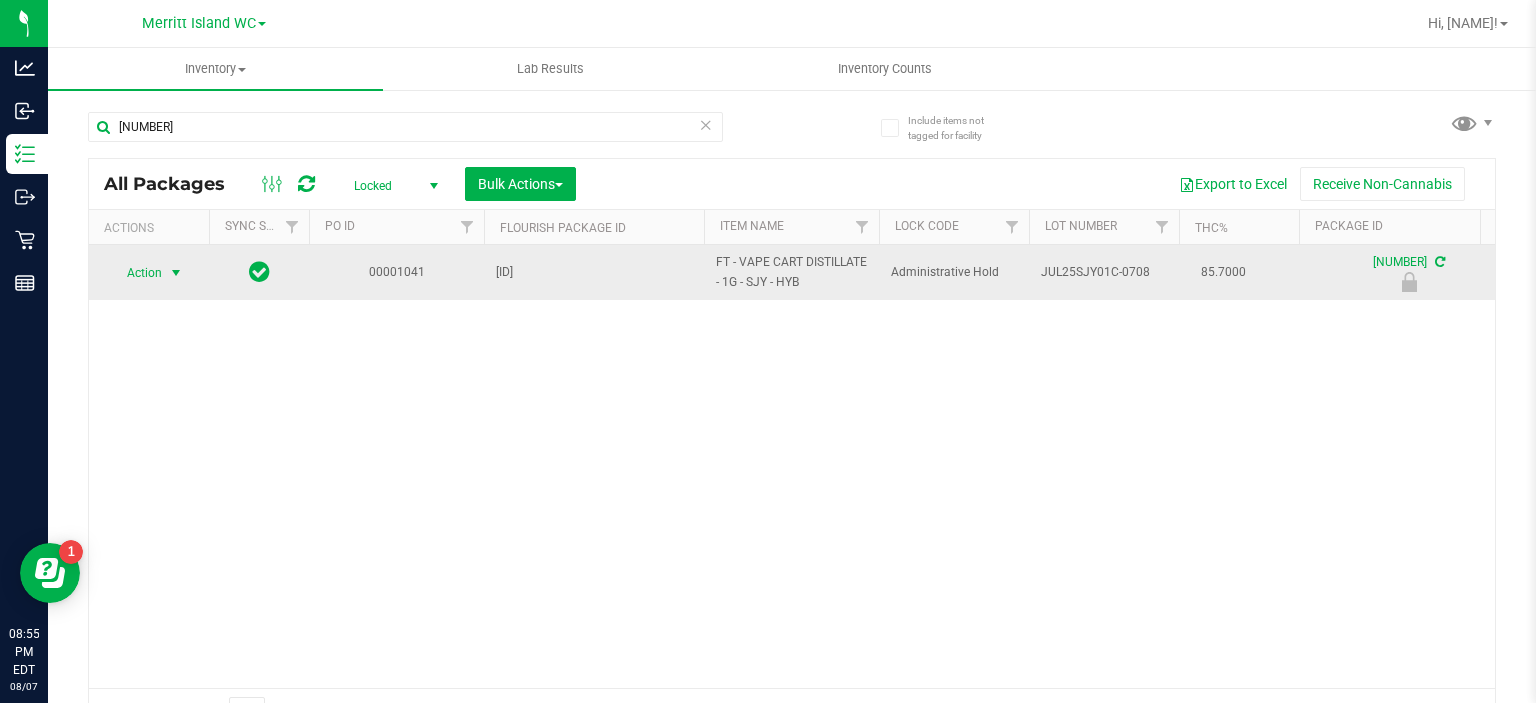 click at bounding box center [176, 273] 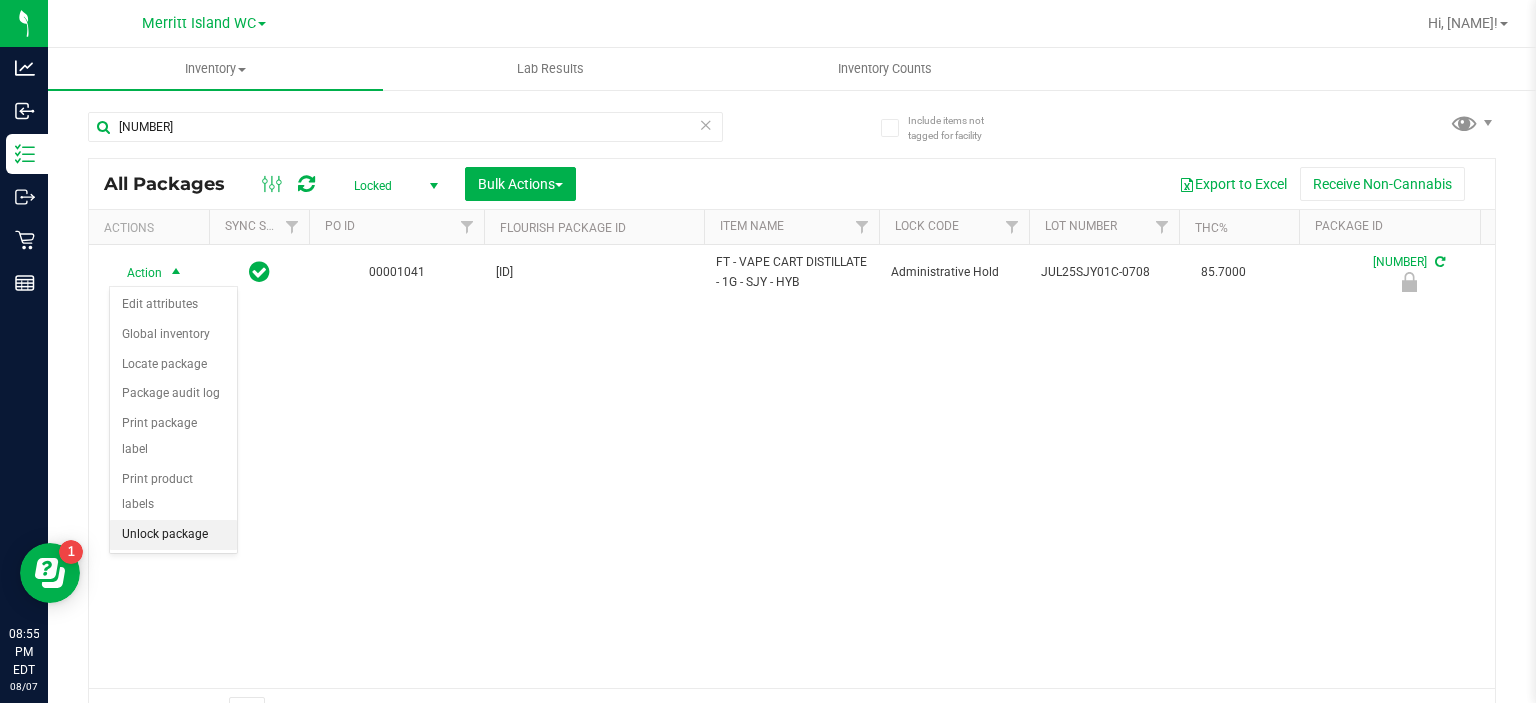 click on "Unlock package" at bounding box center (173, 535) 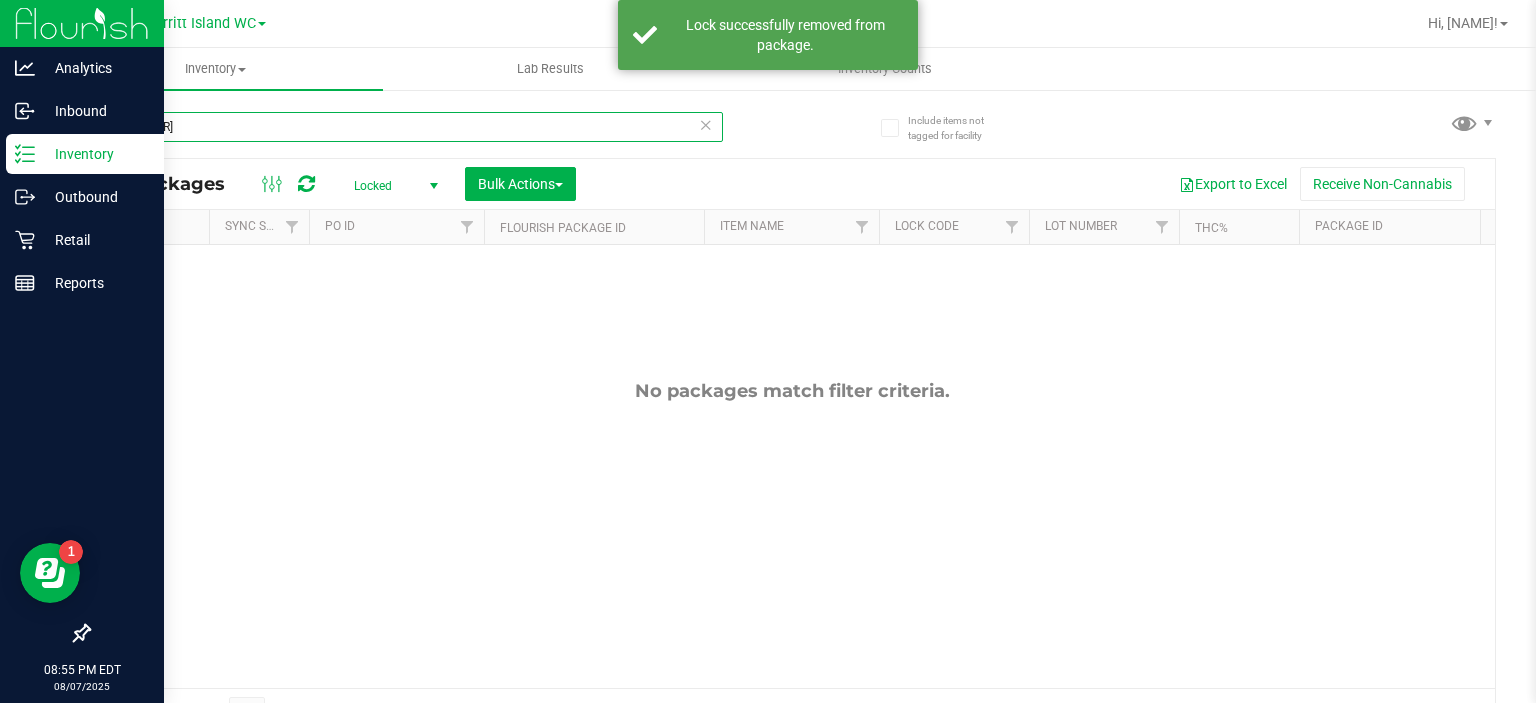 drag, startPoint x: 243, startPoint y: 127, endPoint x: 0, endPoint y: 141, distance: 243.40295 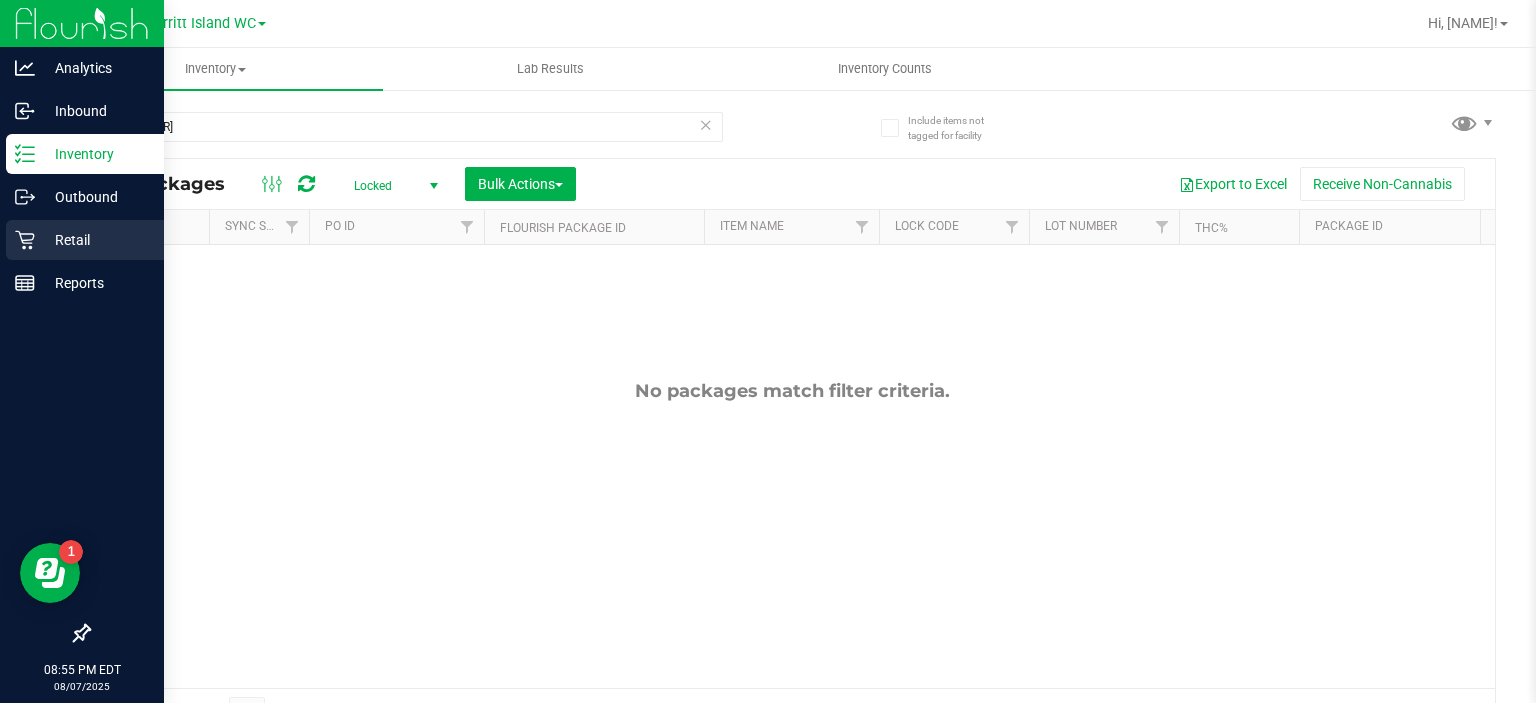 click on "Retail" at bounding box center [95, 240] 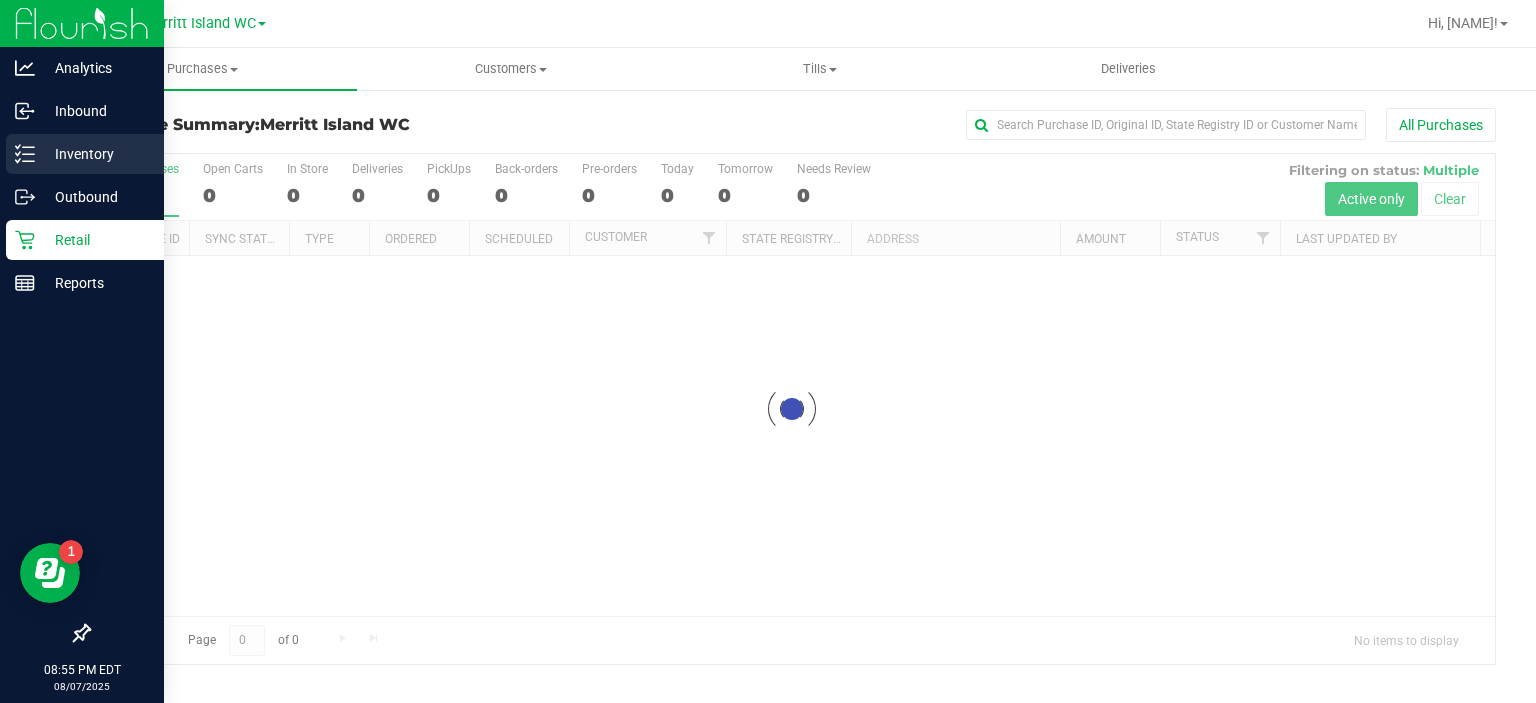 click on "Inventory" at bounding box center (95, 154) 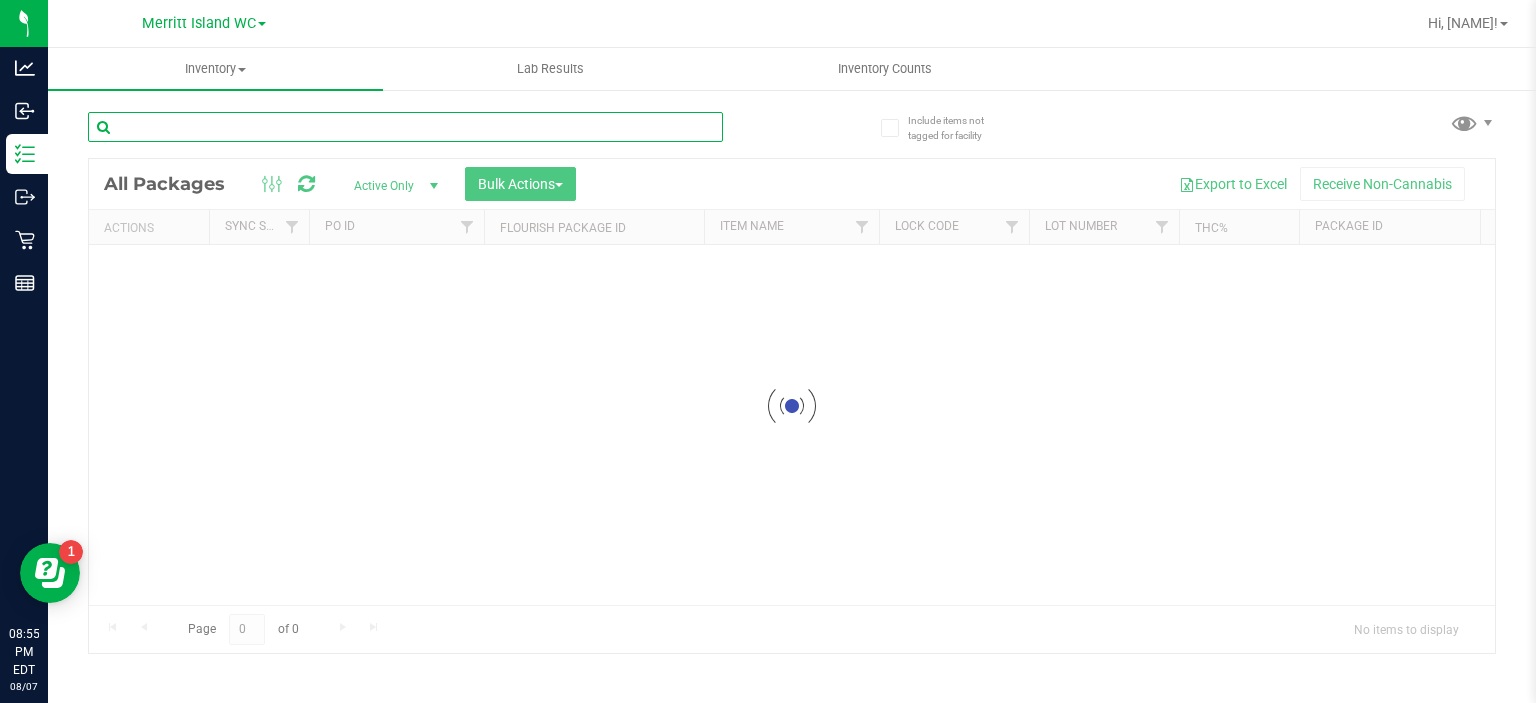 click at bounding box center (405, 127) 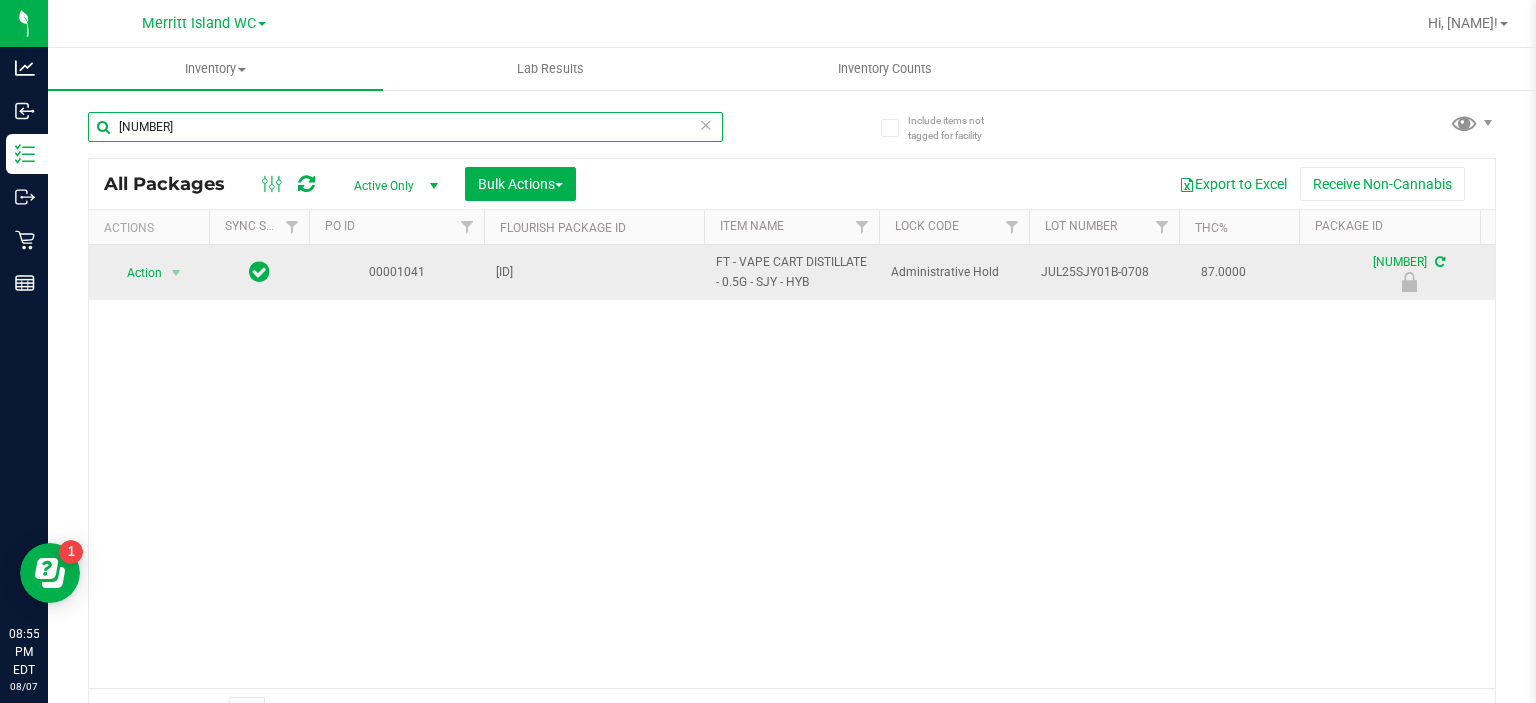 type on "[NUMBER]" 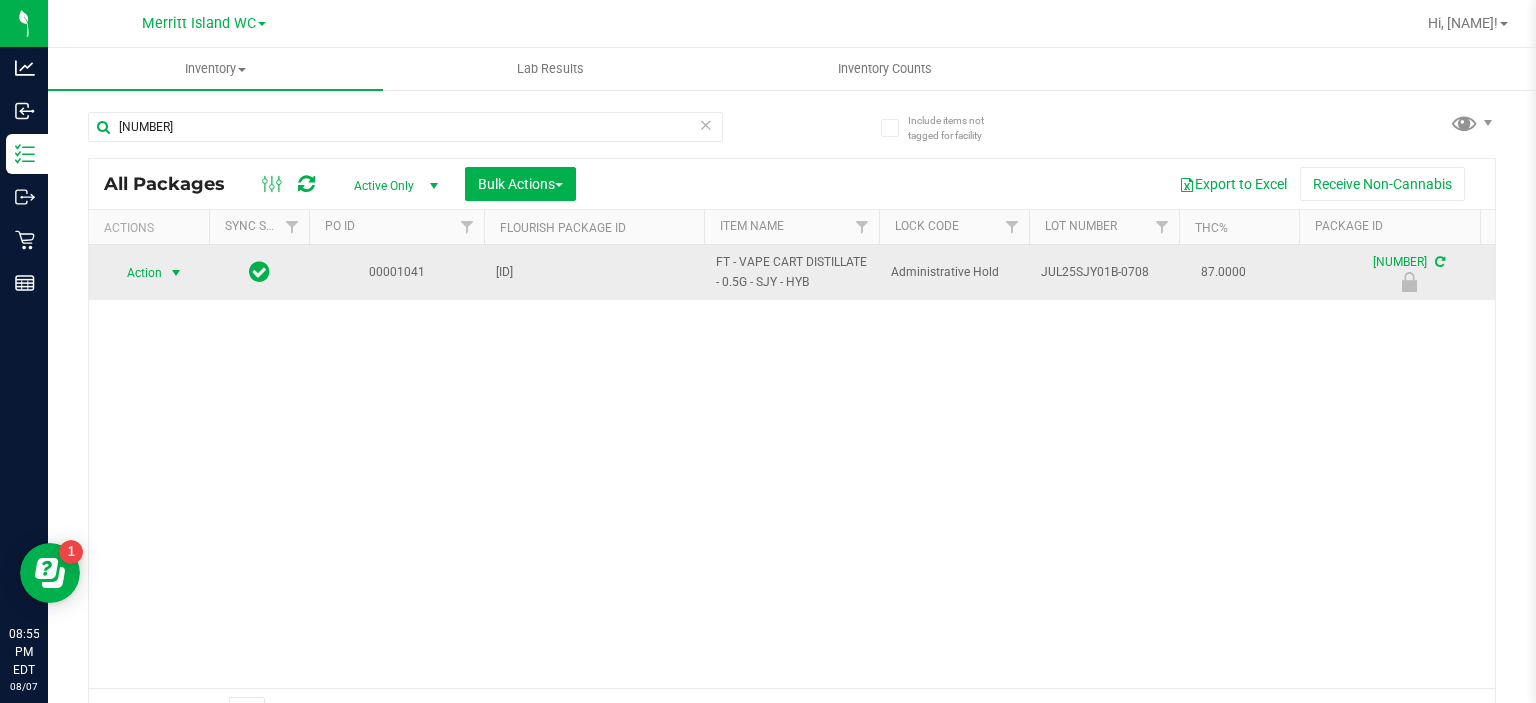 click on "Action" at bounding box center (136, 273) 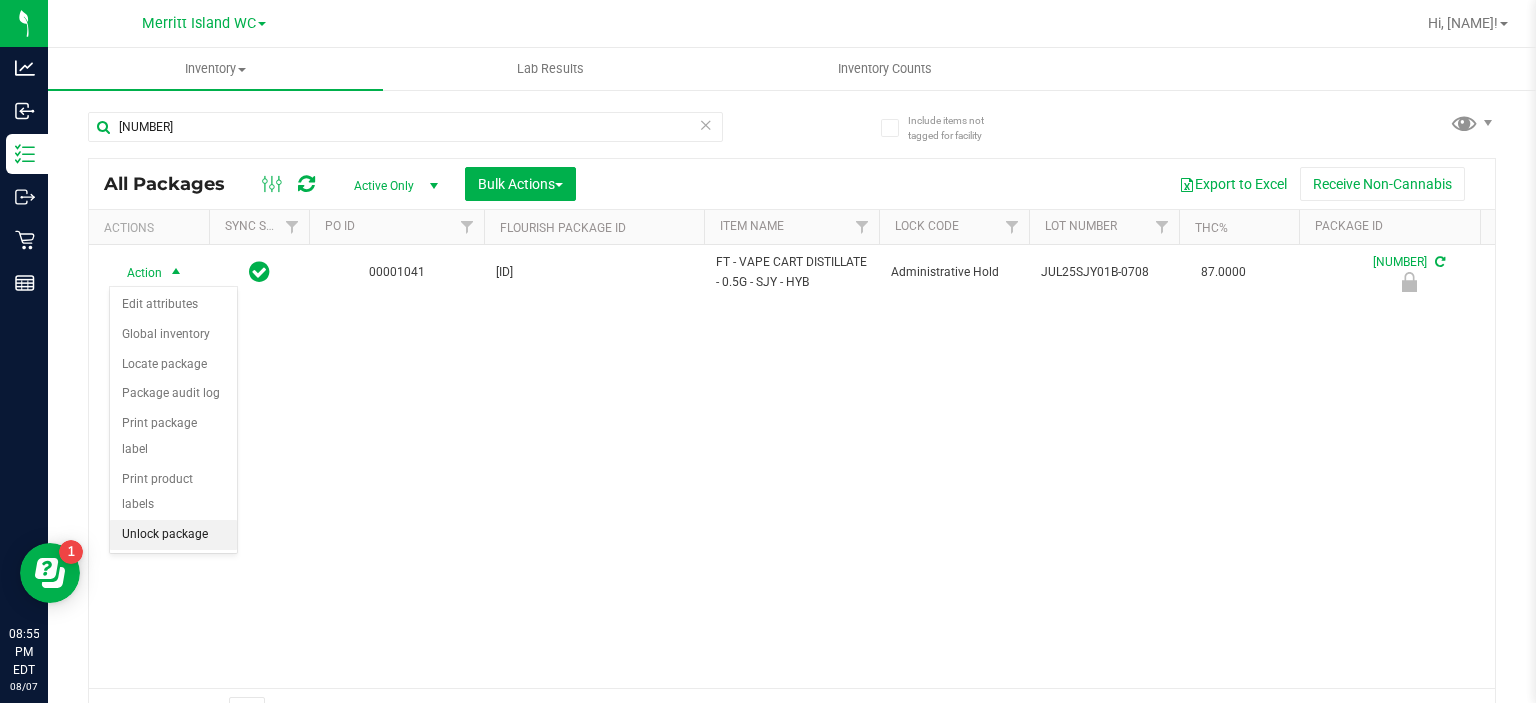 click on "Unlock package" at bounding box center (173, 535) 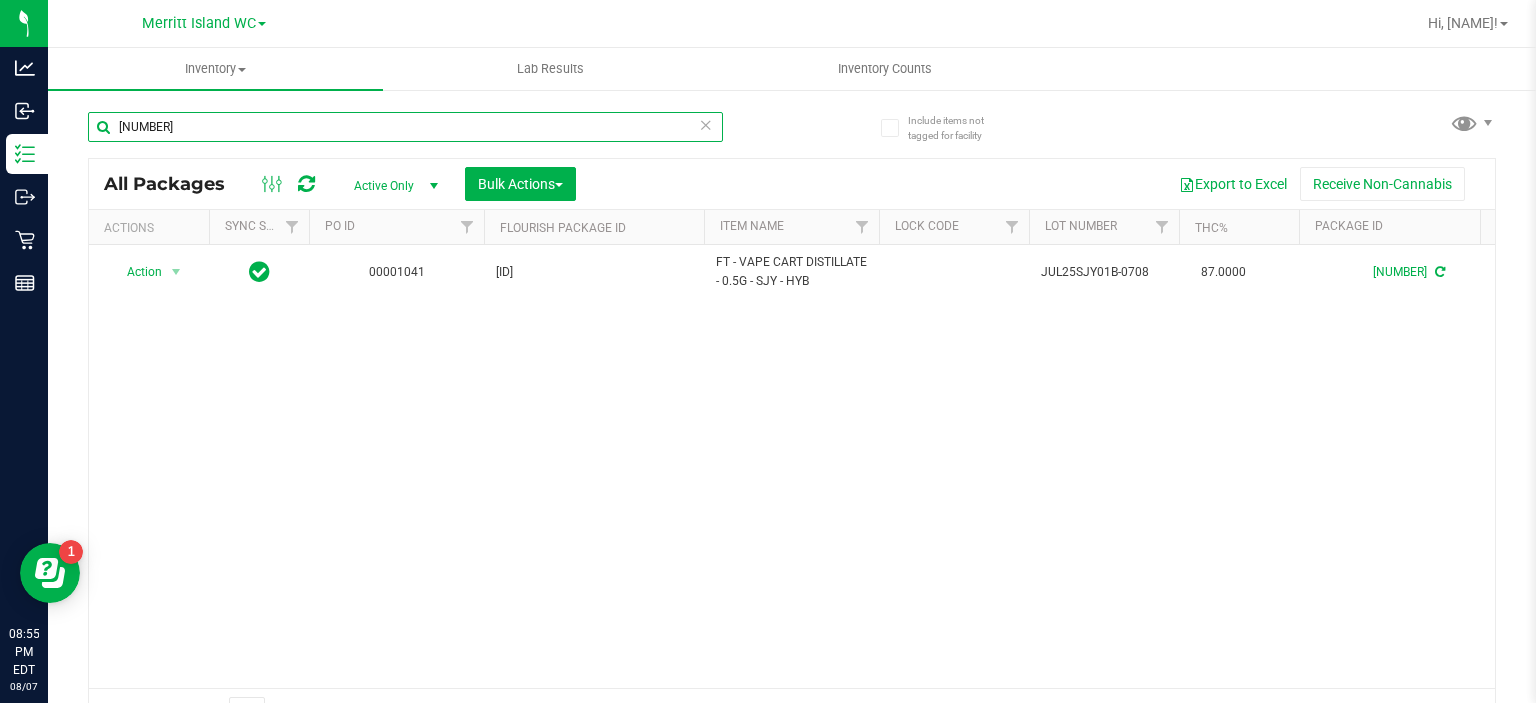 click on "[NUMBER]" at bounding box center (405, 127) 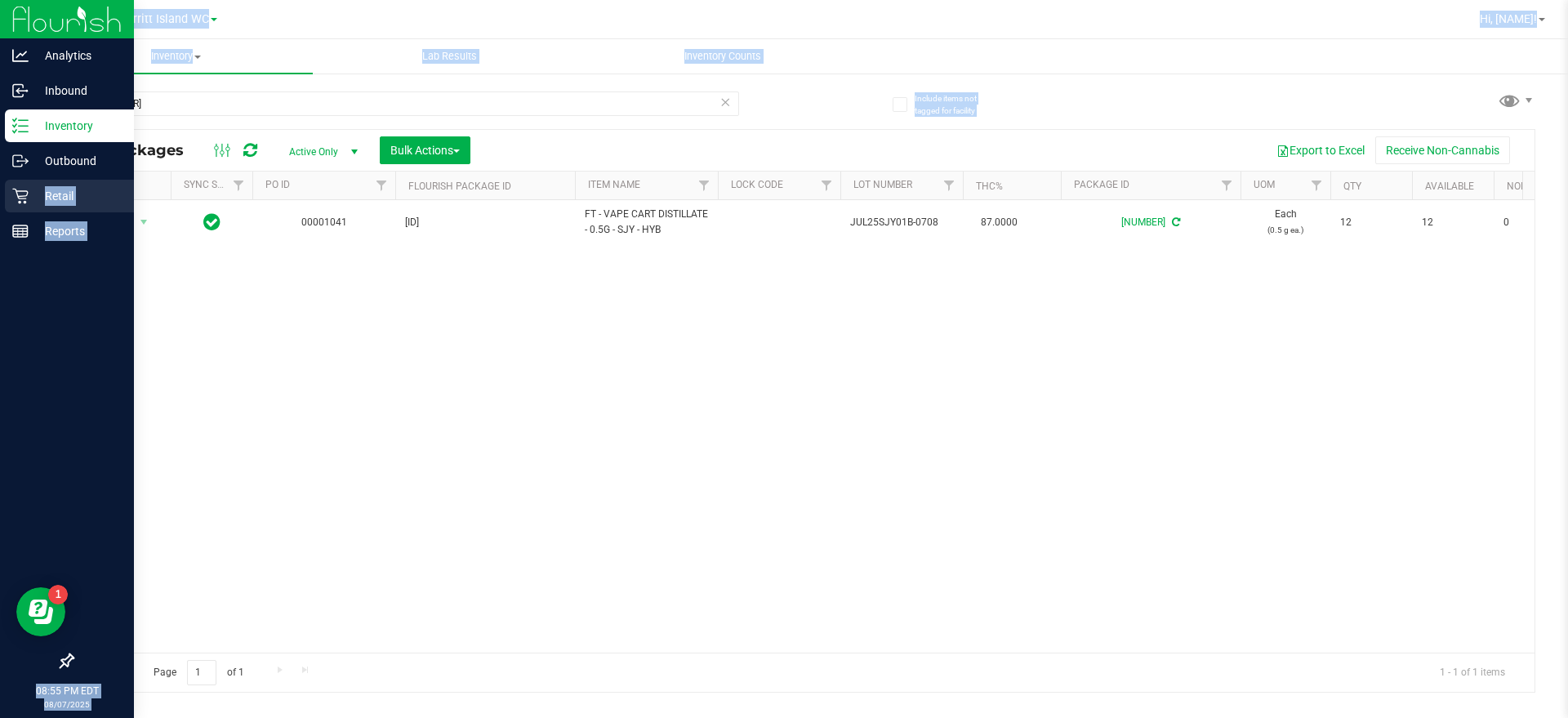 drag, startPoint x: 290, startPoint y: 86, endPoint x: 0, endPoint y: 190, distance: 308.0844 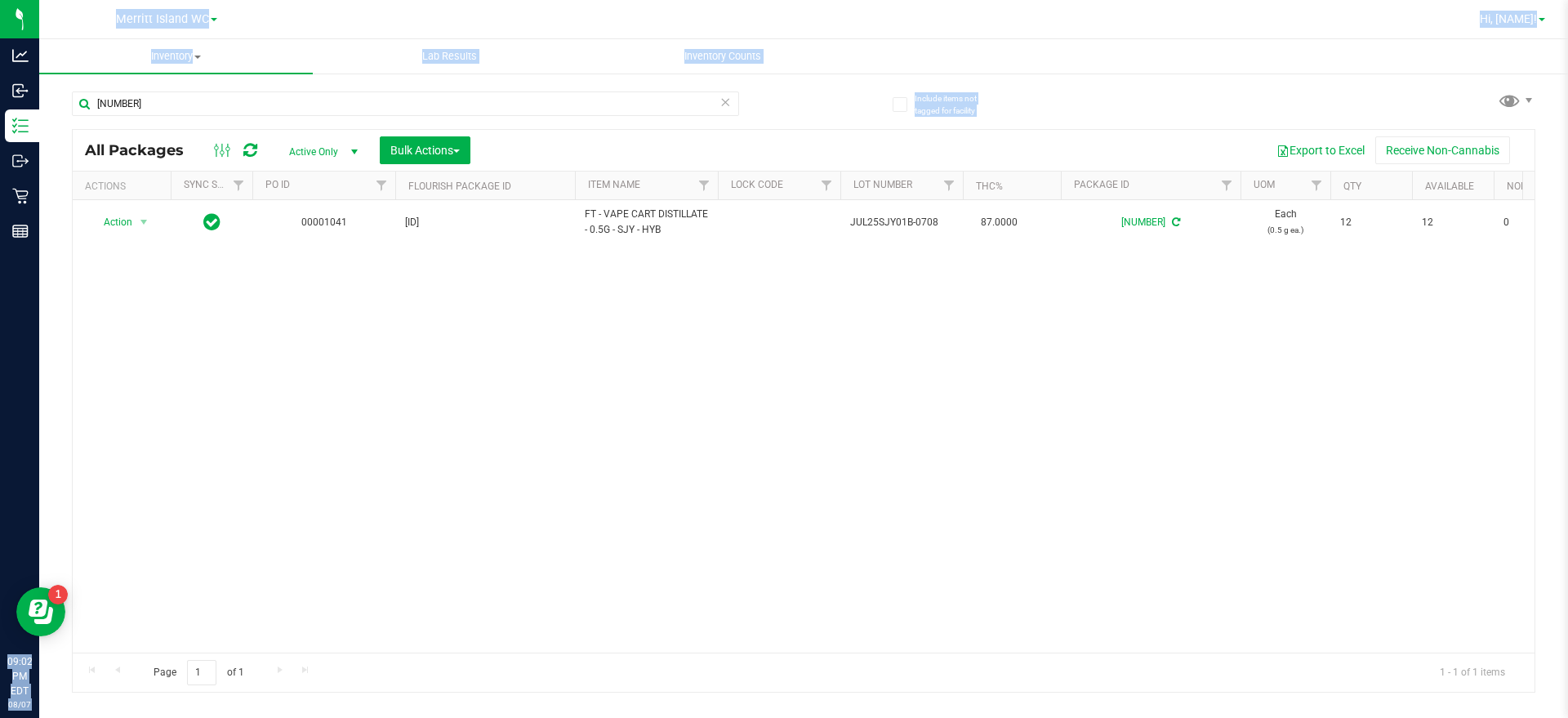 click on "Hi, [NAME]!" at bounding box center [1508, 19] 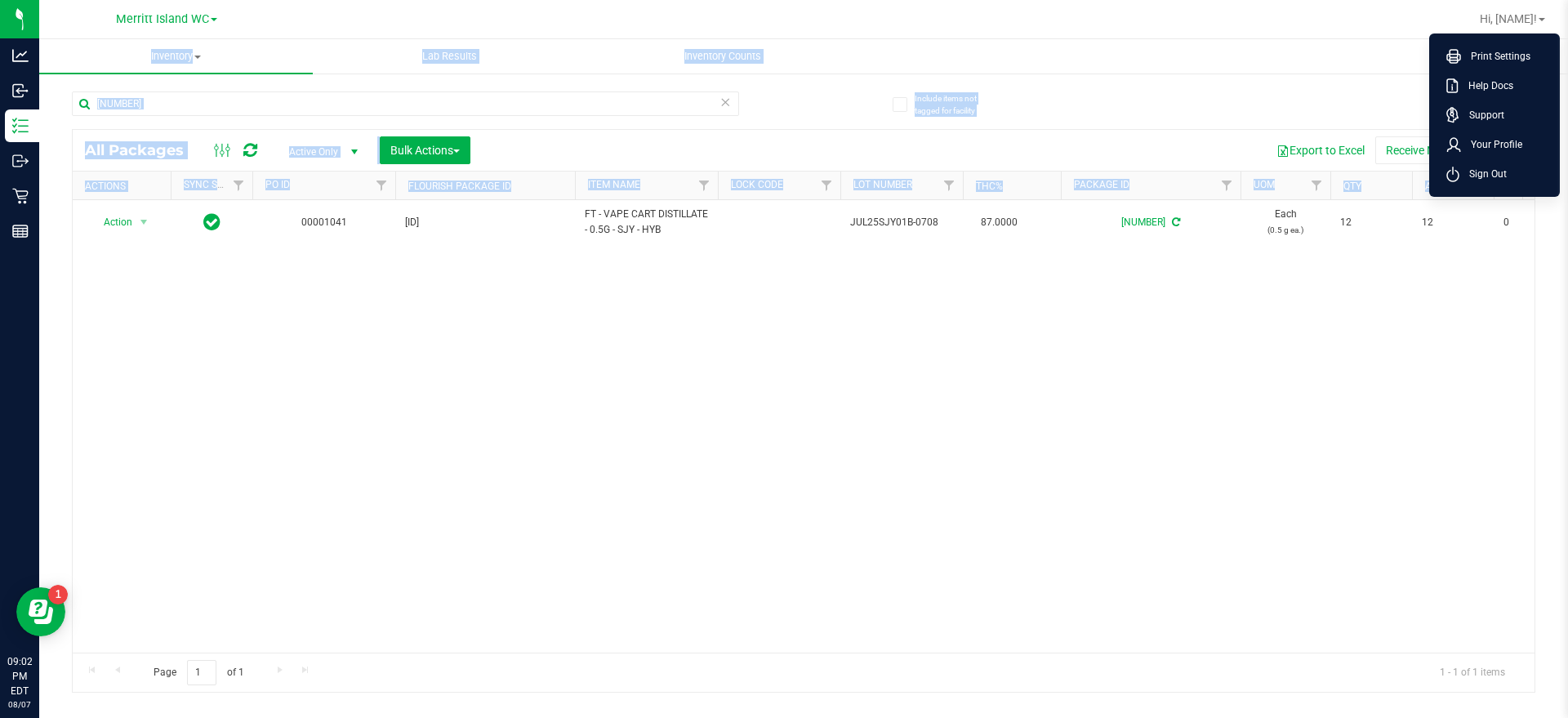 drag, startPoint x: 1503, startPoint y: 174, endPoint x: 1509, endPoint y: 346, distance: 172.10462 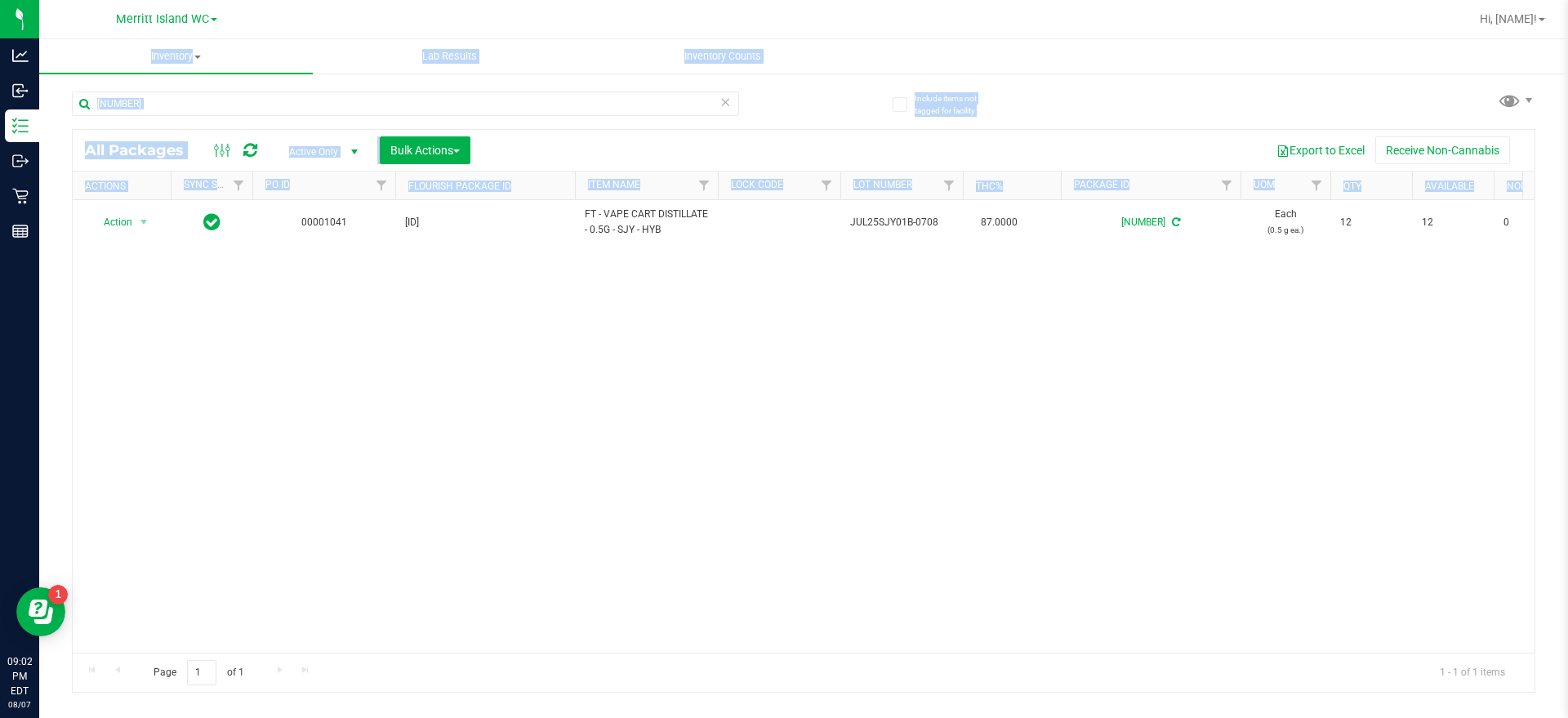 click on "Action Action Adjust qty Create package Edit attributes Global inventory Locate package Lock package Package audit log Print package label Print product labels Schedule for destruction
00001041
[ID]
FT - VAPE CART DISTILLATE - 0.5G - SJY - HYB
JUL25SJY01B-0708
87.0000
[NUMBER]
Each
(0.5 g ea.)
12
12
0
Created
$50.00000
Vape Cart Distillate
Strawberry Jelly
0.2740
Mixed" at bounding box center (804, 426) 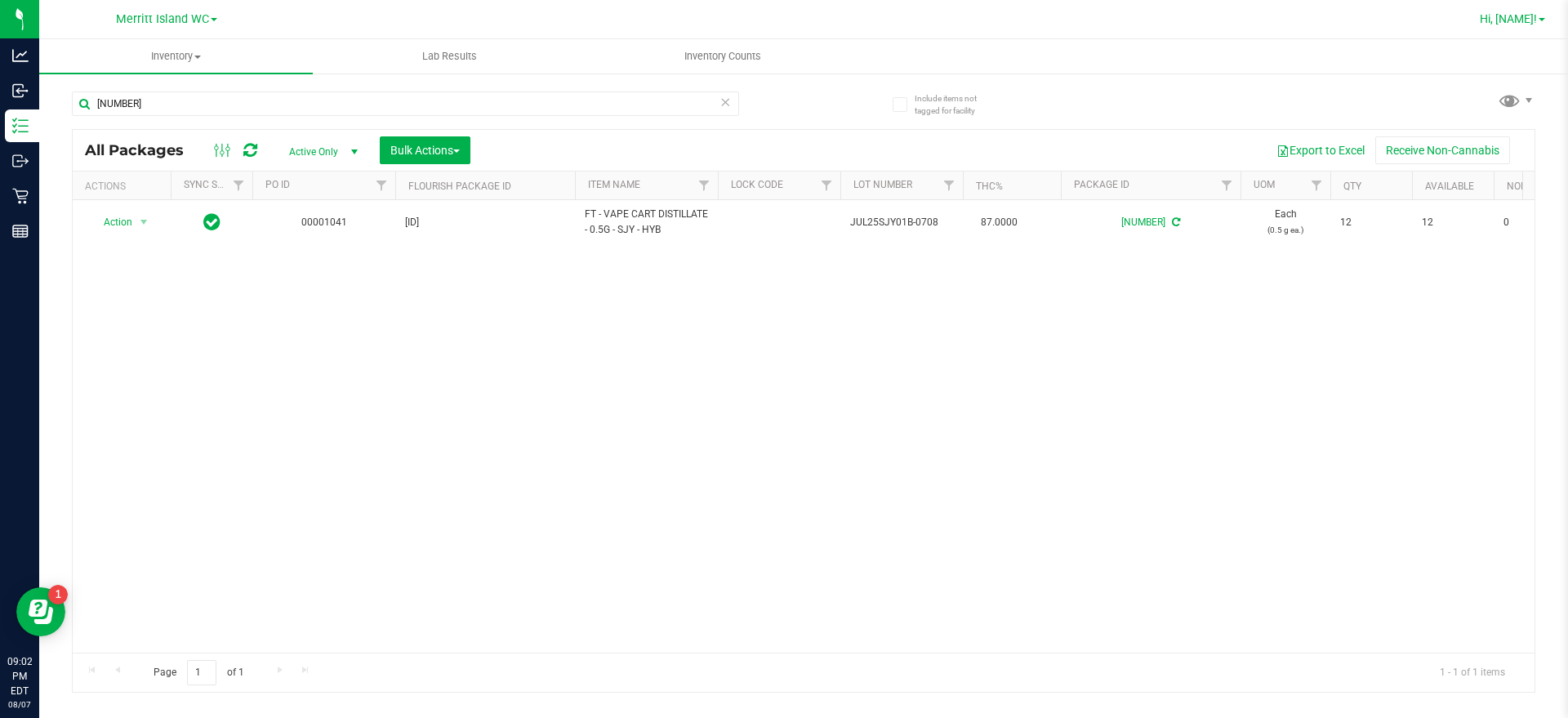 click on "Hi, [NAME]!" at bounding box center (1508, 19) 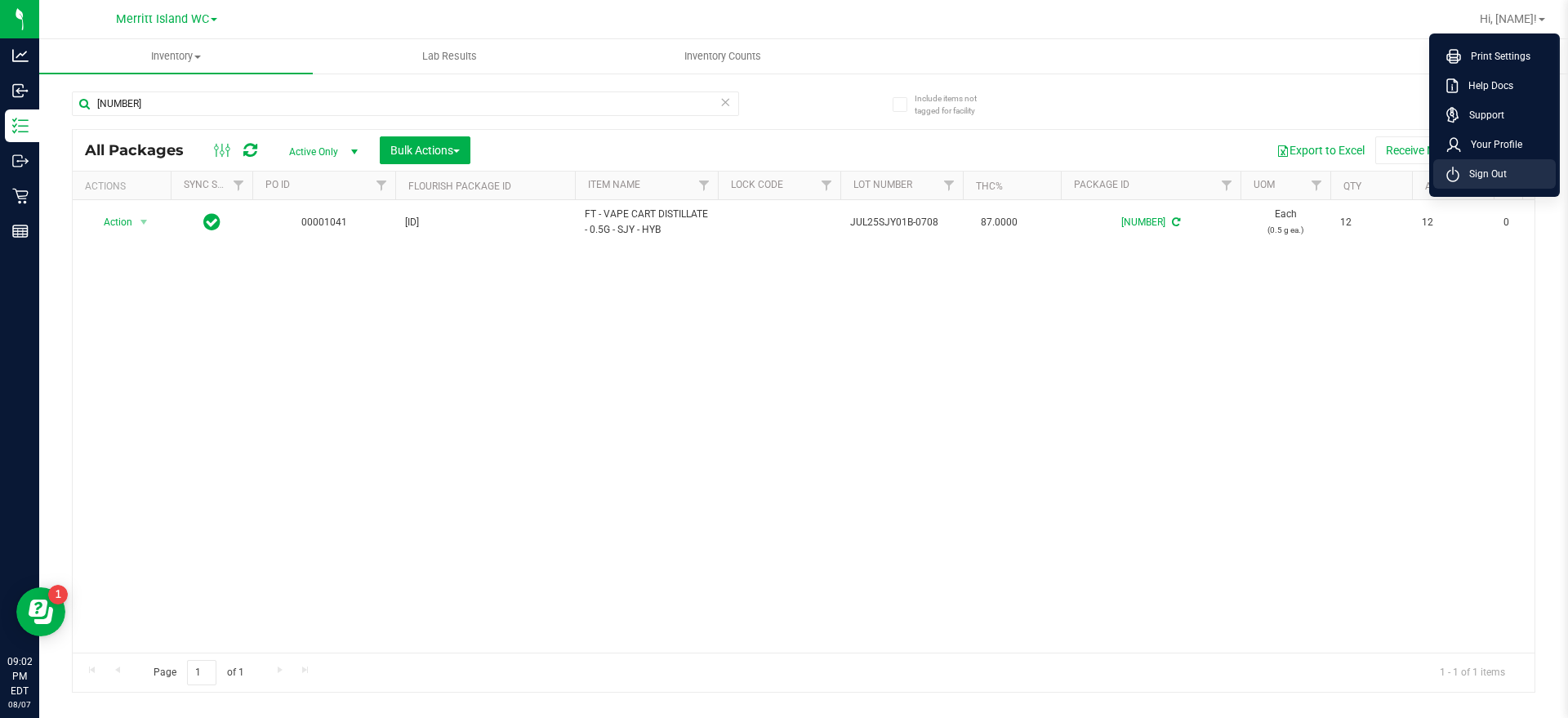 click on "Sign Out" at bounding box center [1483, 174] 